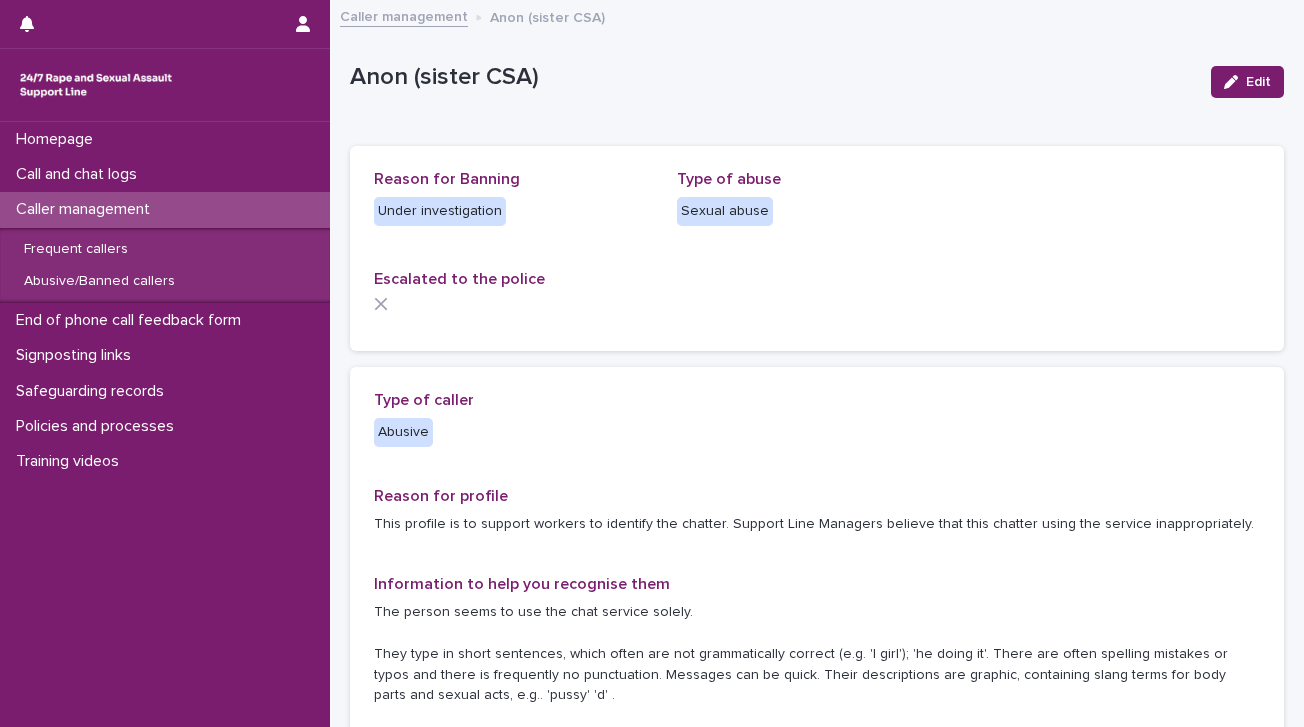 scroll, scrollTop: 0, scrollLeft: 0, axis: both 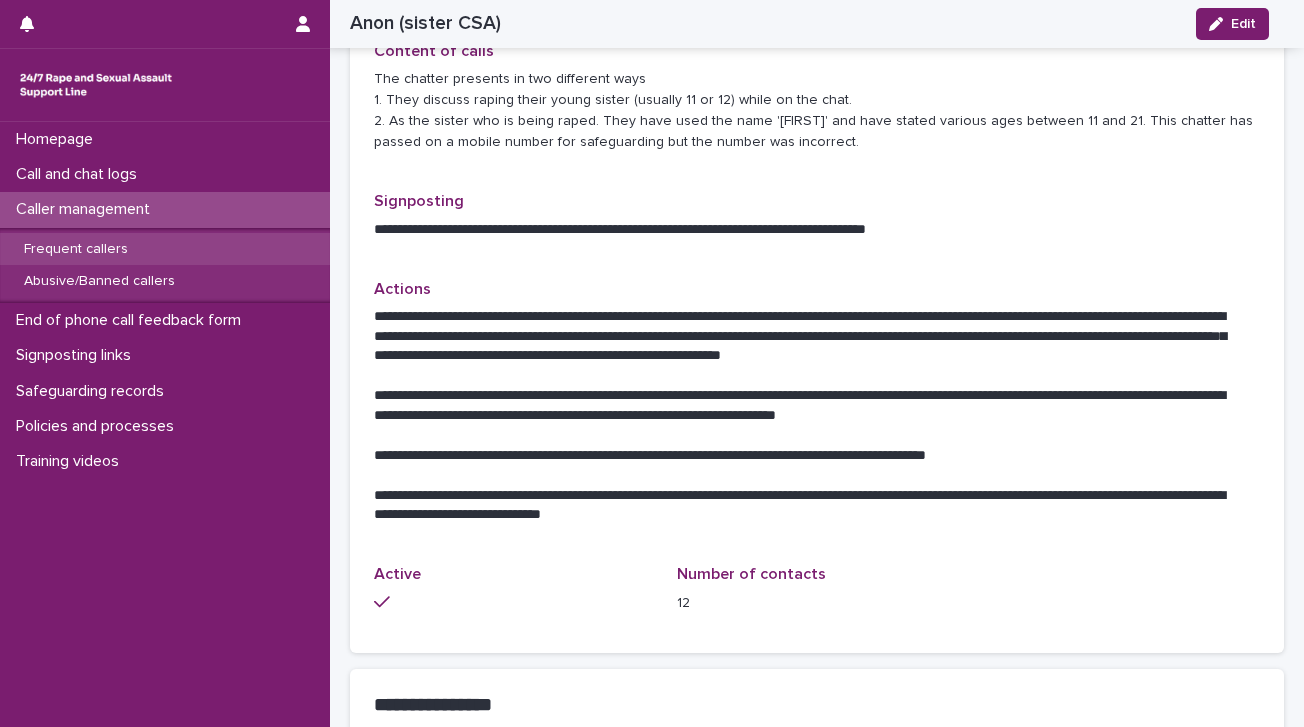 click on "Frequent callers" at bounding box center (76, 249) 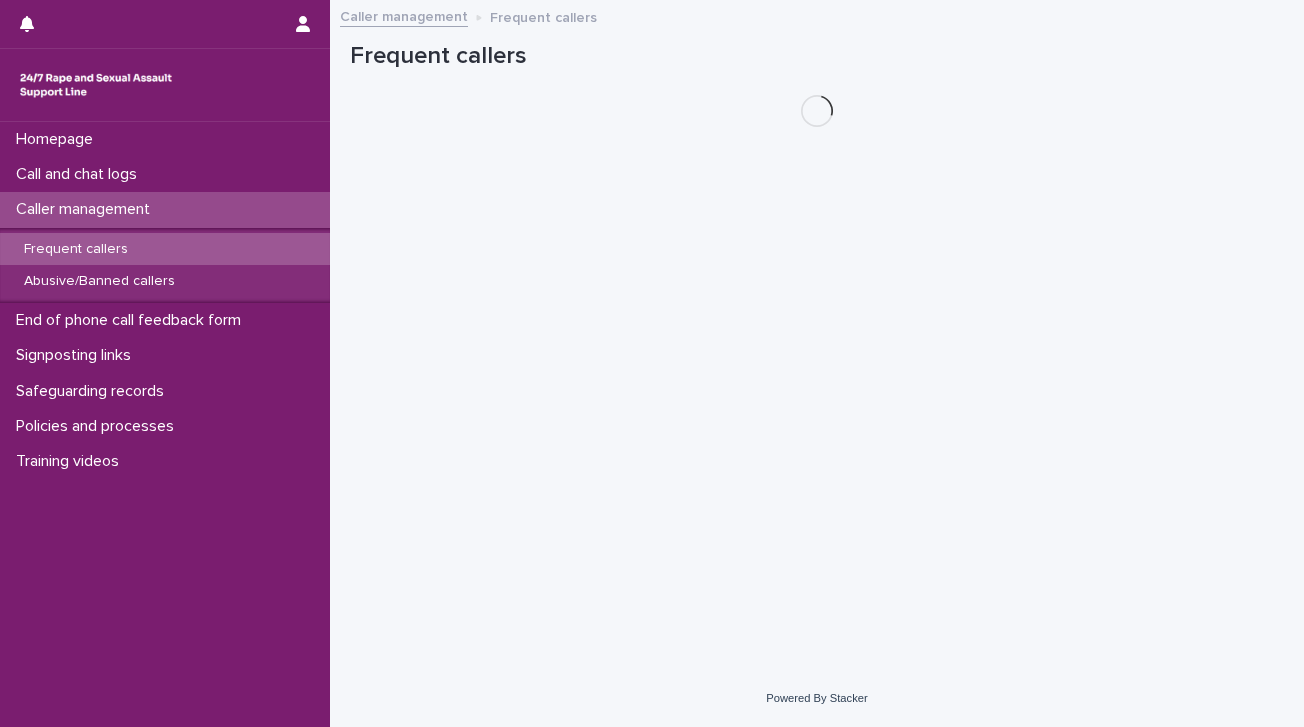 scroll, scrollTop: 0, scrollLeft: 0, axis: both 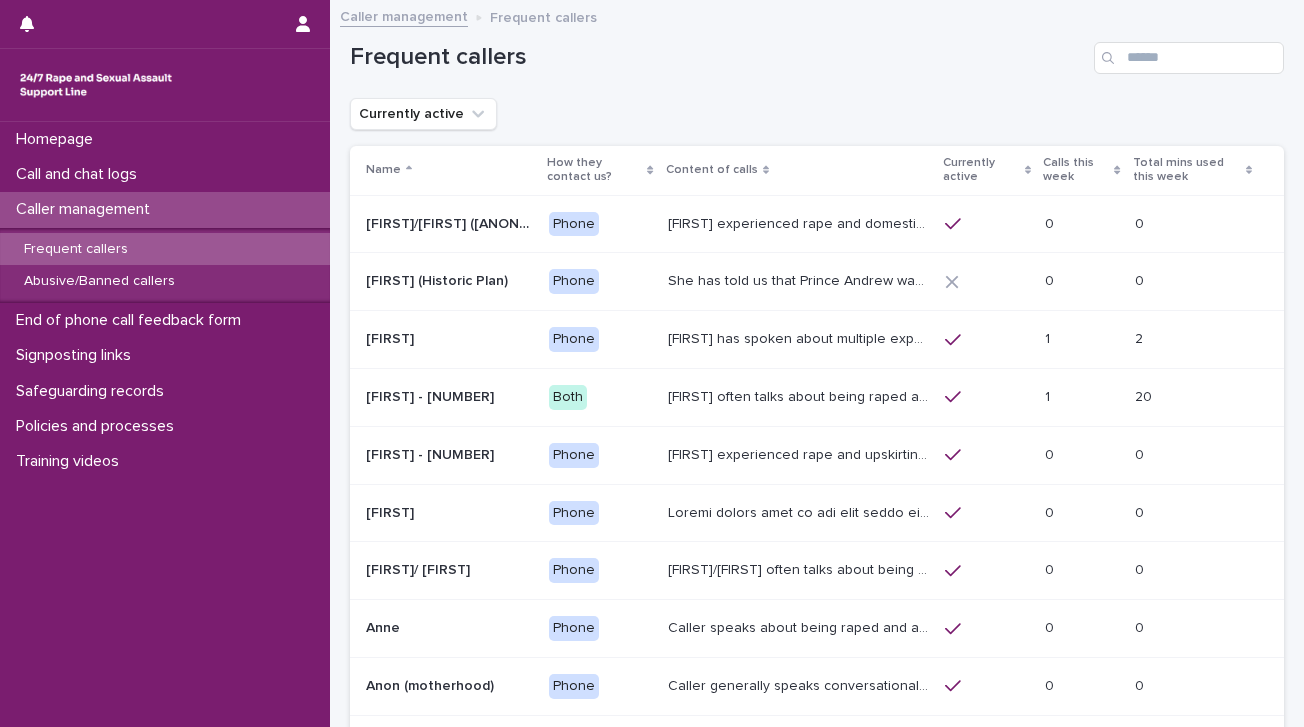 click on "Calls this week" at bounding box center [1076, 170] 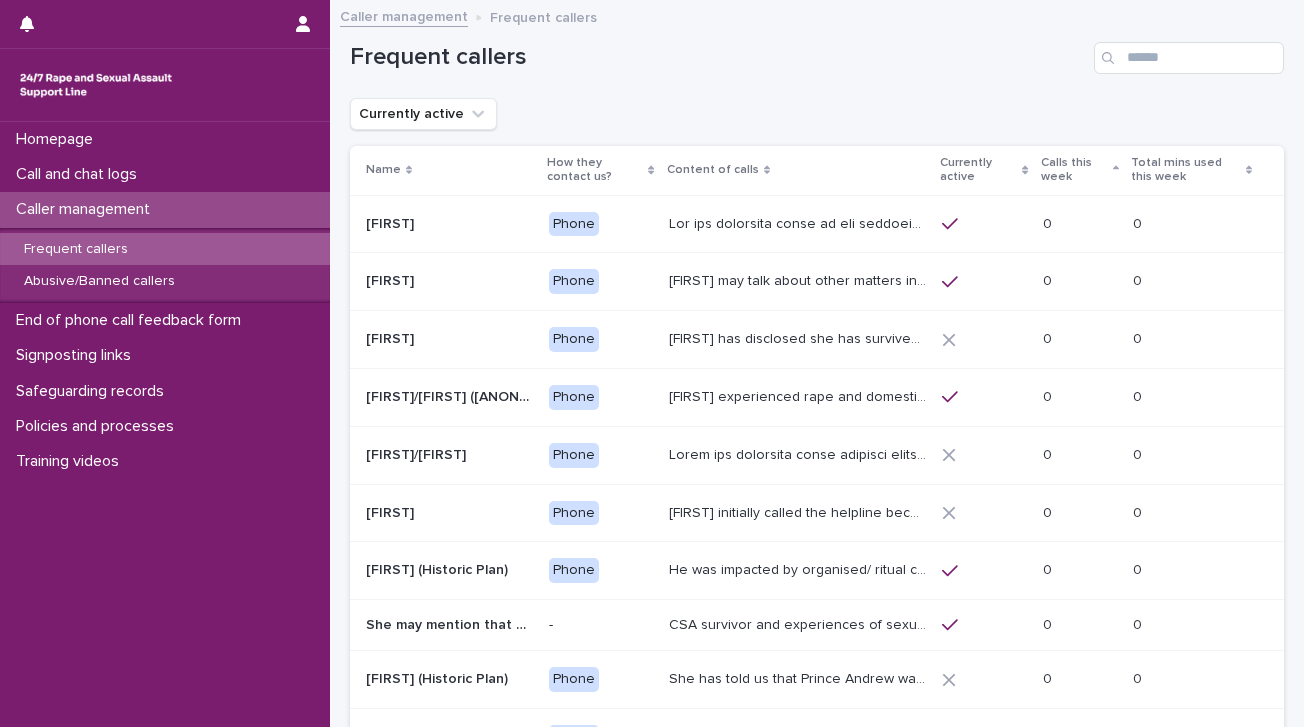 click on "Calls this week" at bounding box center (1074, 170) 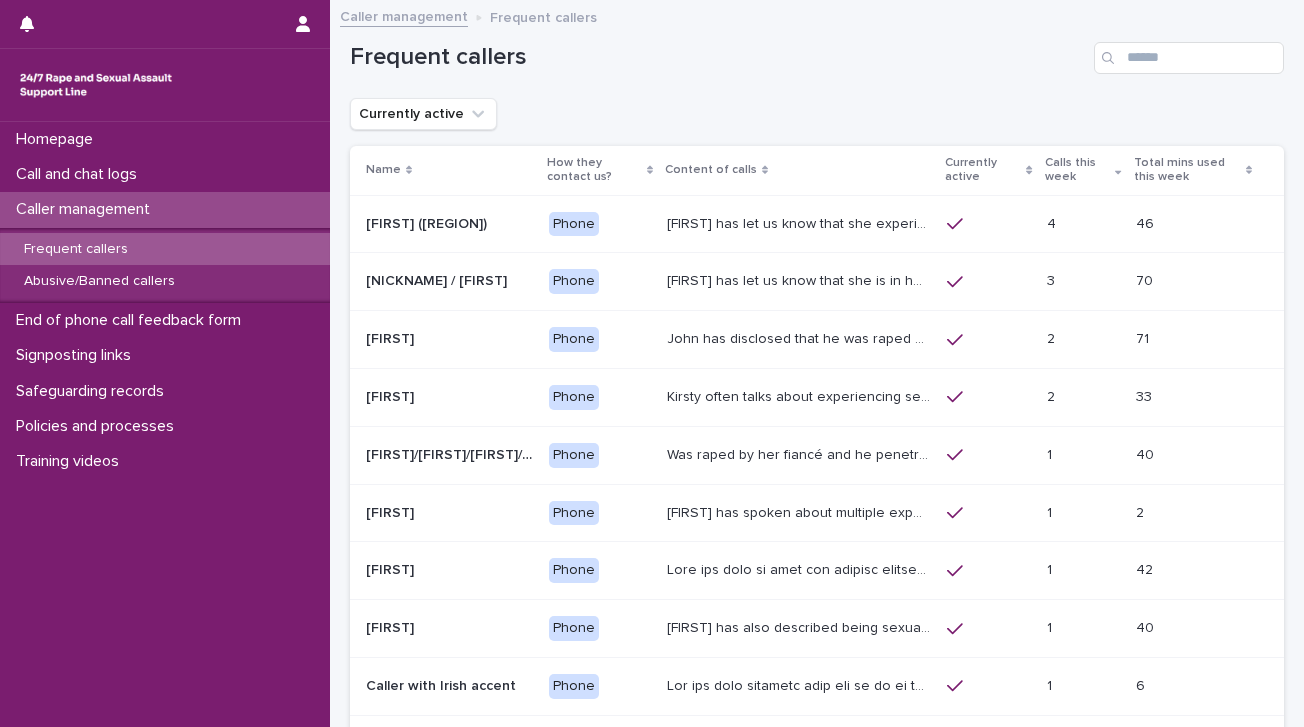 click at bounding box center (988, 224) 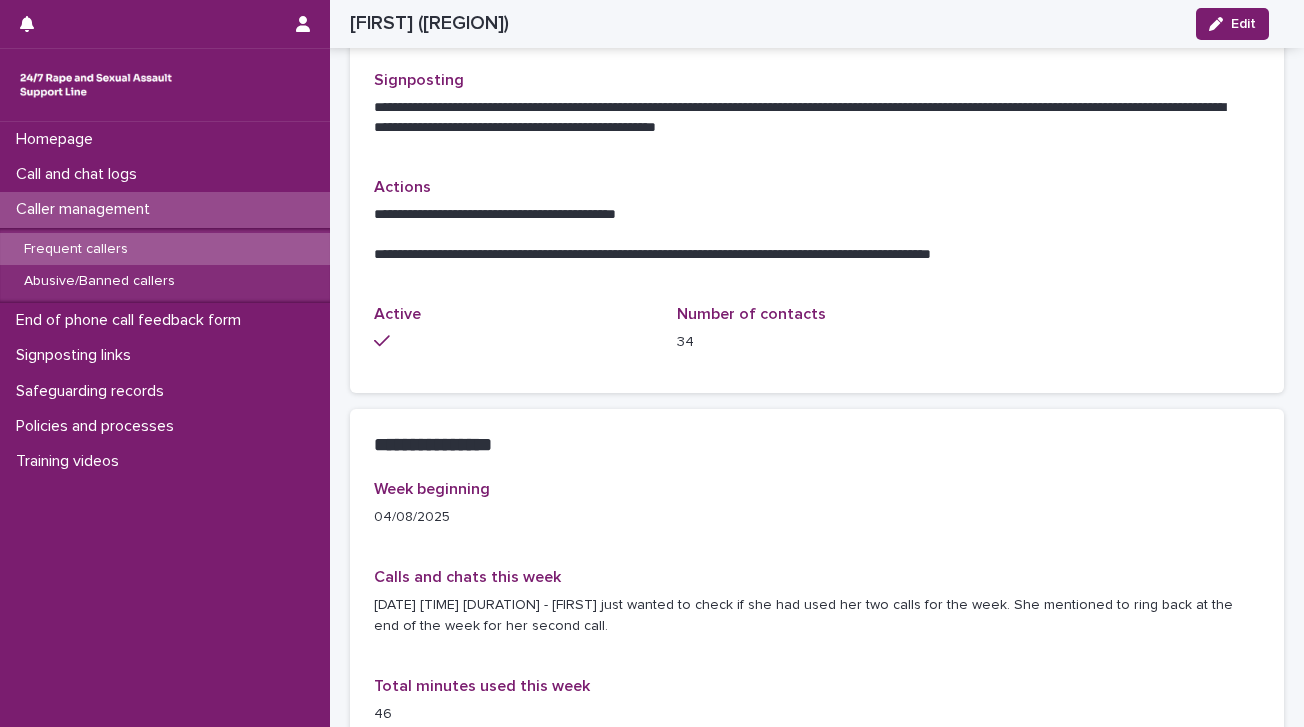 scroll, scrollTop: 800, scrollLeft: 0, axis: vertical 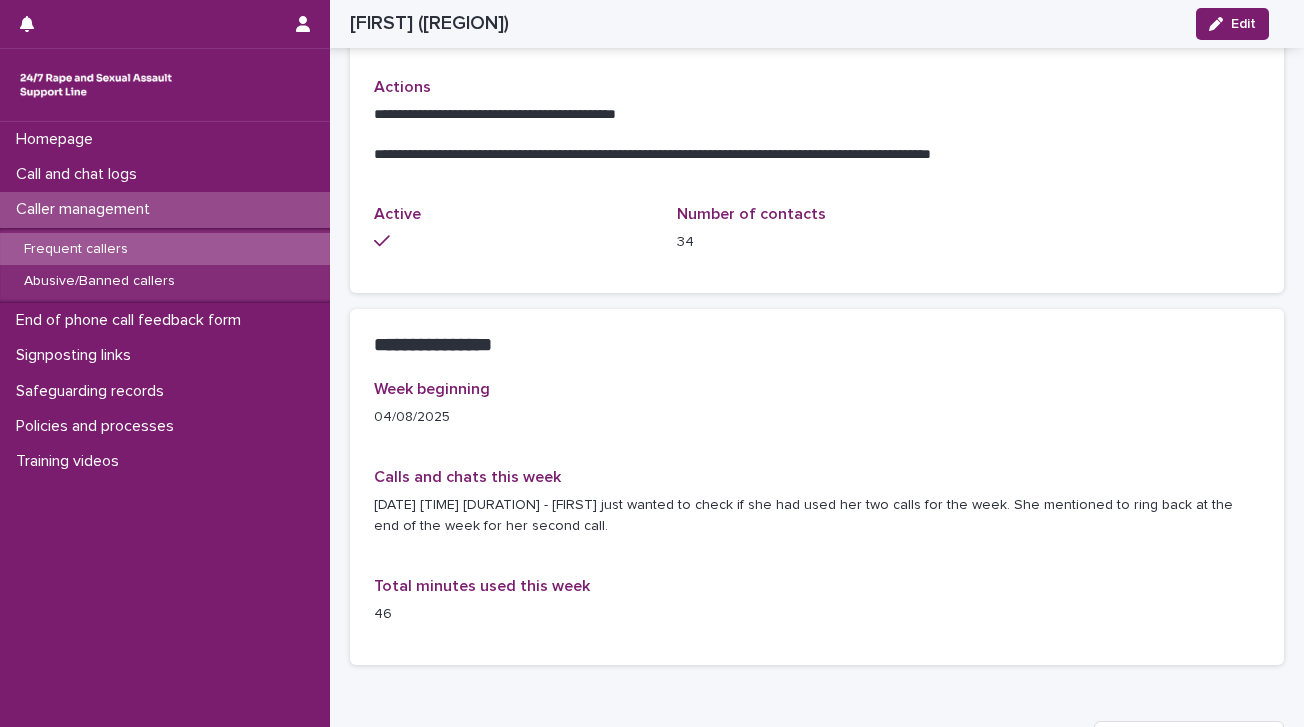 click on "[DATE] [TIME] [DURATION] - [FIRST] just wanted to check if she had used her two calls for the week. She mentioned to ring back at the end of the week for her second call." at bounding box center (817, 516) 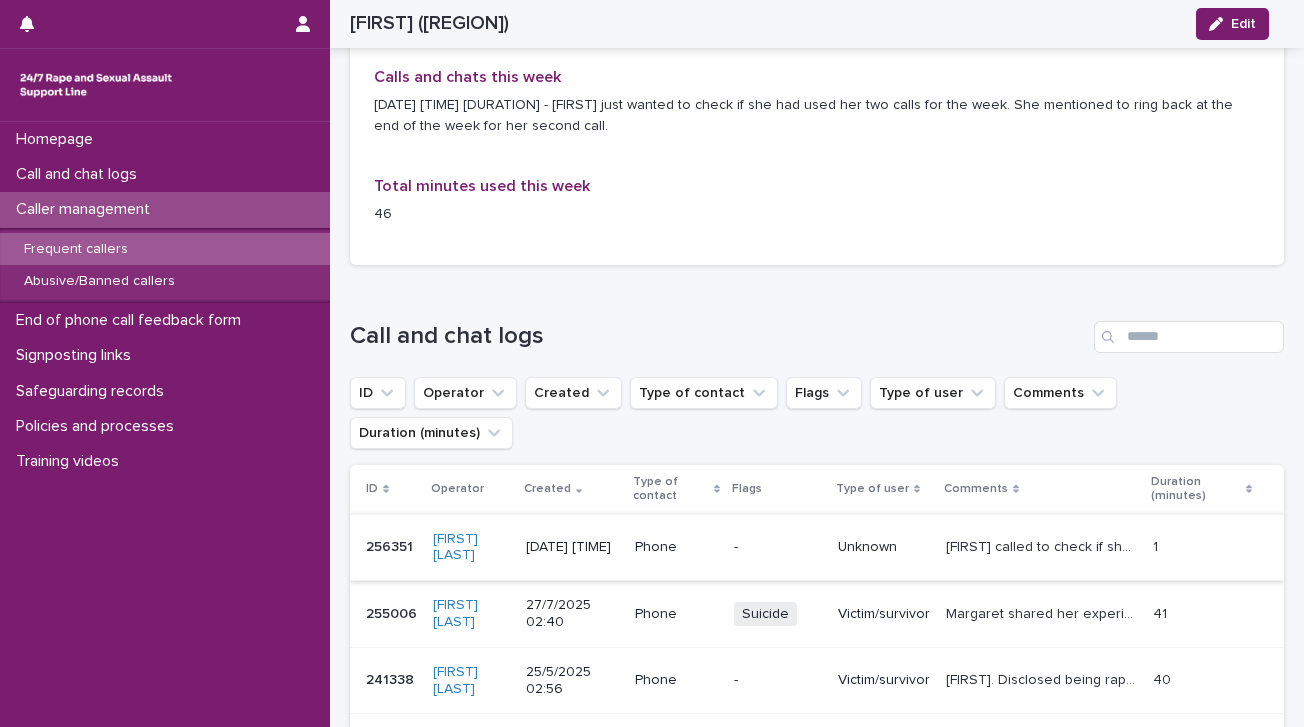 scroll, scrollTop: 800, scrollLeft: 0, axis: vertical 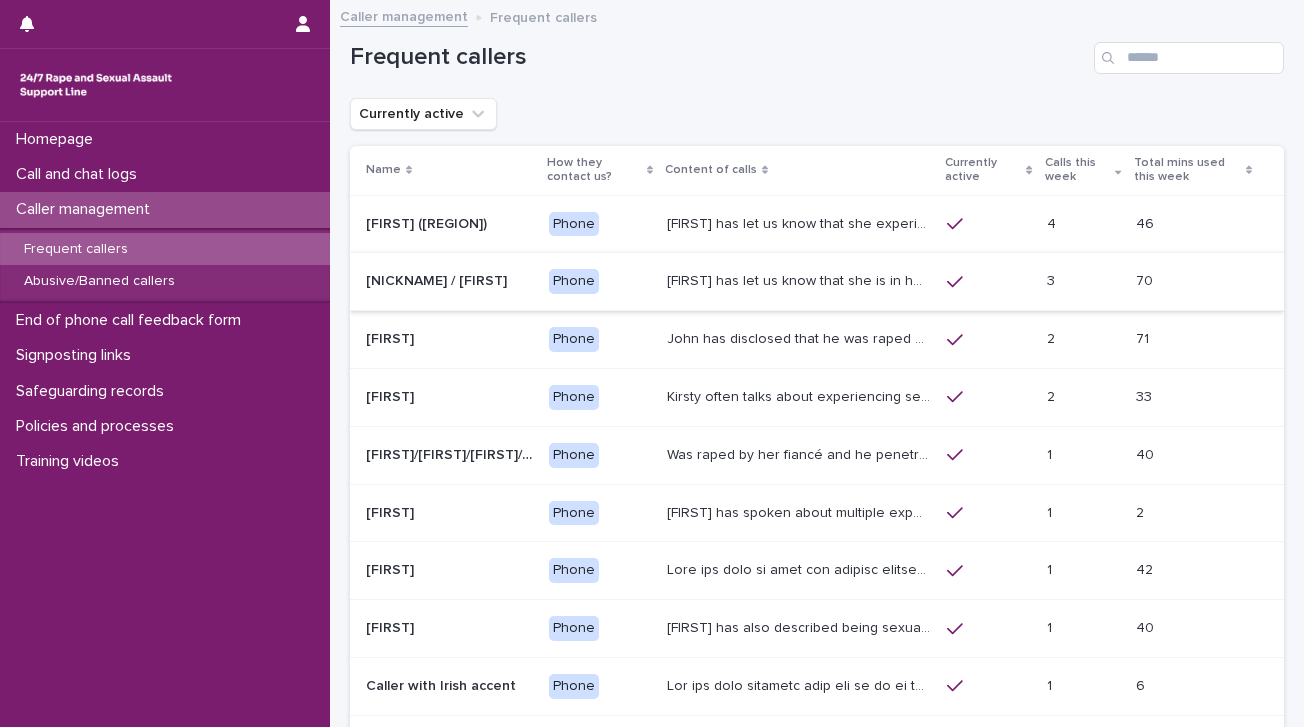 click on "[FIRST] has let us know that she experienced child sexual abuse by a doctor. She was raped by her ex-partner, who also subjected her to physical abuse. She met this ex-partner online. Last year, she described that he is still contacting her. She had to move into a shelter for a year.
She is a widow, and describes the relationship with her late husband as positive. She has described feeling lonely and isolated." at bounding box center [801, 222] 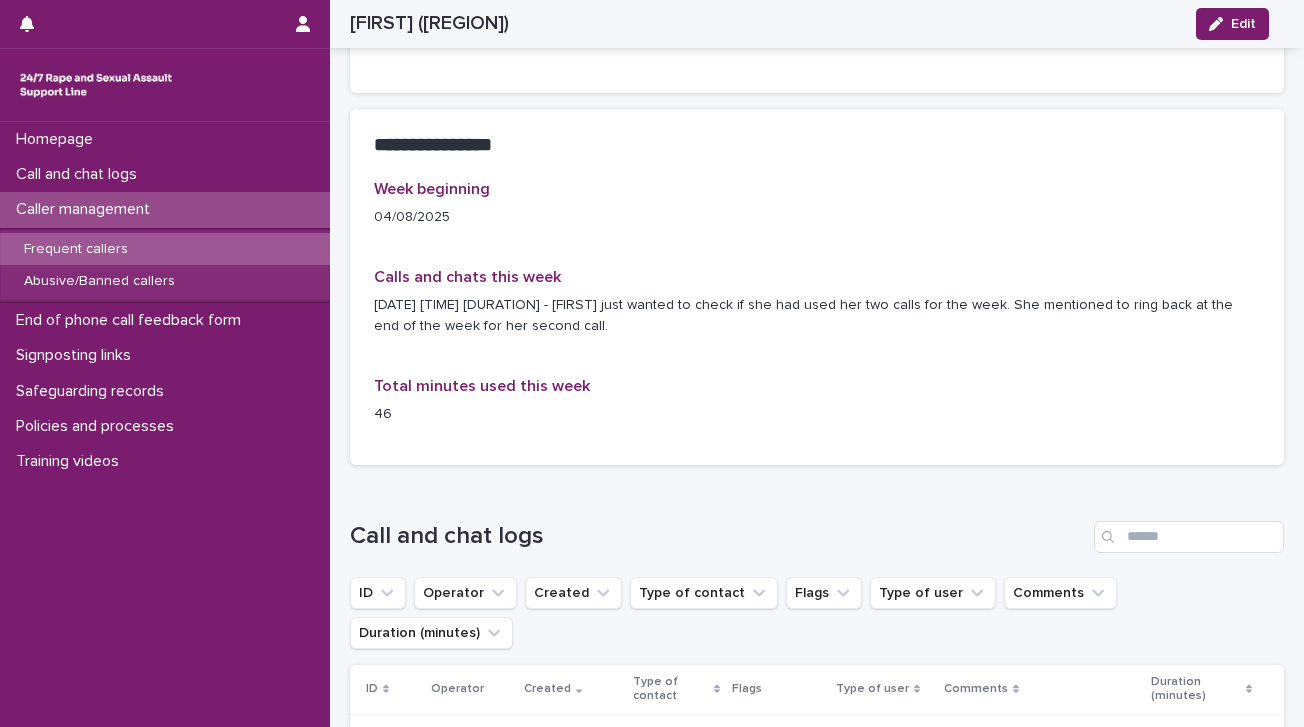 scroll, scrollTop: 700, scrollLeft: 0, axis: vertical 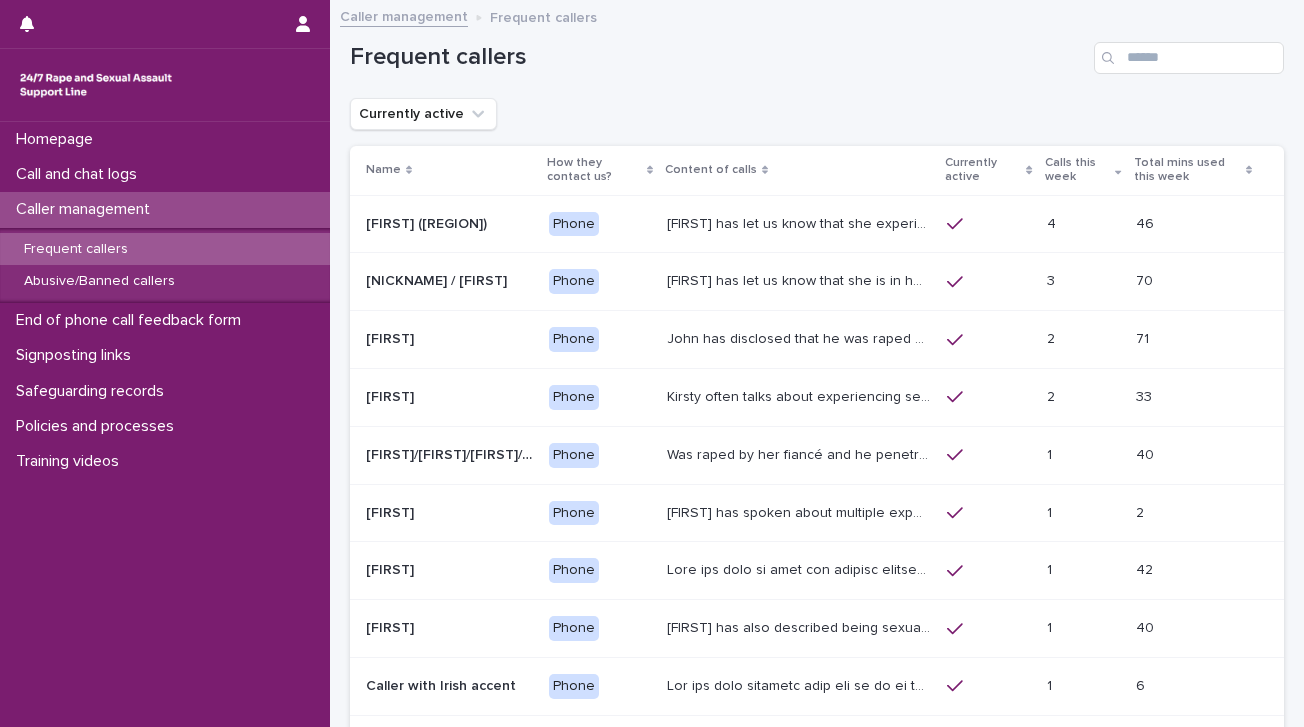 click on "John has disclosed that he was raped by 10 men when he was homeless between the age of 26 -28yrs old, a male offered him housing and then was raped multiple times over months, he was plied with alcohol and drugs.
He has had suicidal thoughts and uses alcohol to cope." at bounding box center [801, 337] 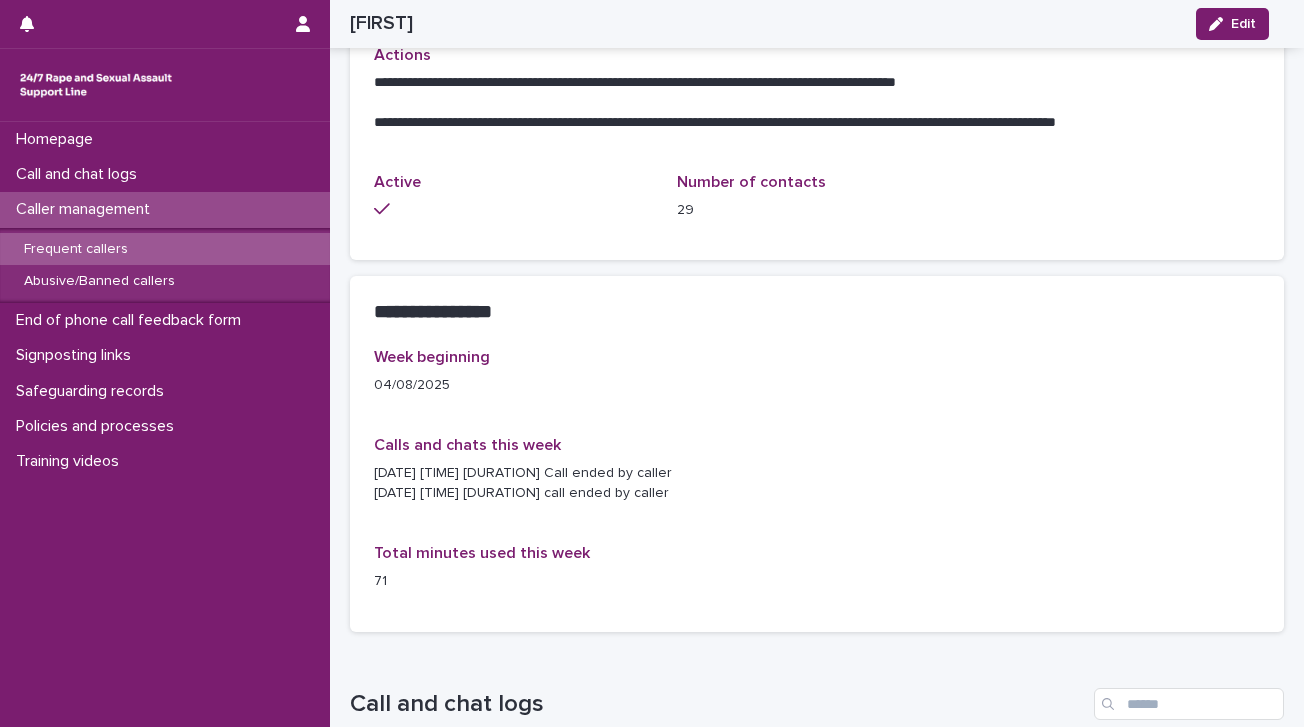 scroll, scrollTop: 900, scrollLeft: 0, axis: vertical 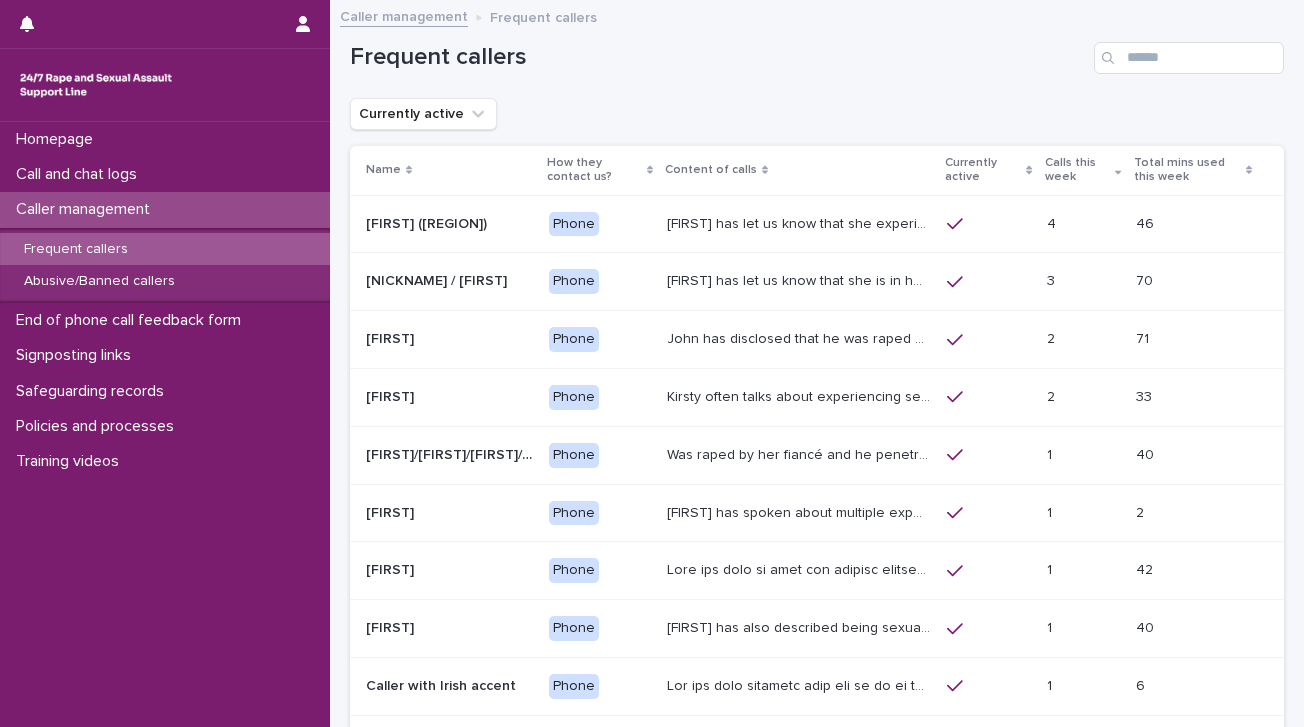 click on "[FIRST] has let us know that she is in her 50s, and lives in Devon.
She has talked through experiences of sexual violence including exploitation facilitated by her mum; abuse within her marriage; by her ex-partner's Dad and her landlord [FIRST]
[FIRST] has disclosed to us that she is experiencing ongoing sexual harassment from [FIRST] and he raped her in early [MONTH] [YEAR]. [FIRST] has been arrested but is now on bail. [DATE]- [FIRST] mentioned that [FIRST] is on bail until [MONTH] as it has been extended.
[FIRST] often asks the HSW to make sense of her experiences and will say 'why is that?'.
[FIRST]'s let us know ([DATE]), that her ex-husband was convicted of storing CSA images. She was not aware of his committing this offence at the time." at bounding box center [801, 279] 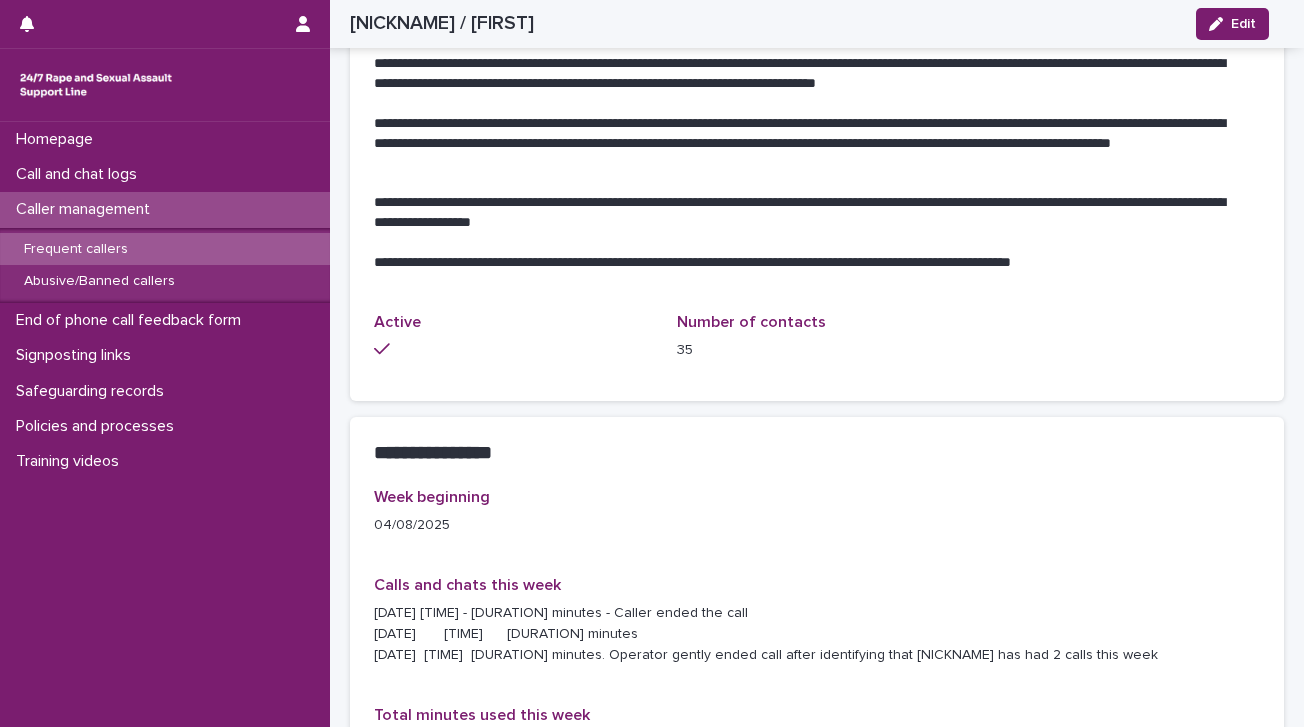 scroll, scrollTop: 1400, scrollLeft: 0, axis: vertical 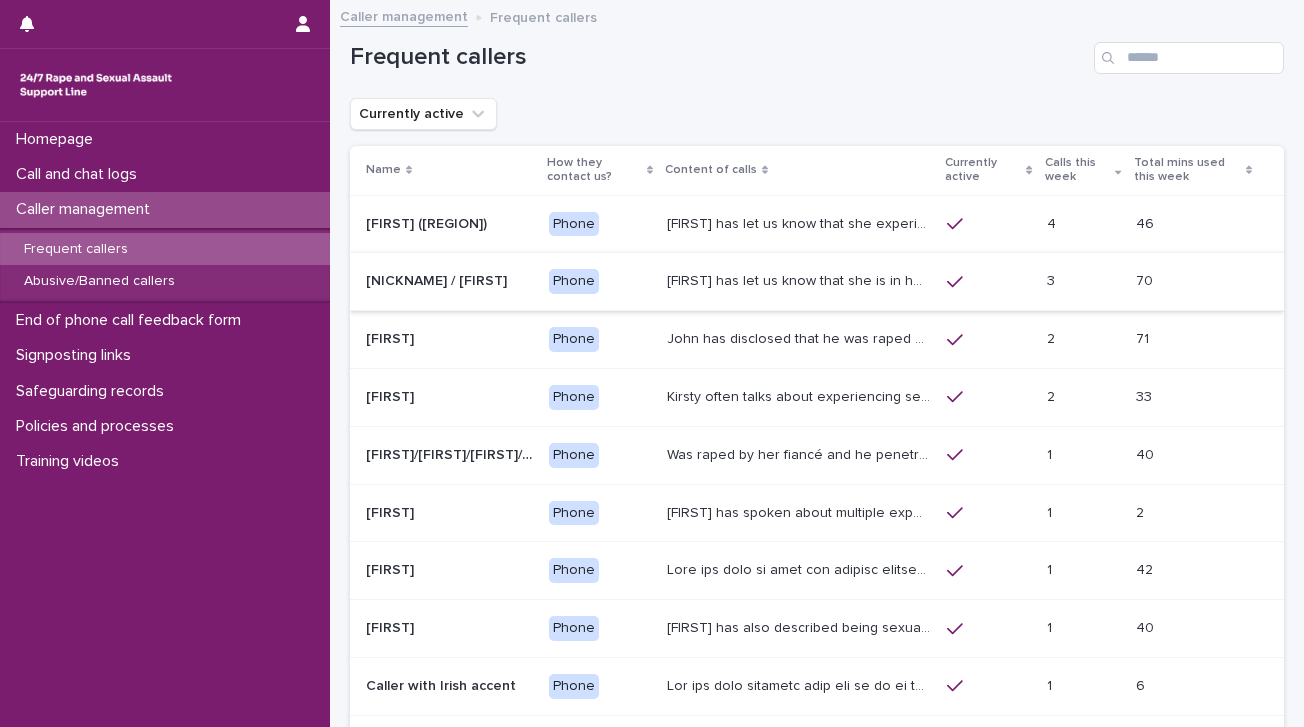 click on "Kirsty often talks about experiencing sexual violence by a family friend six years ago, and again by a friend while on holiday last year.
She talks about how difficult these traumatic experiences have affected her,  that she has struggled with suicidal thoughts and attempts.
She has mentioned being dismissed and unsupported by medical professionals and emergency service.
She has complex PTSD (CPTSD)" at bounding box center [801, 395] 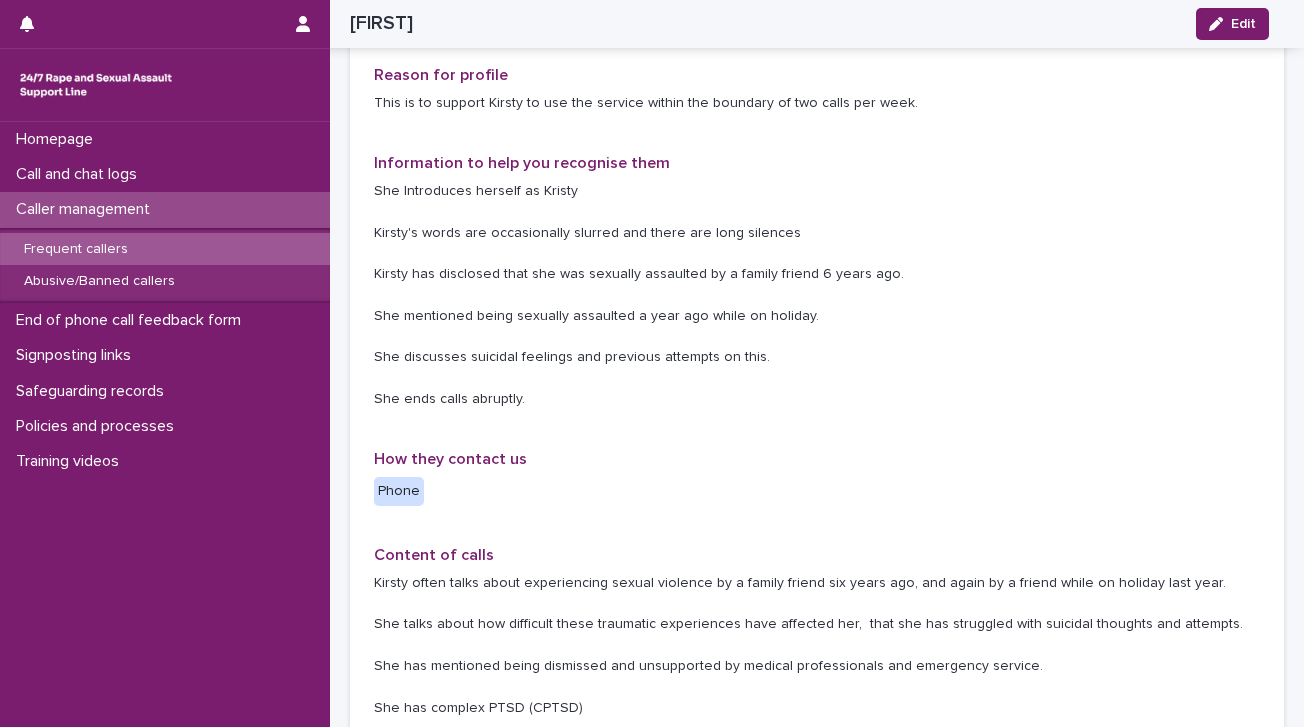 scroll, scrollTop: 0, scrollLeft: 0, axis: both 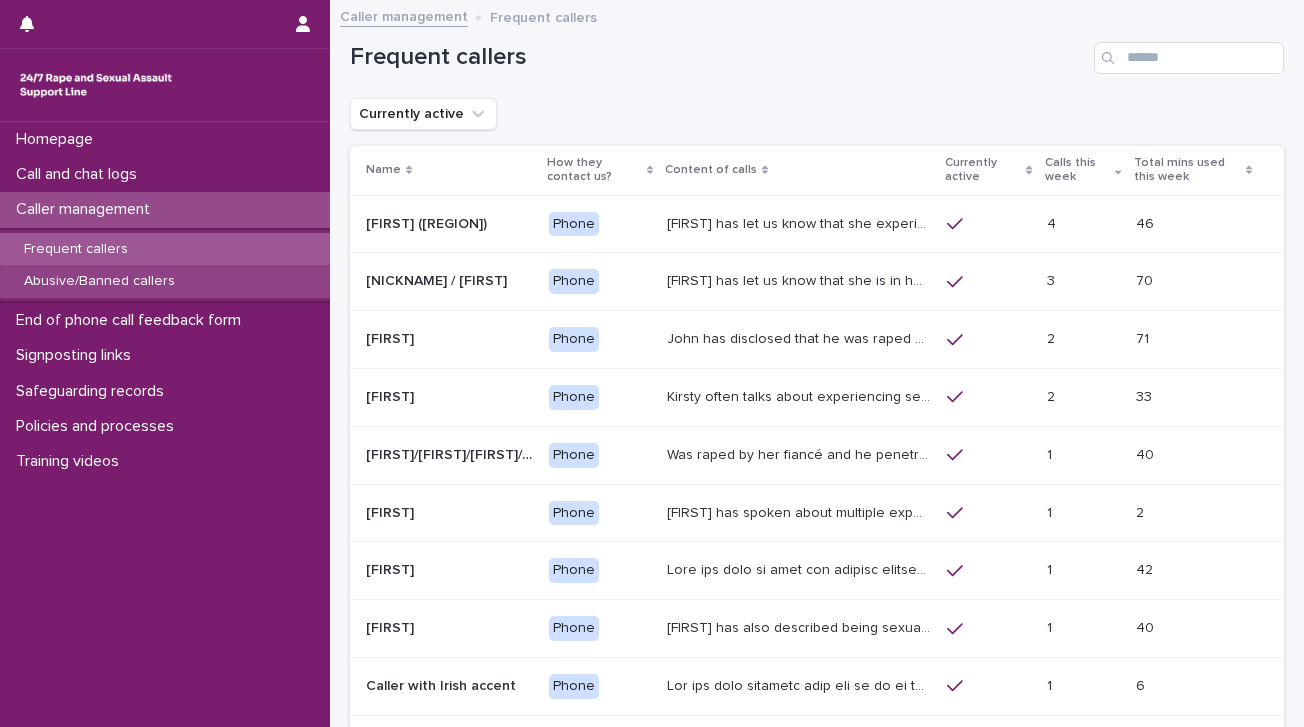 click on "Abusive/Banned callers" at bounding box center (99, 281) 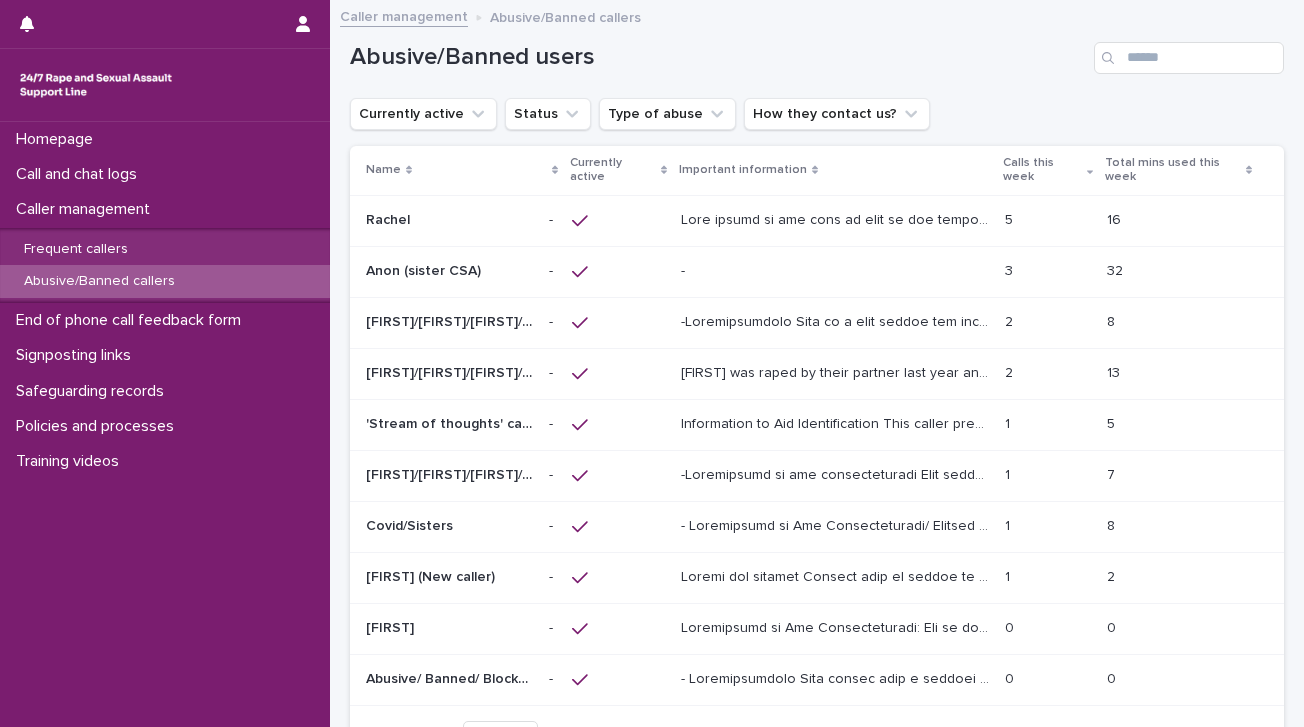 click at bounding box center [837, 320] 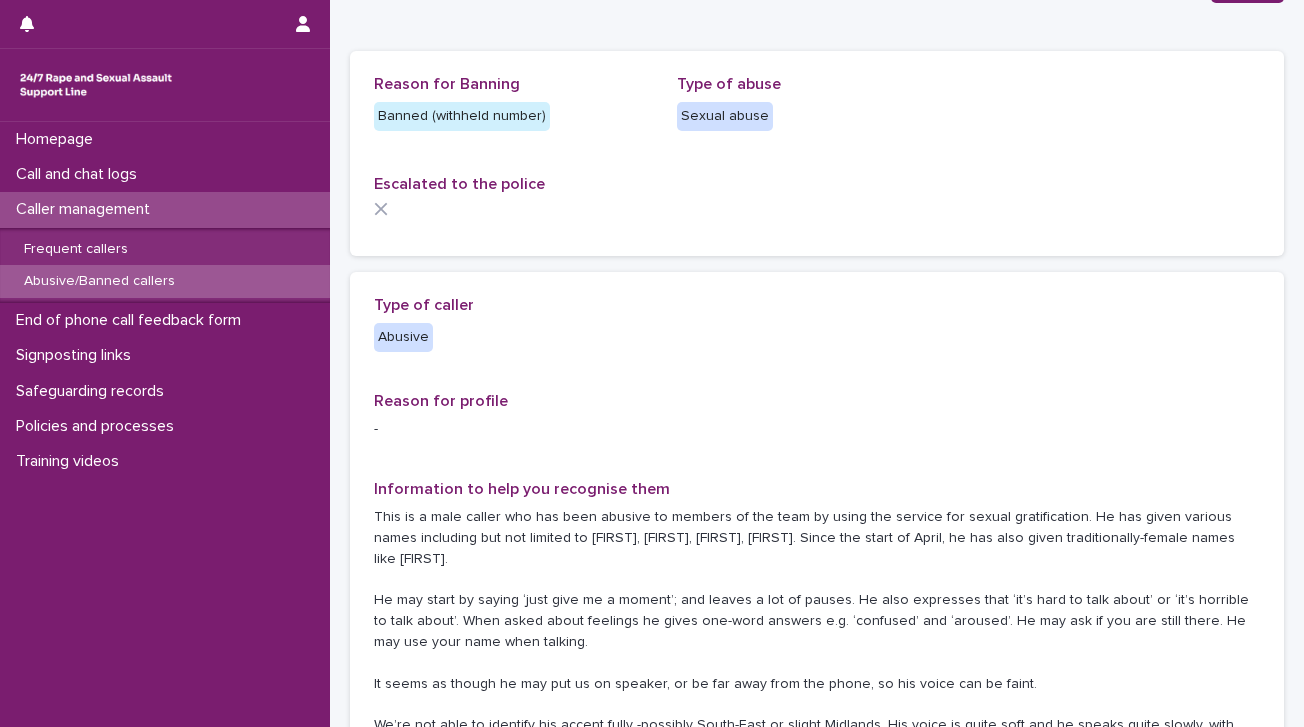 scroll, scrollTop: 295, scrollLeft: 0, axis: vertical 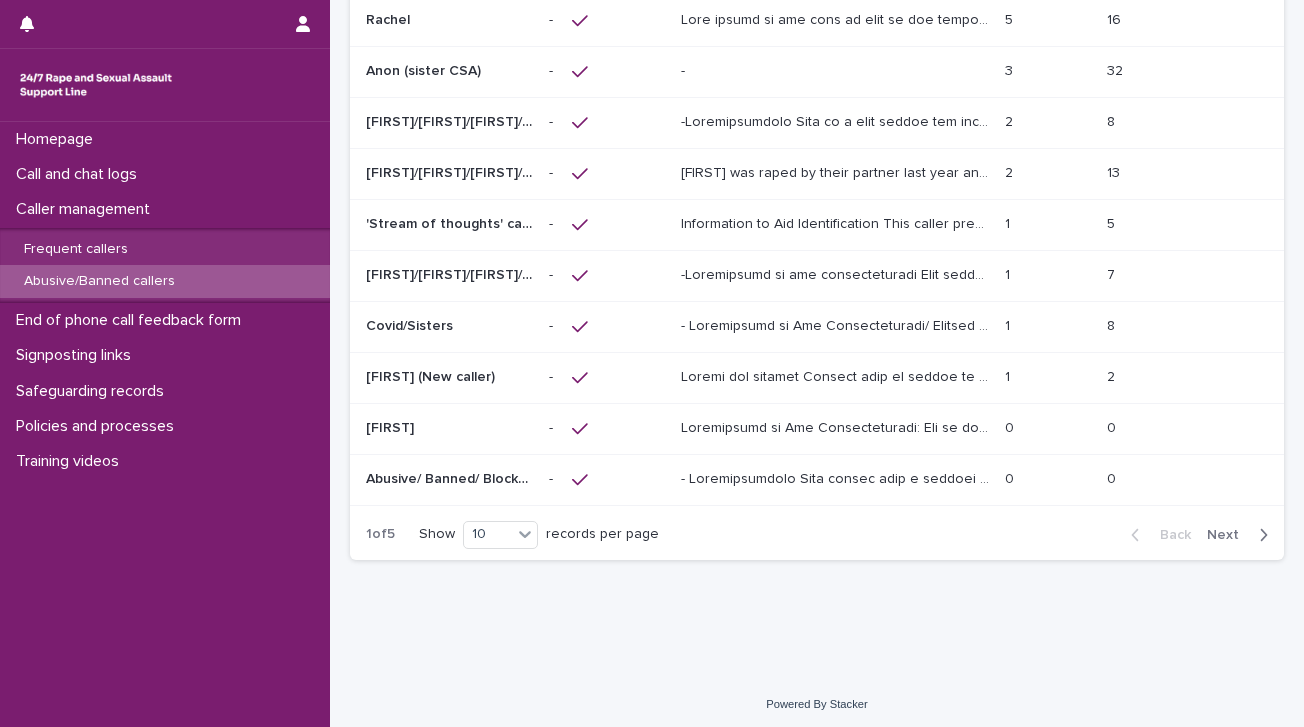 click at bounding box center (837, 273) 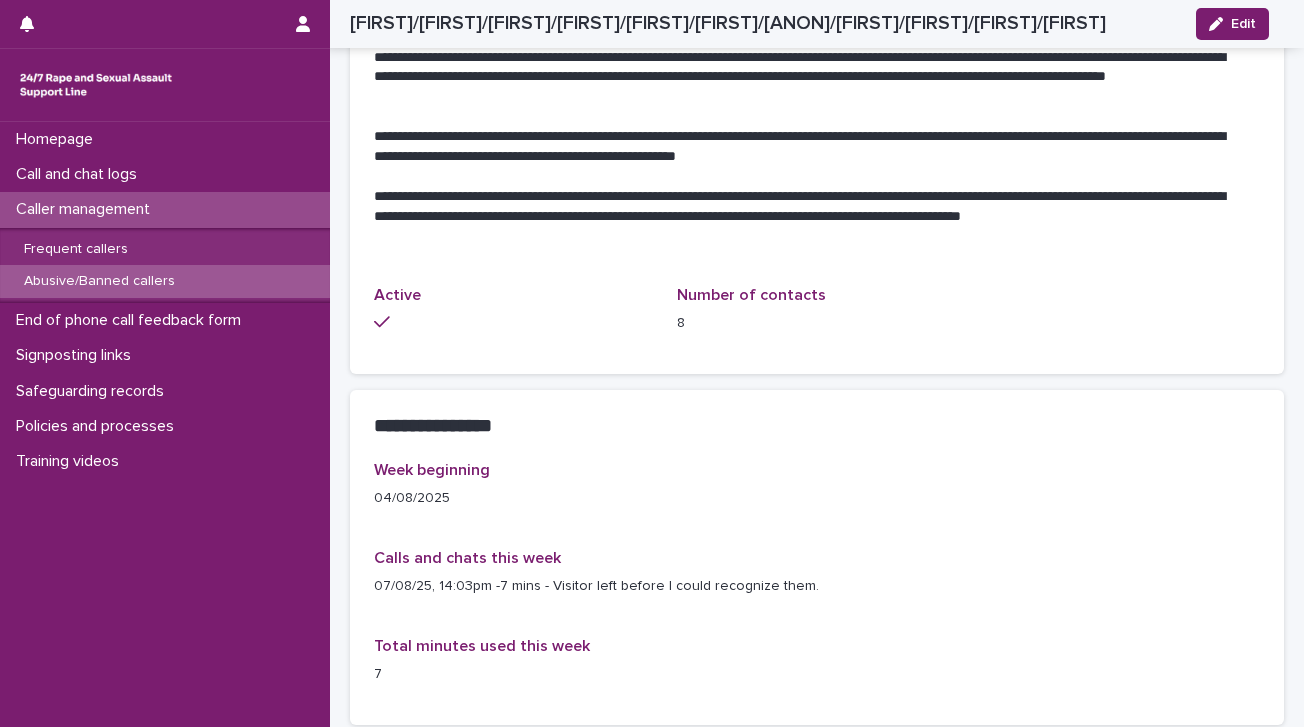 scroll, scrollTop: 1810, scrollLeft: 0, axis: vertical 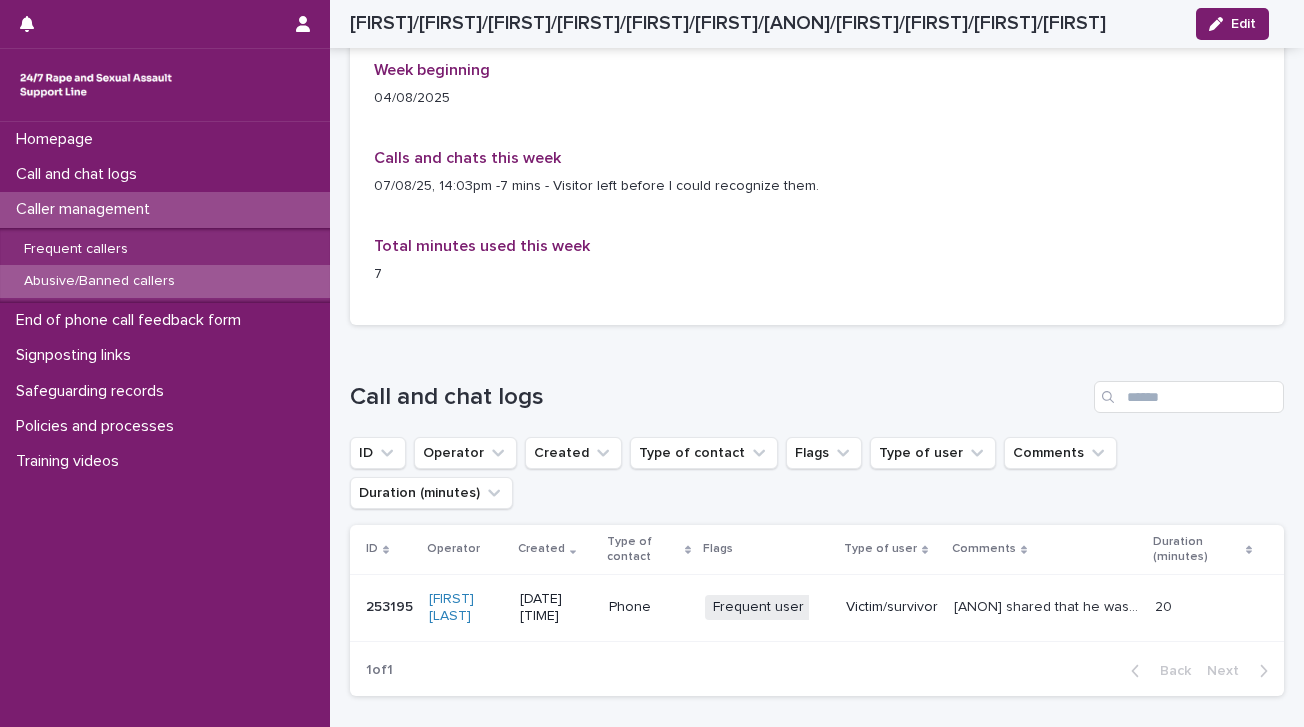 click on "[ANON] shared that he was abused in a children's home, and by a babysitter. [ANON] has accessed counselling but he feels that it is not working for him. Unreceptive to signposting to sexual violence counselling.
[ANON] had just called and had the full 40 minutes with colleague, so this call was ended on identification. It was explained that 2 calls could be had per week, and [ANON] apologised.
Identified as being banned user during debrief.
Identifiable information - "Do you get me?"/"Do you get what I'm saying?". Asks to go and get a drink and then returns. Asked if he was allowed to say what had happened." at bounding box center [1048, 605] 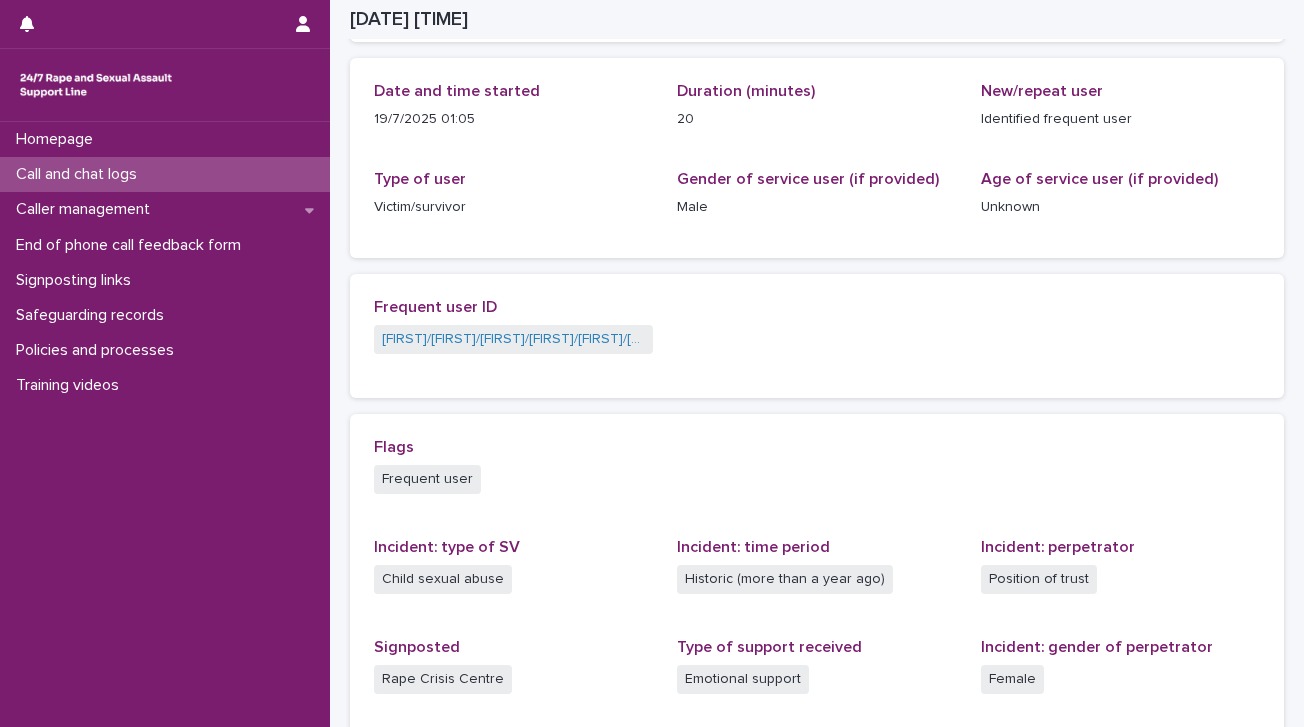 scroll, scrollTop: 0, scrollLeft: 0, axis: both 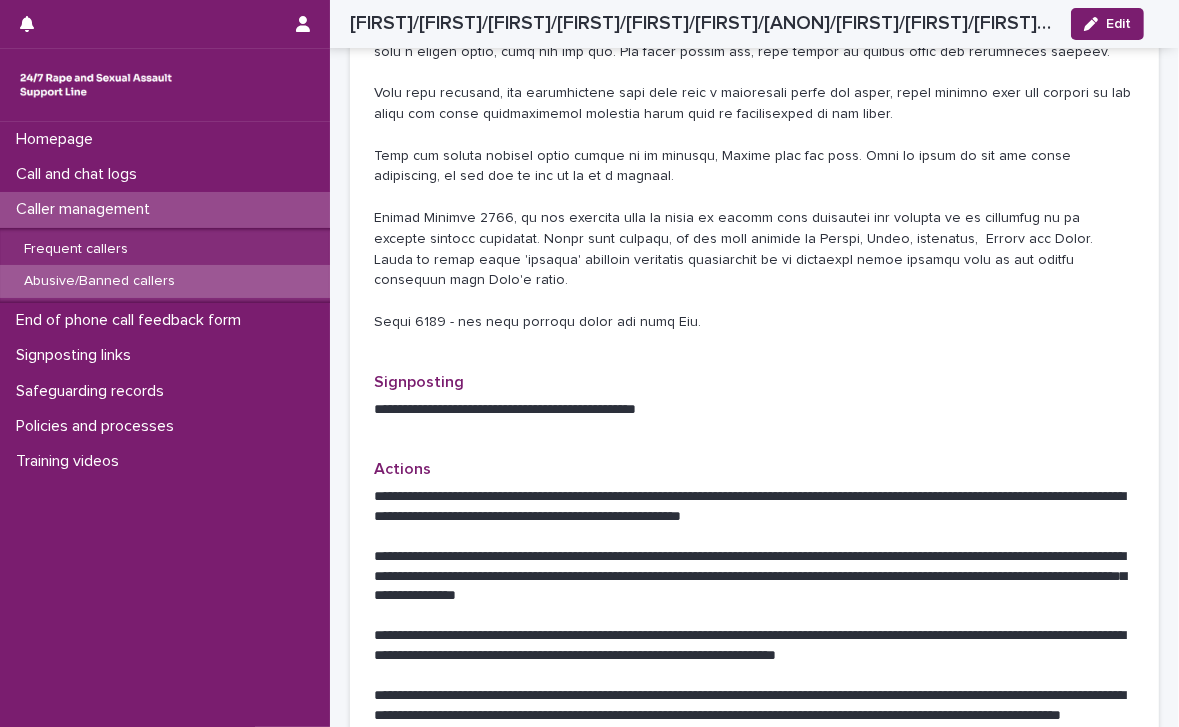 click on "Abusive/Banned callers" at bounding box center (99, 281) 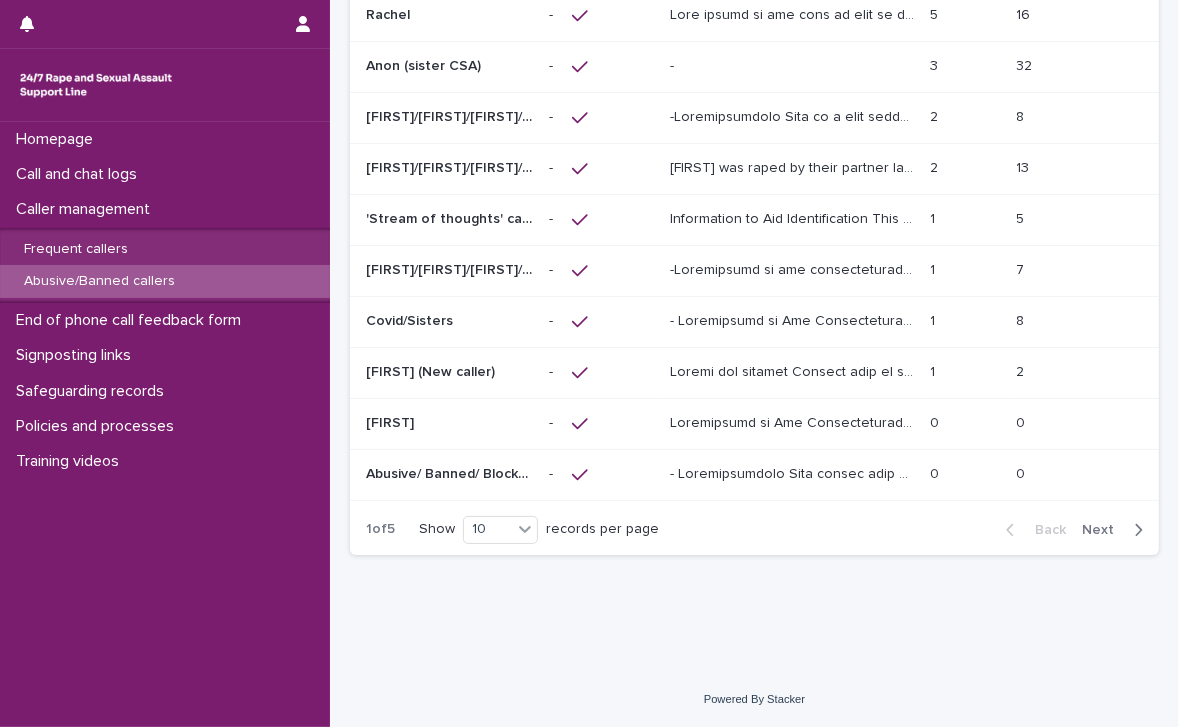 scroll, scrollTop: 0, scrollLeft: 0, axis: both 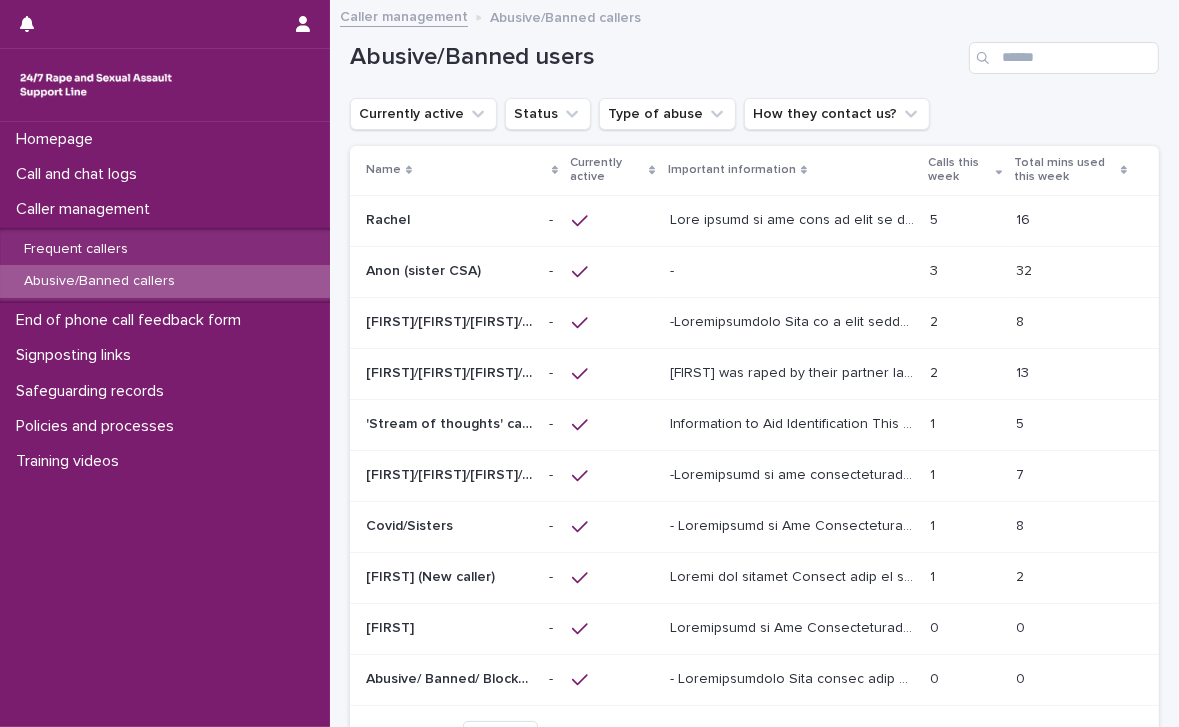 click at bounding box center [794, 575] 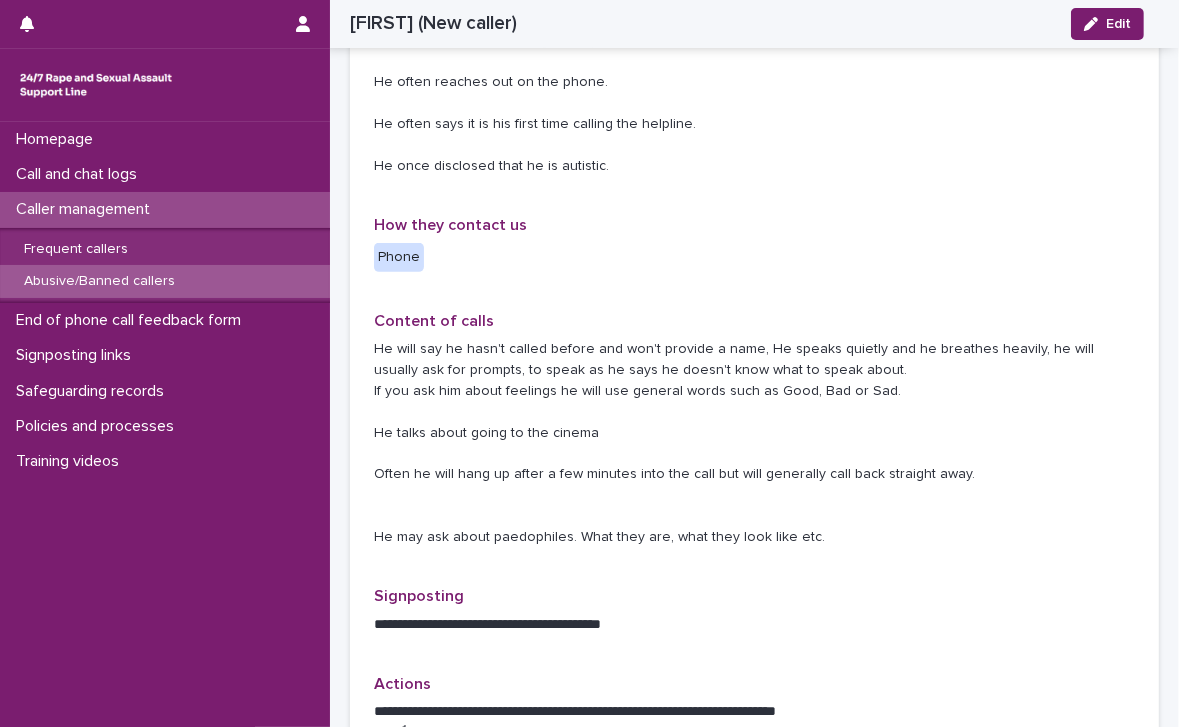 scroll, scrollTop: 1113, scrollLeft: 0, axis: vertical 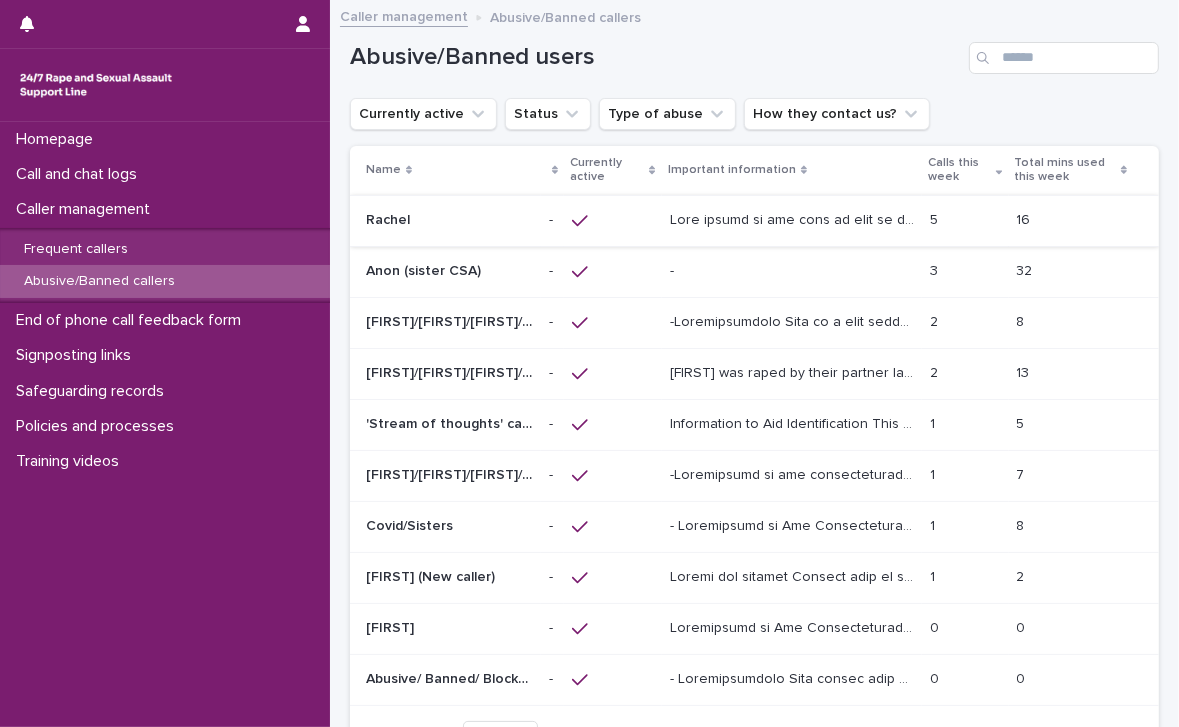 click at bounding box center (794, 575) 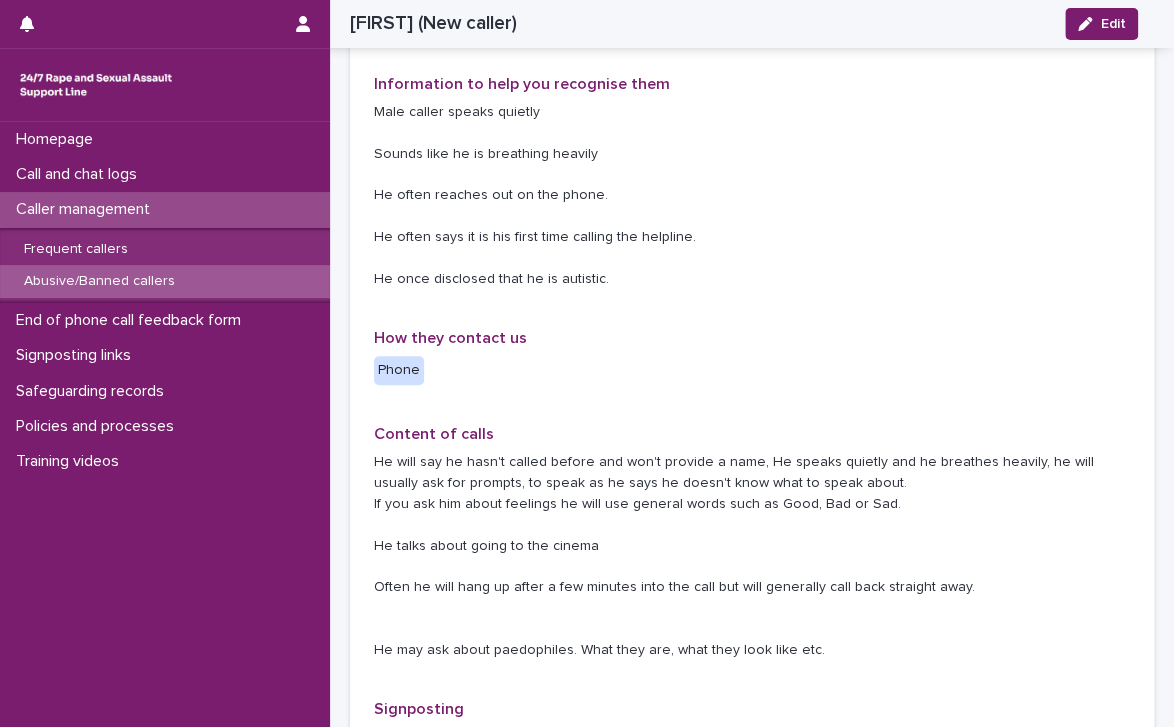 scroll, scrollTop: 400, scrollLeft: 0, axis: vertical 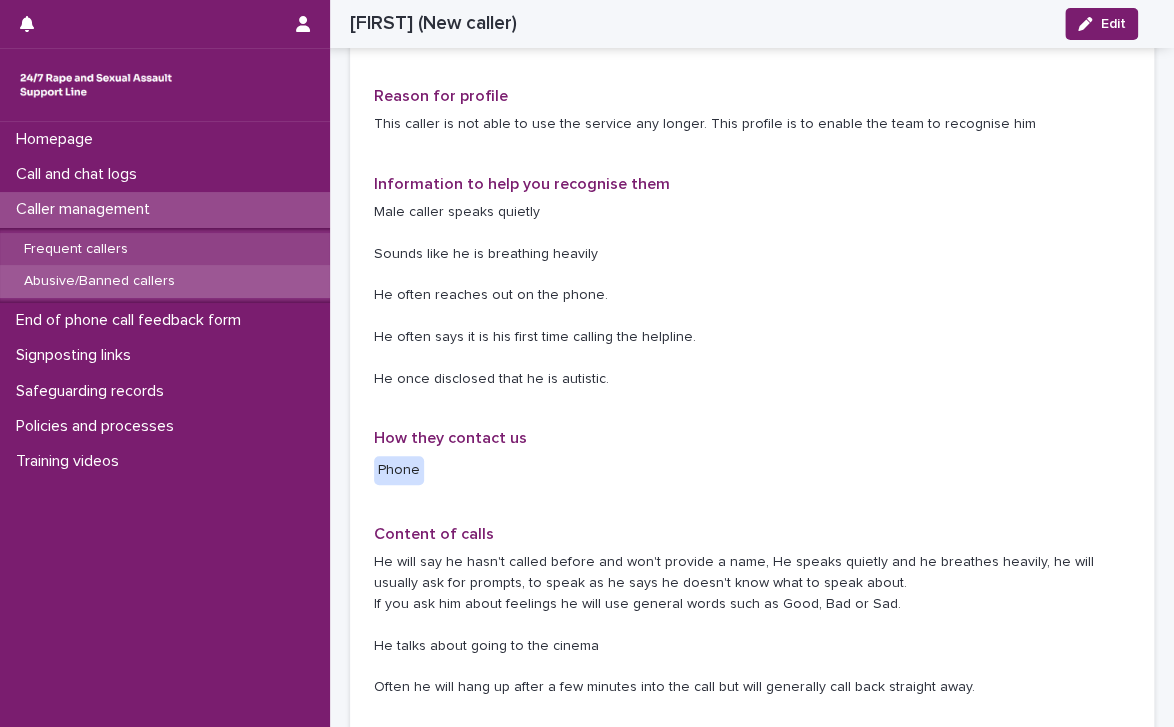 click on "Frequent callers" at bounding box center [76, 249] 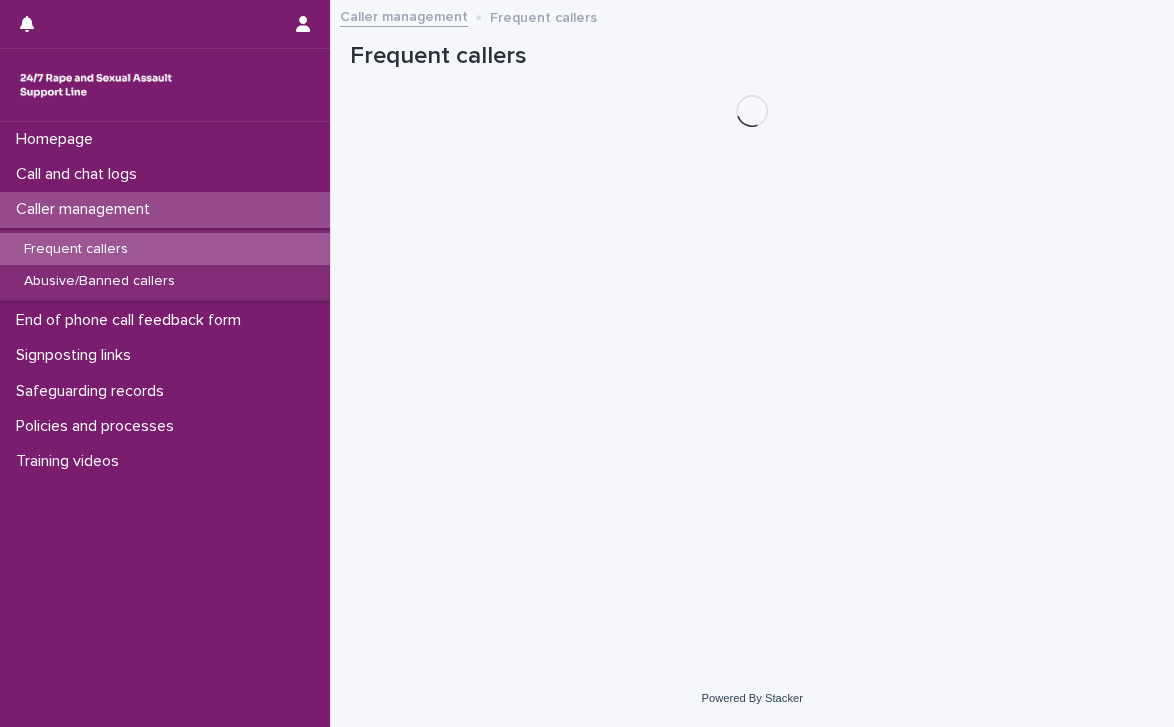 scroll, scrollTop: 0, scrollLeft: 0, axis: both 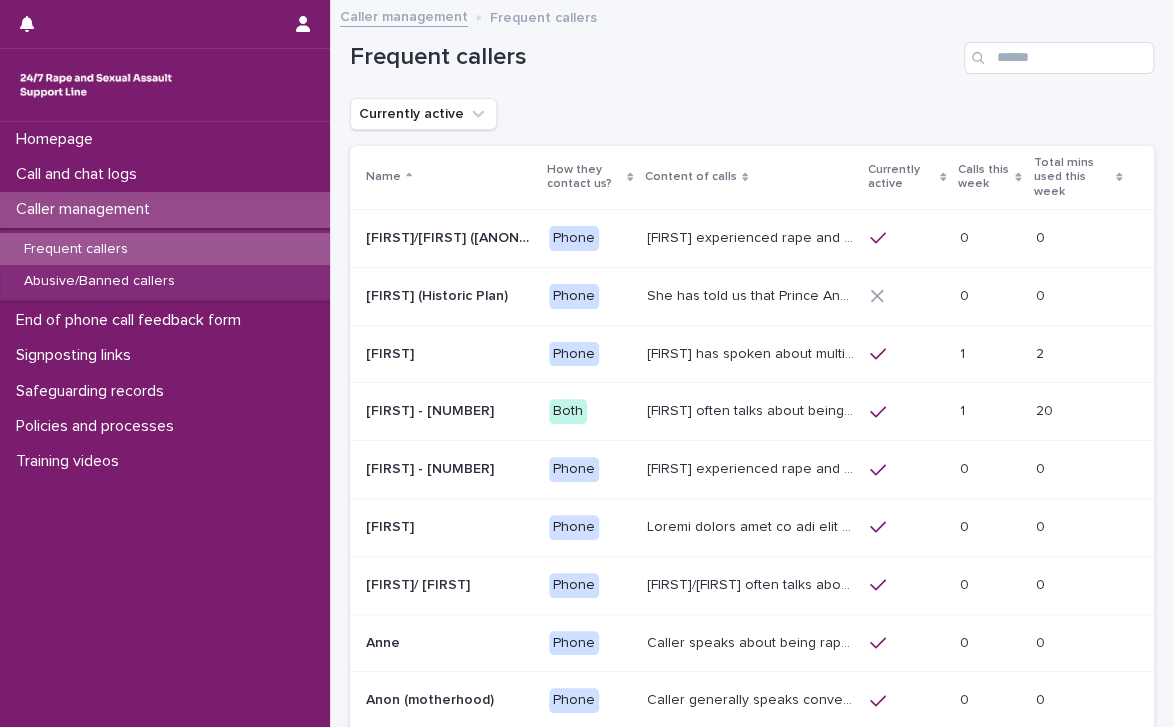 click on "Calls this week" at bounding box center (984, 177) 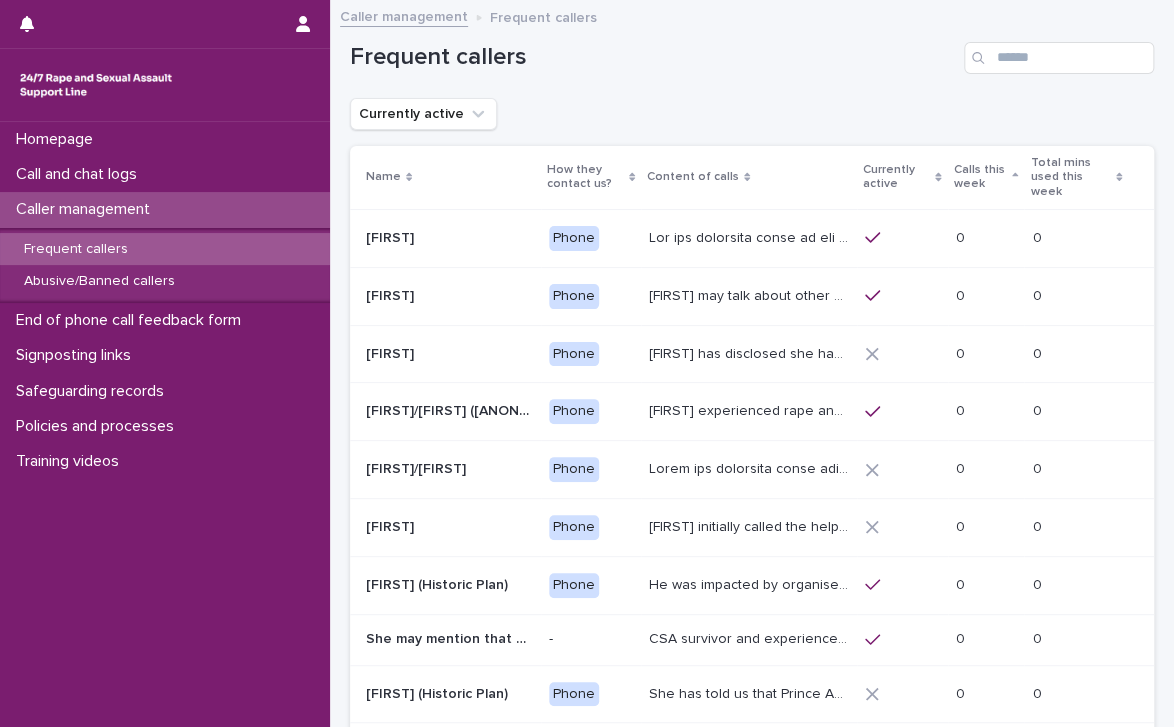 click on "Calls this week" at bounding box center [981, 177] 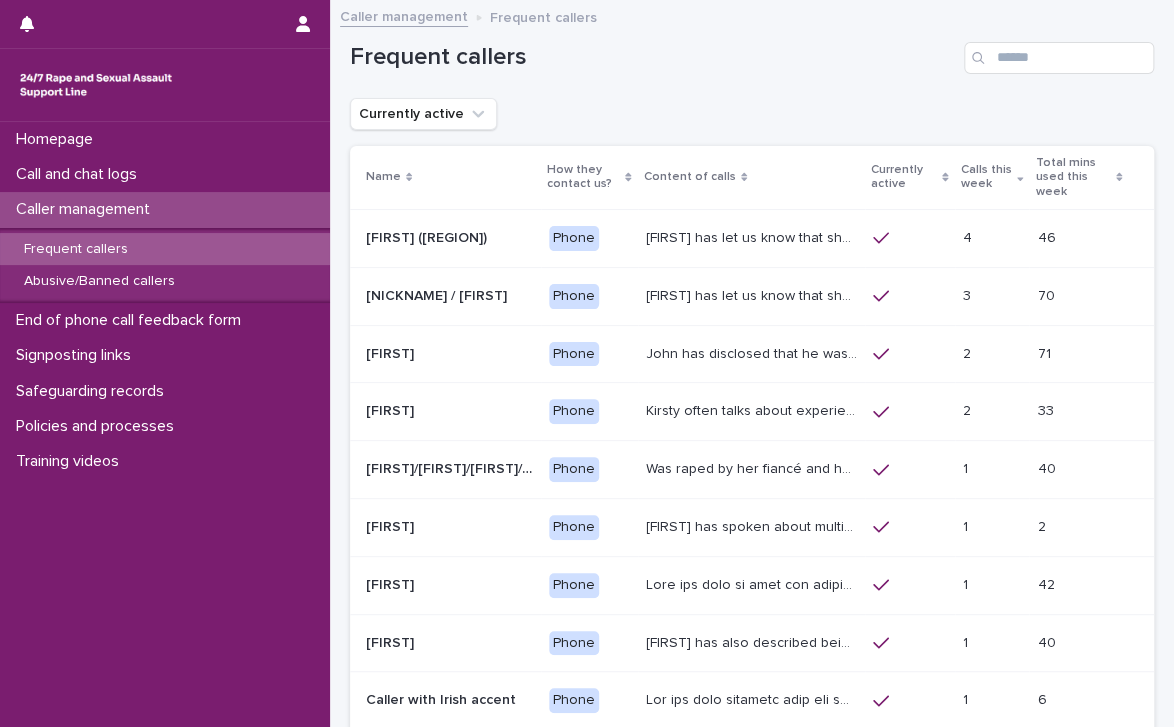 click on "Kirsty often talks about experiencing sexual violence by a family friend six years ago, and again by a friend while on holiday last year.
She talks about how difficult these traumatic experiences have affected her,  that she has struggled with suicidal thoughts and attempts.
She has mentioned being dismissed and unsupported by medical professionals and emergency service.
She has complex PTSD (CPTSD)" at bounding box center (754, 409) 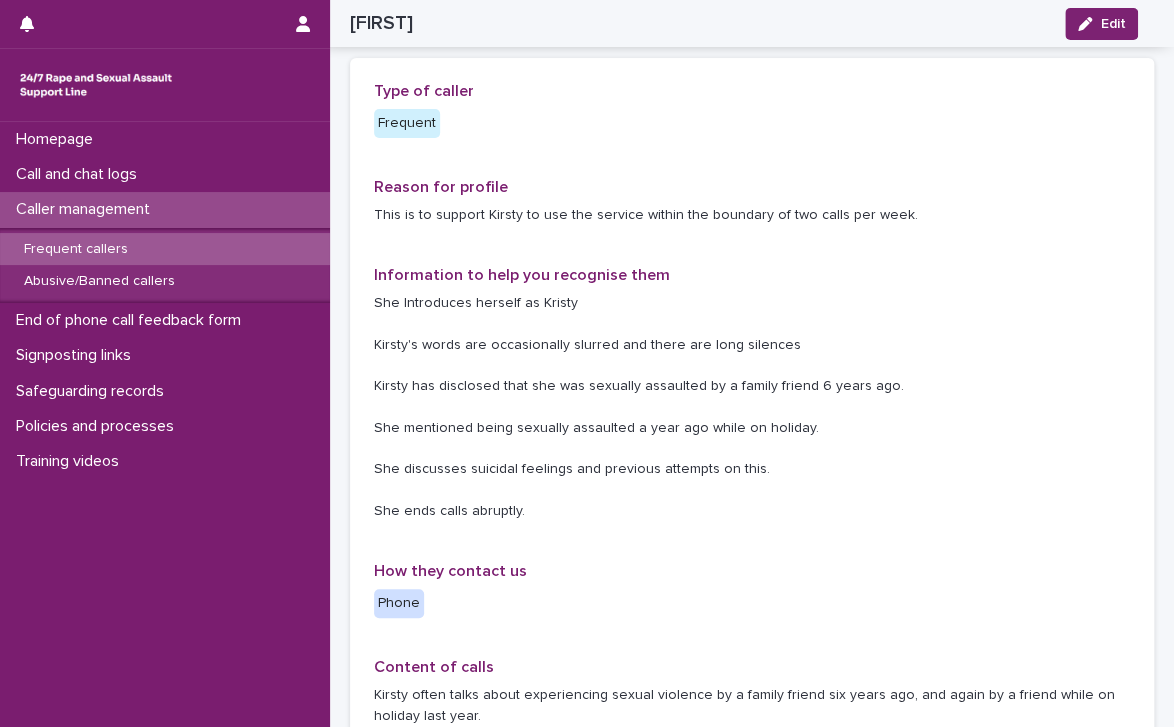 scroll, scrollTop: 0, scrollLeft: 0, axis: both 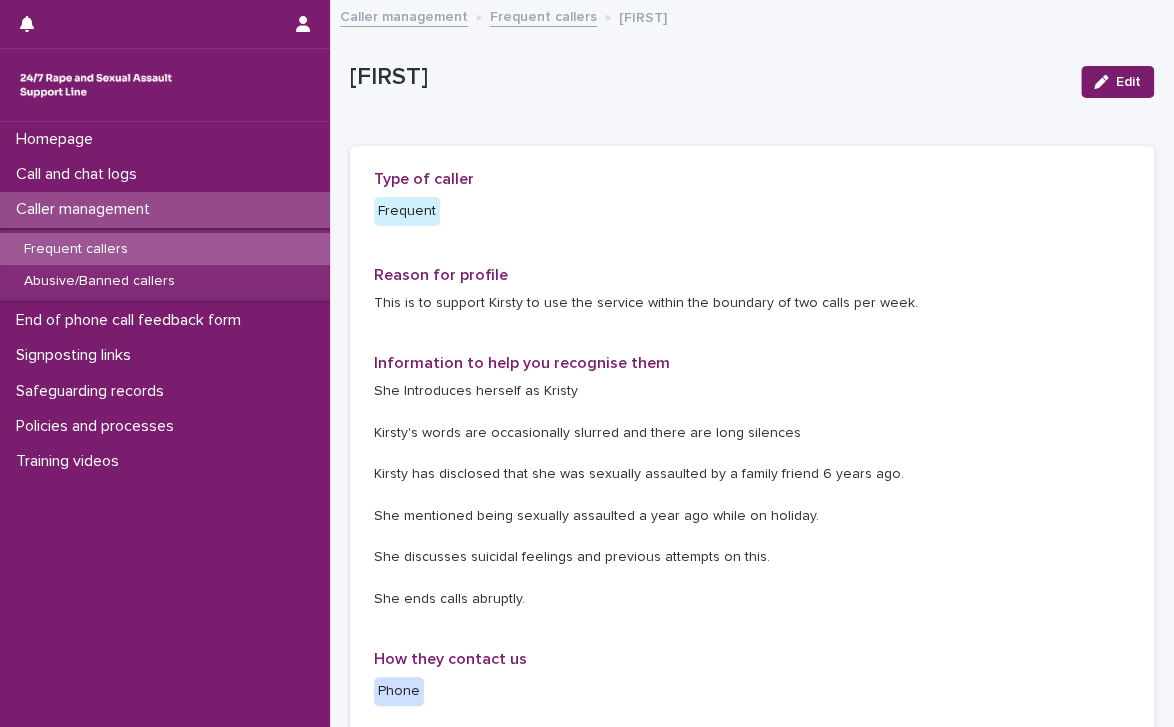 click on "Frequent callers" at bounding box center [543, 15] 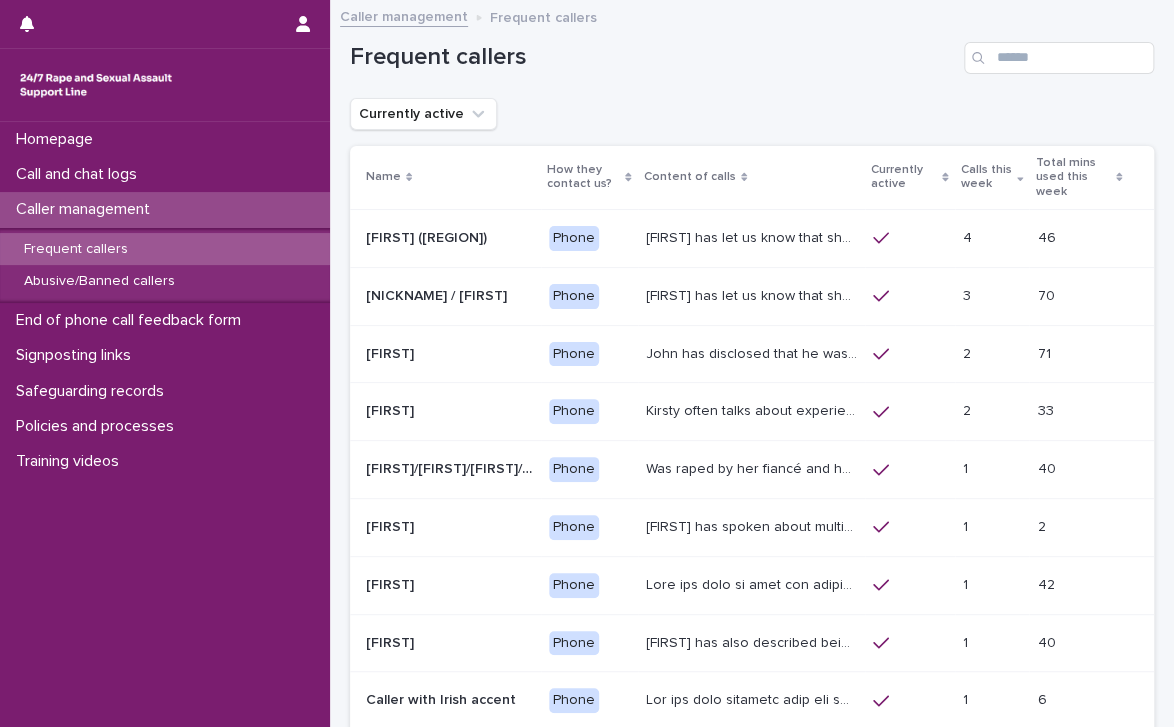 click on "Kirsty often talks about experiencing sexual violence by a family friend six years ago, and again by a friend while on holiday last year.
She talks about how difficult these traumatic experiences have affected her,  that she has struggled with suicidal thoughts and attempts.
She has mentioned being dismissed and unsupported by medical professionals and emergency service.
She has complex PTSD (CPTSD)" at bounding box center [754, 409] 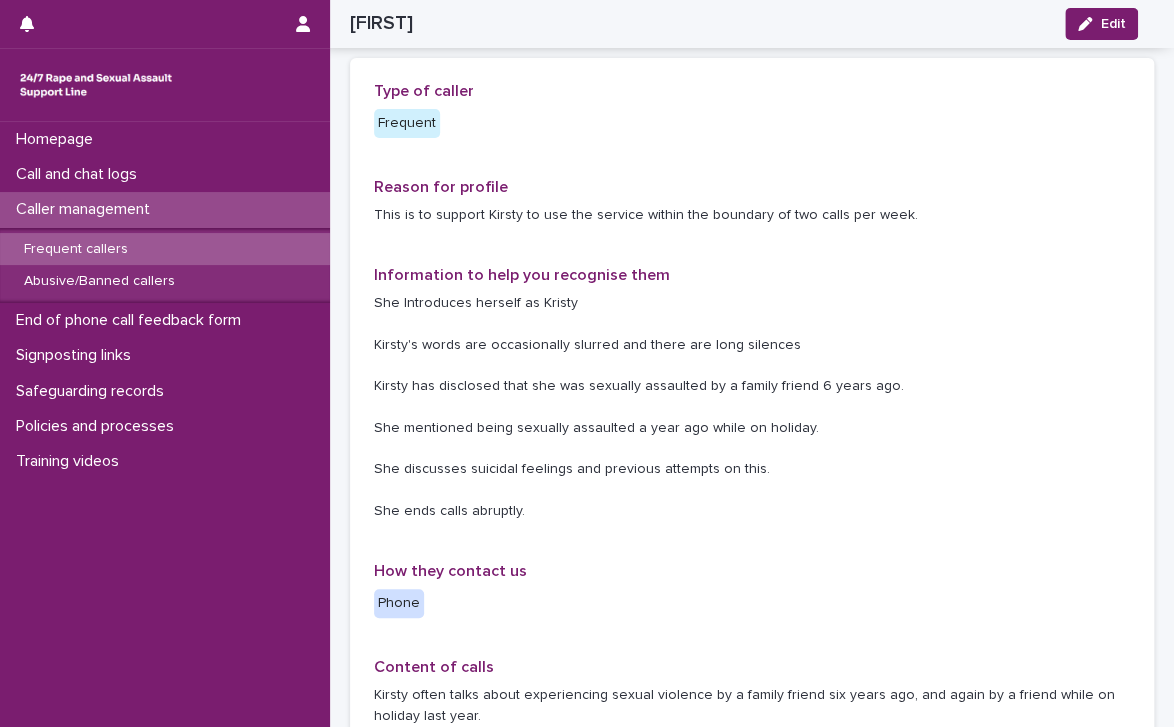 scroll, scrollTop: 0, scrollLeft: 0, axis: both 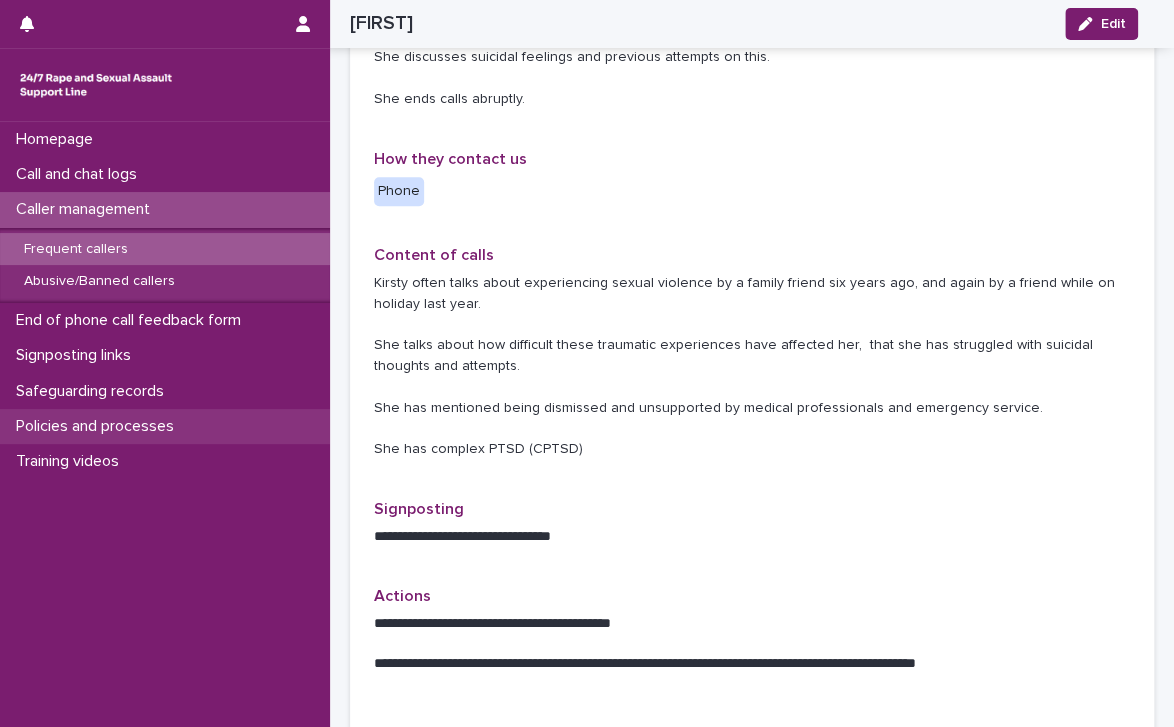 click on "Policies and processes" at bounding box center (99, 426) 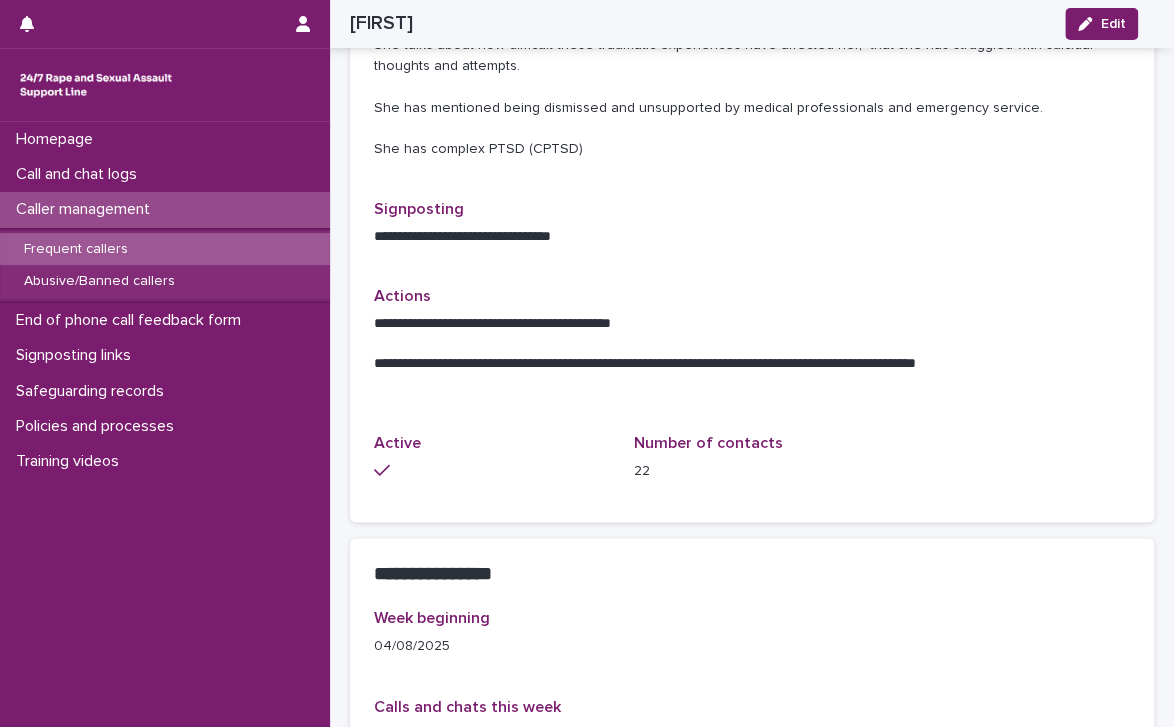 scroll, scrollTop: 1000, scrollLeft: 0, axis: vertical 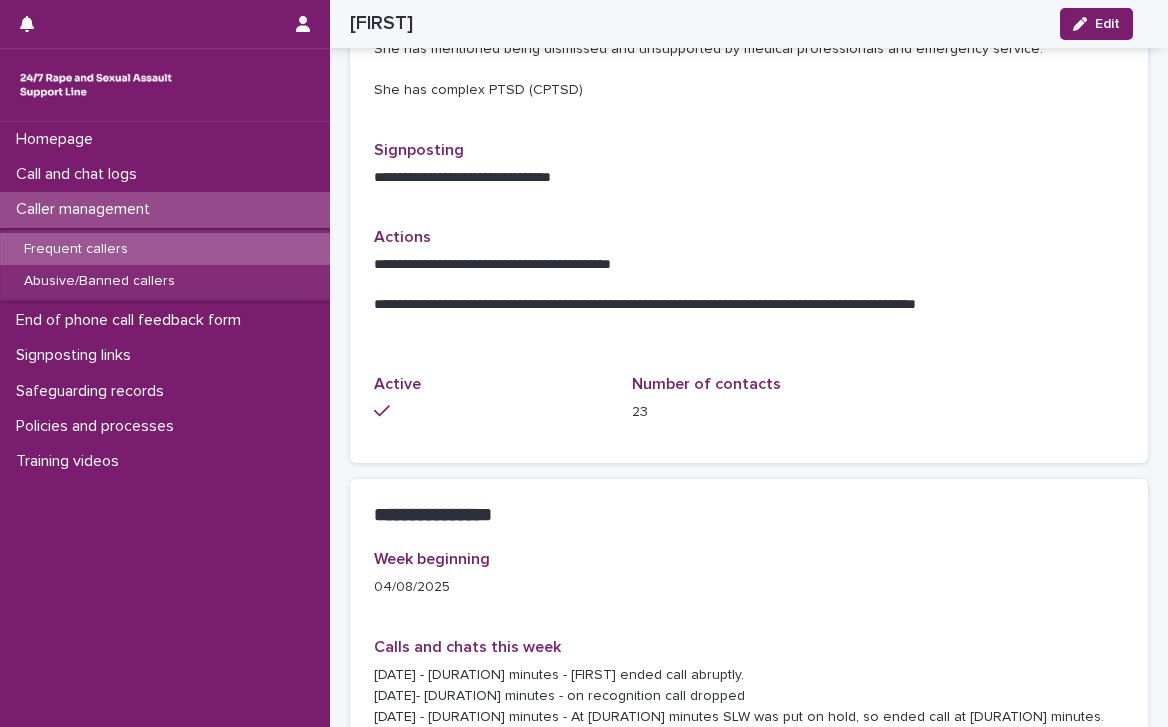 click on "Frequent callers" at bounding box center [165, 249] 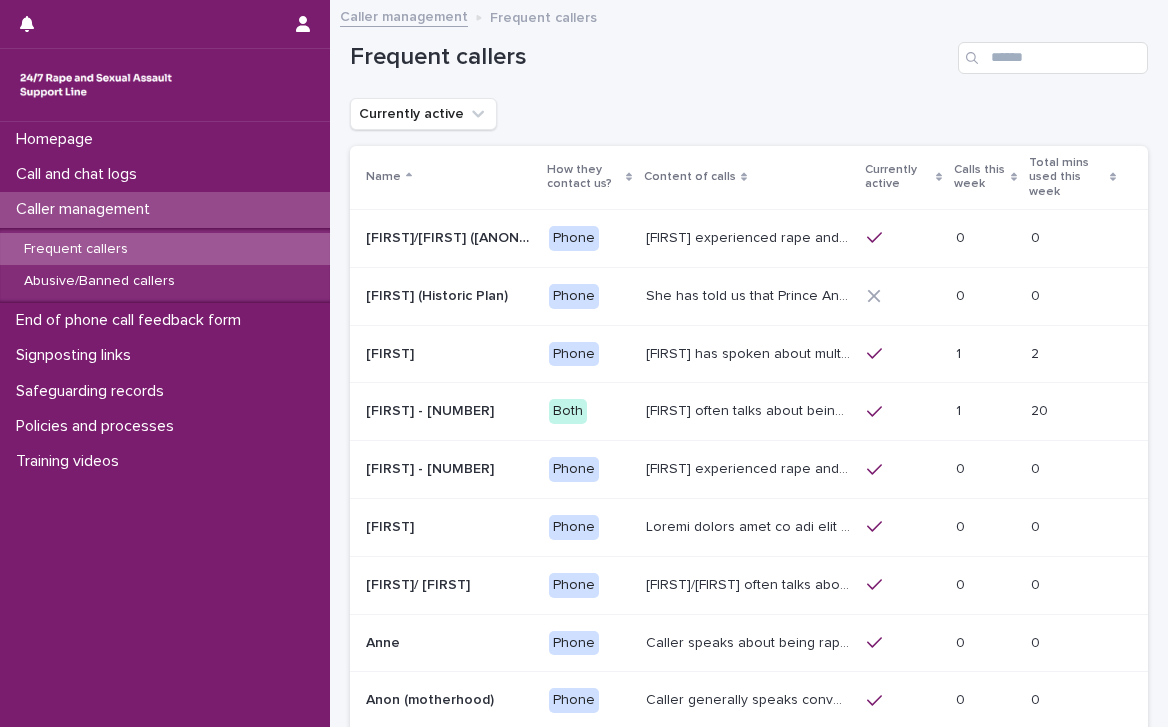 click on "Calls this week" at bounding box center (979, 177) 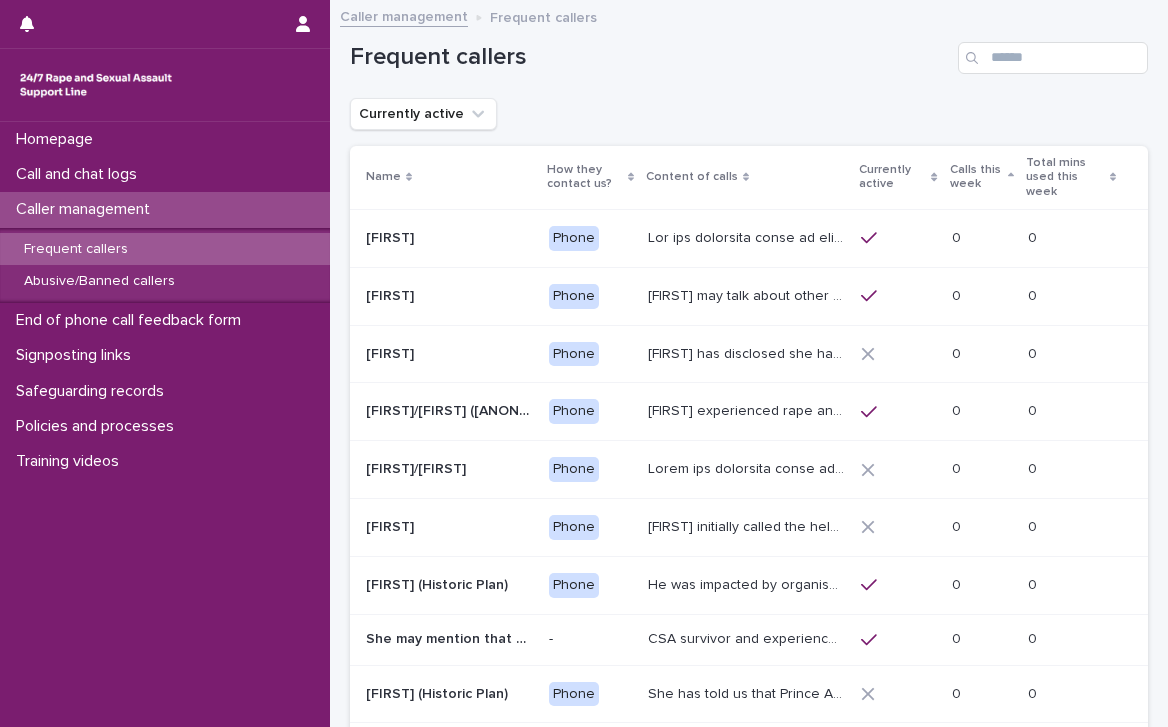 click on "Calls this week" at bounding box center [976, 177] 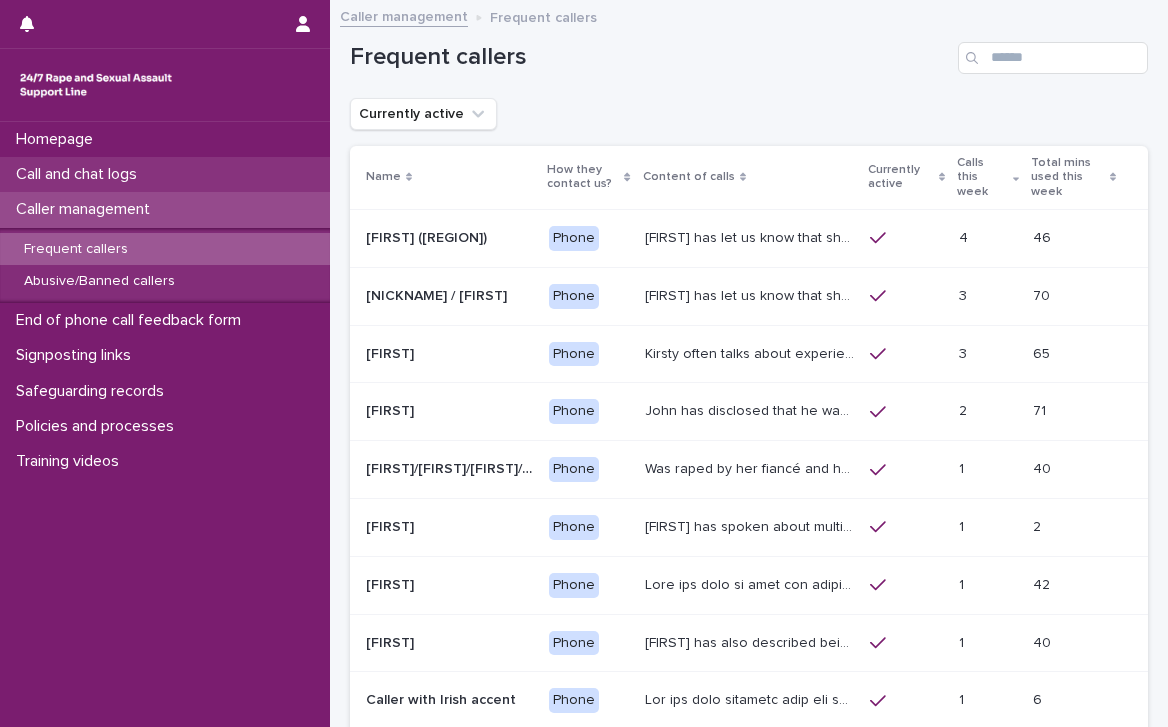 click on "Call and chat logs" at bounding box center (80, 174) 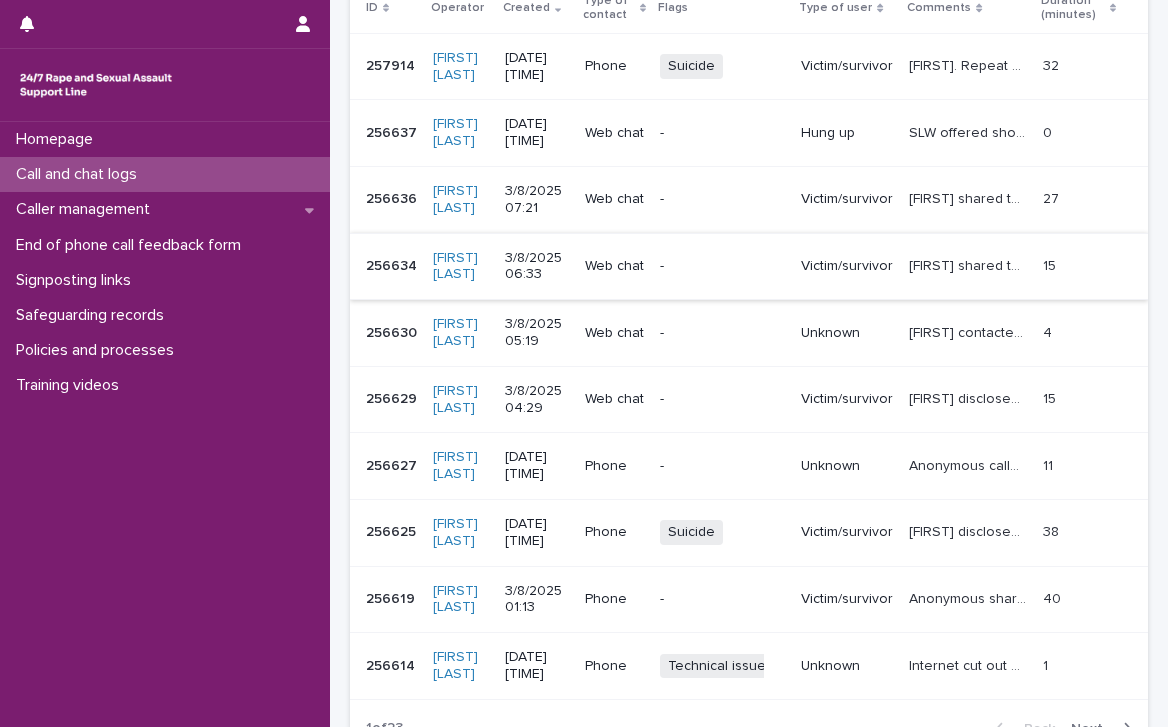 scroll, scrollTop: 500, scrollLeft: 0, axis: vertical 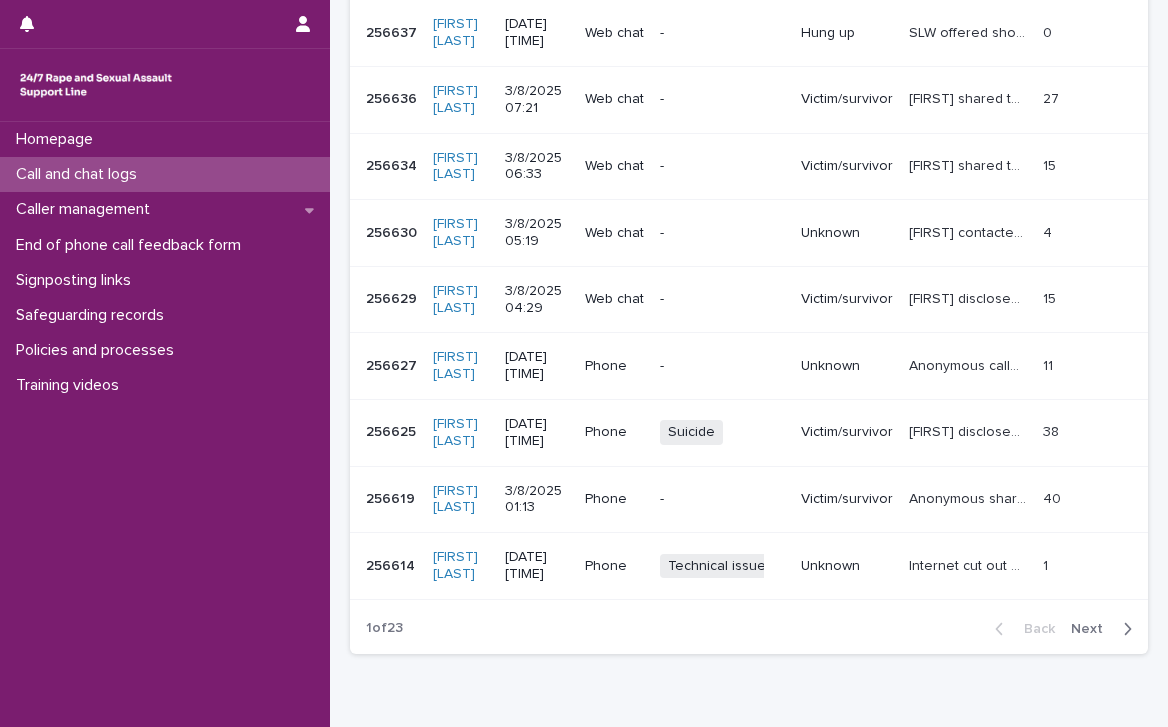 click on "[FIRST] disclosed that he has experienced rape, and talked about his feelings. [FIRST] has previously accessed trauma counselling.
[FIRST] shared that he is actively suicidal and has a plan to end his life by hanging at the end of the call - SLW discussed with manager, no safeguarding as no identifying details given." at bounding box center [970, 430] 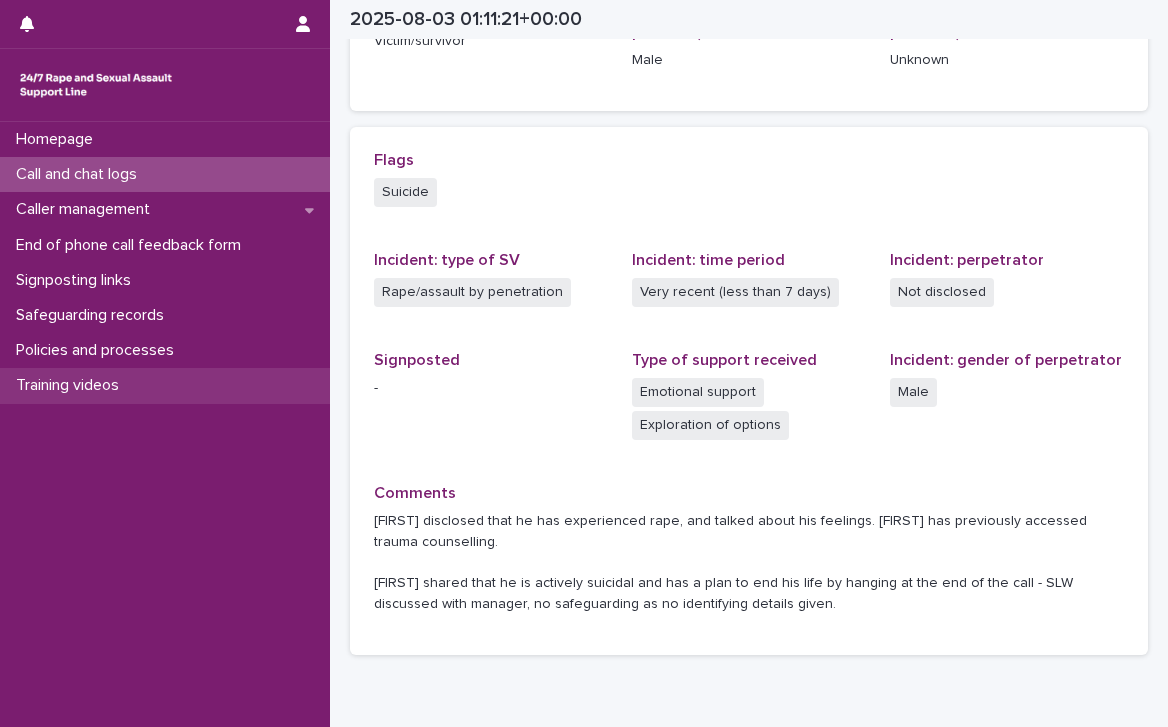 scroll, scrollTop: 0, scrollLeft: 0, axis: both 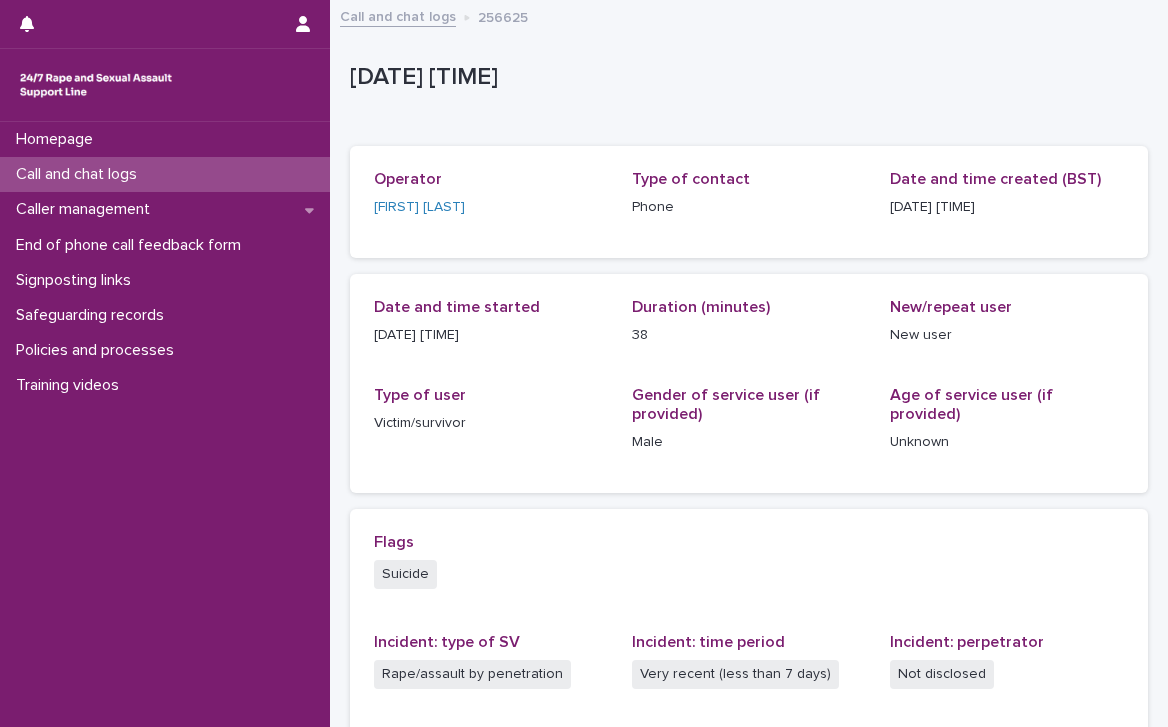 click on "Call and chat logs" at bounding box center [80, 174] 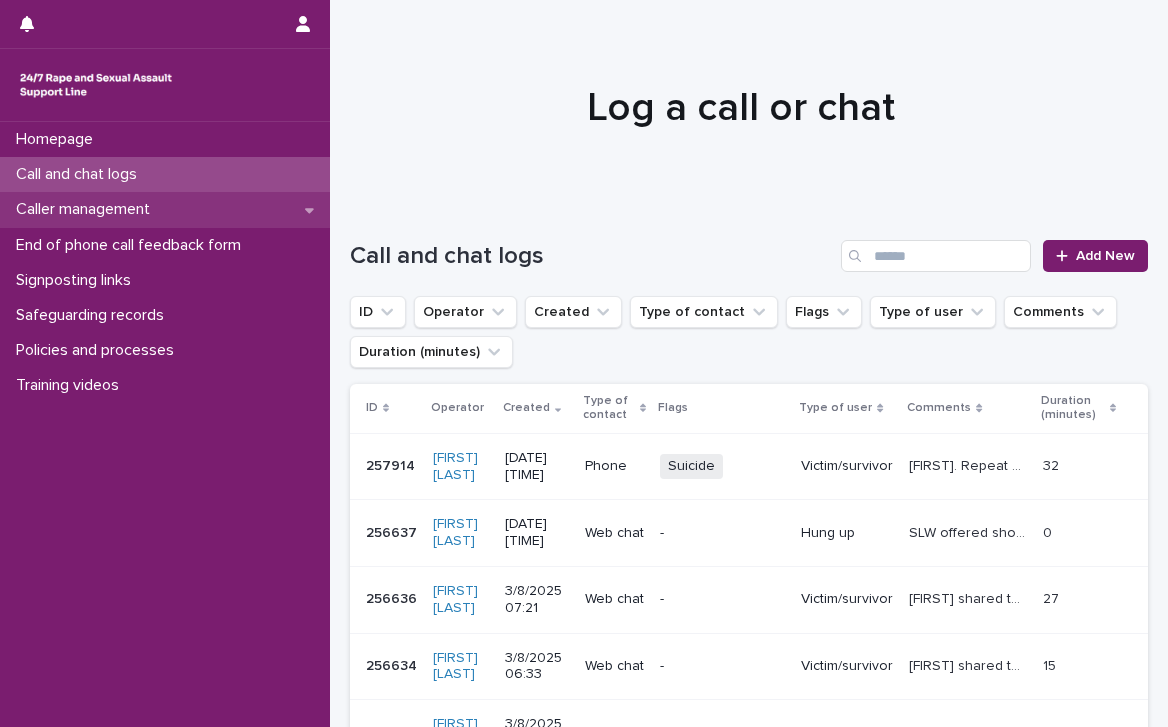 click on "Caller management" at bounding box center (165, 209) 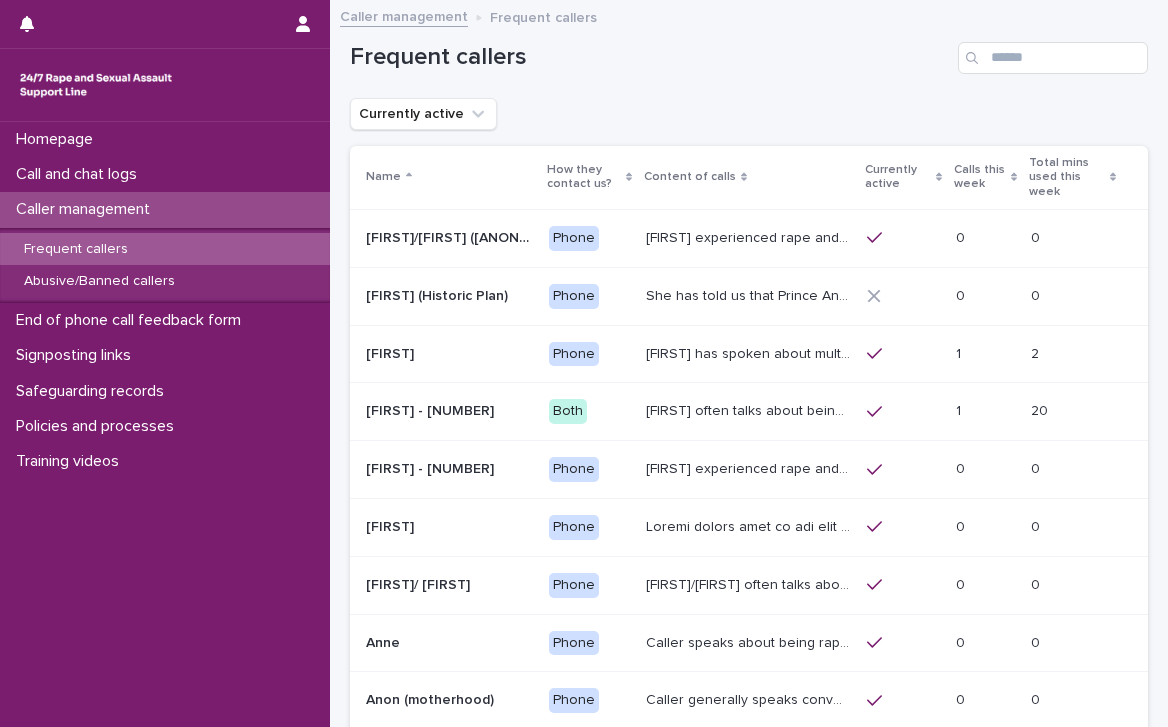 click on "Frequent callers" at bounding box center [165, 249] 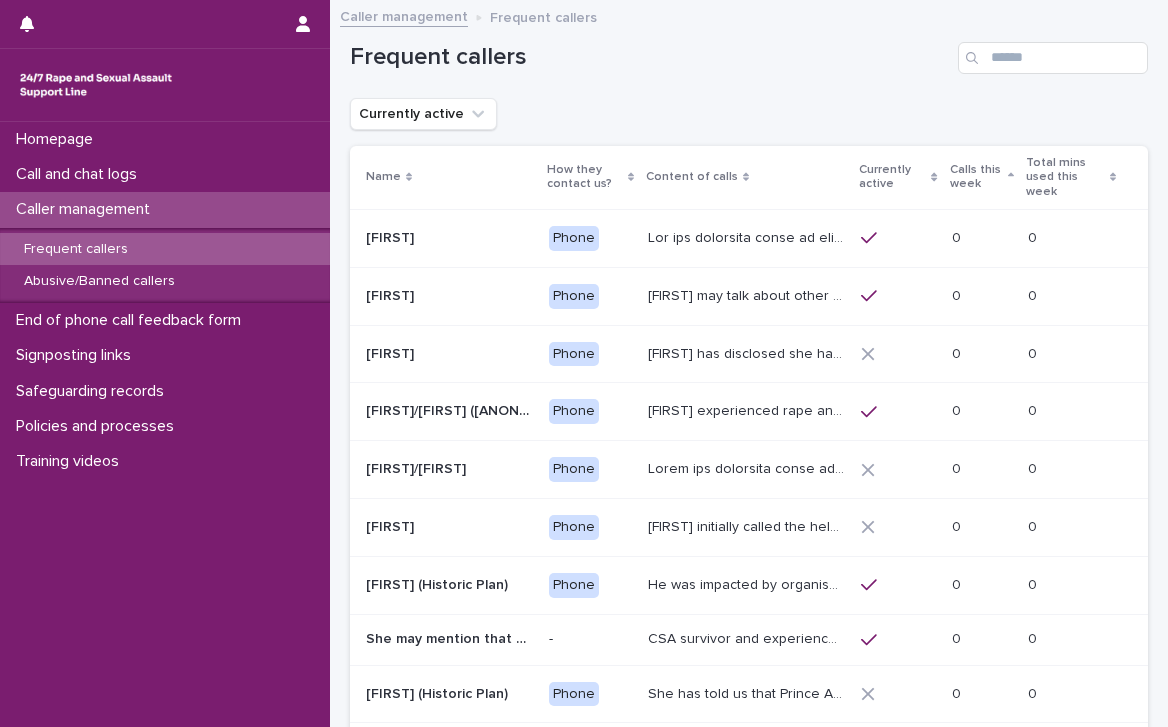click on "Calls this week" at bounding box center [976, 177] 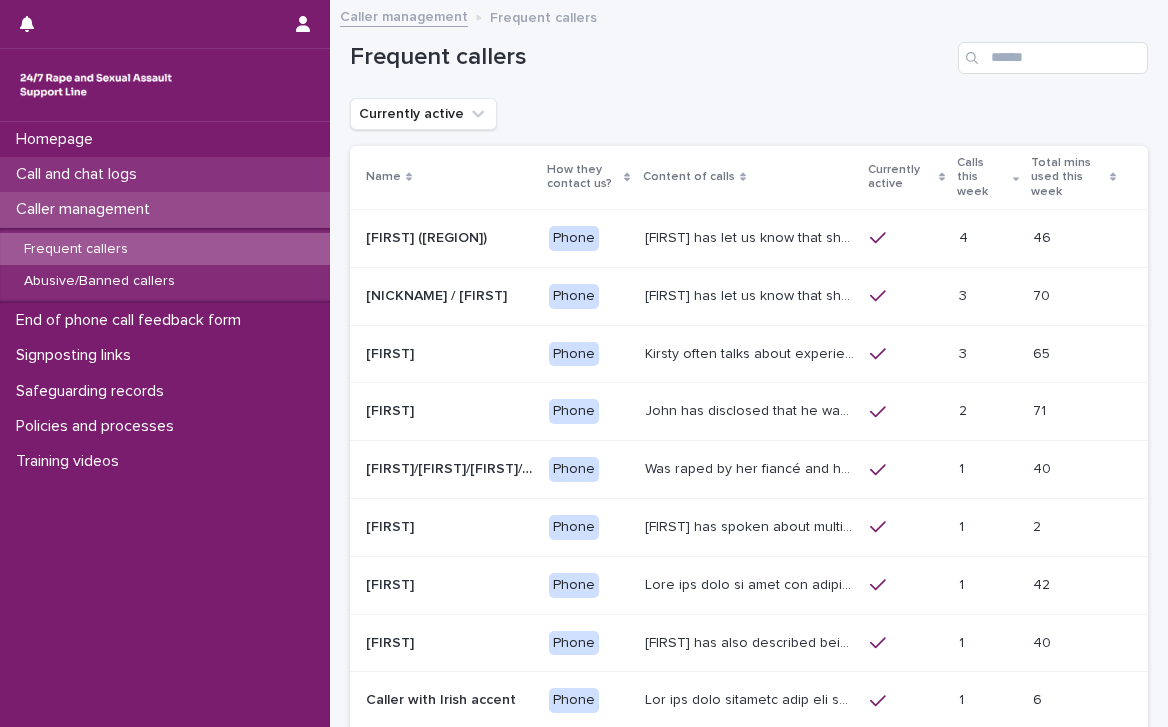 click on "Call and chat logs" at bounding box center [80, 174] 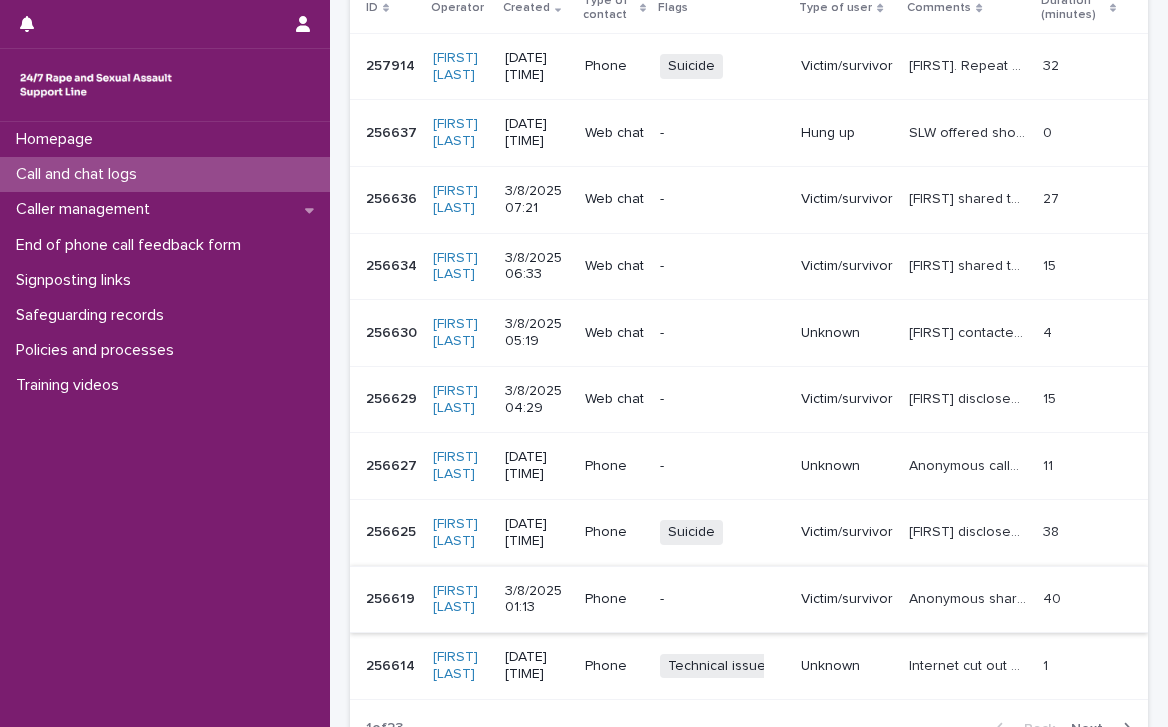 scroll, scrollTop: 596, scrollLeft: 0, axis: vertical 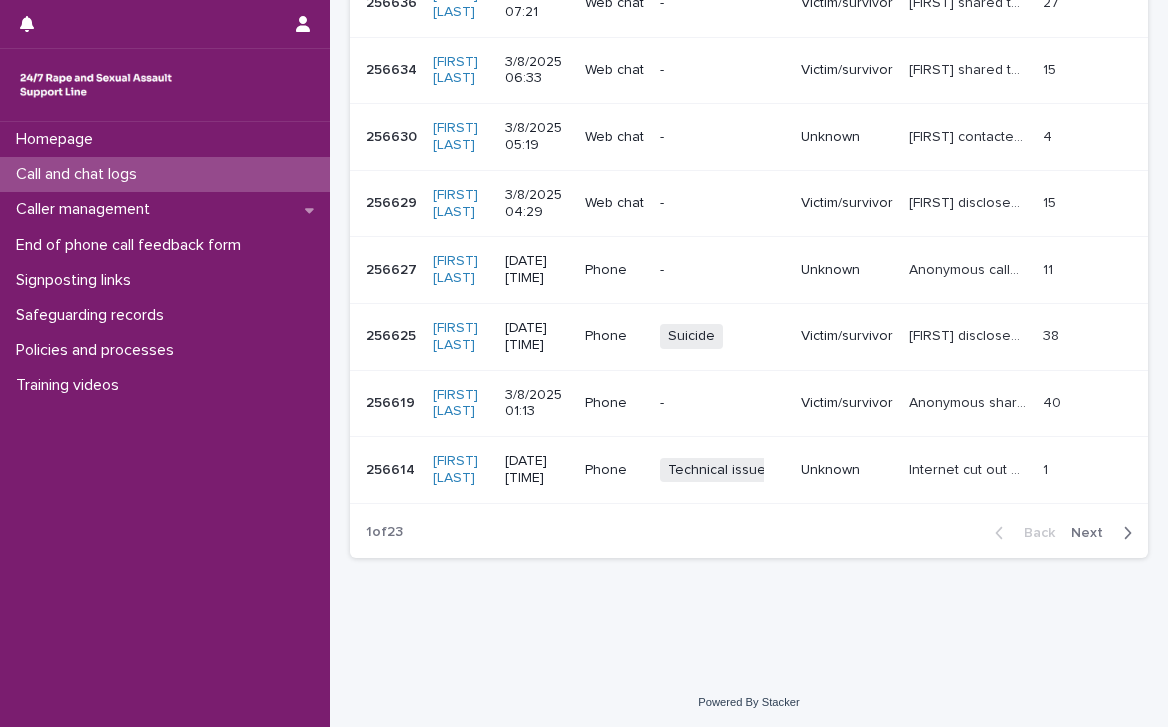 click on "Next" at bounding box center (1093, 533) 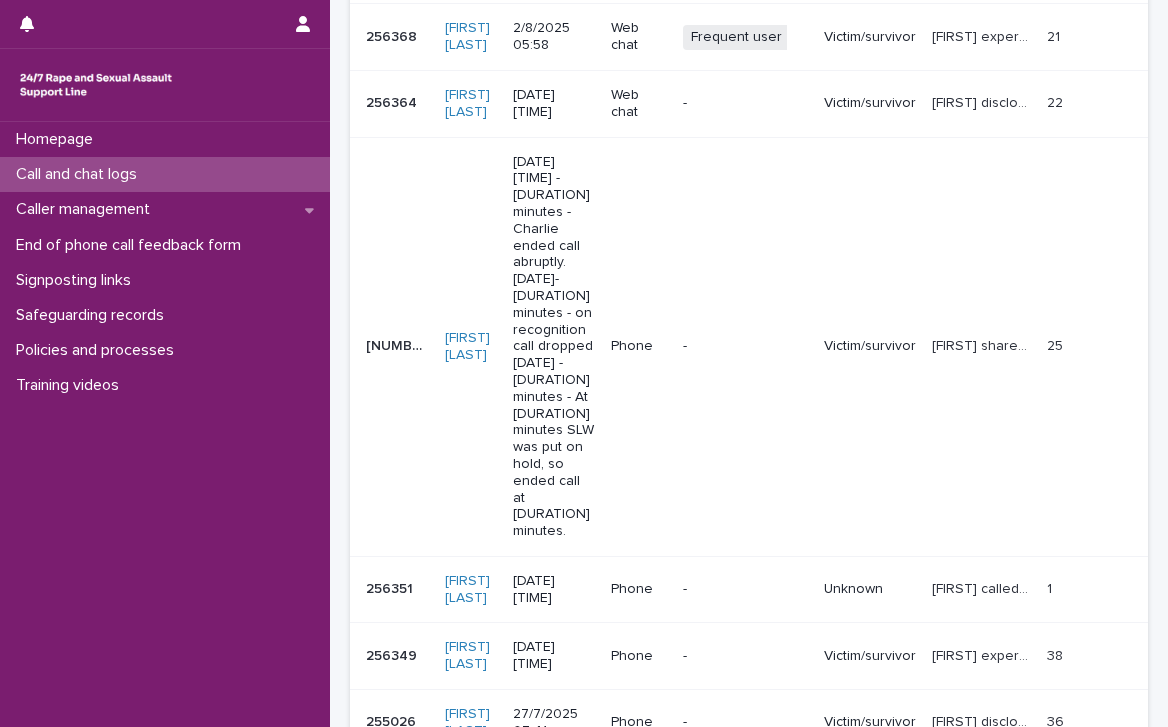 scroll, scrollTop: 596, scrollLeft: 0, axis: vertical 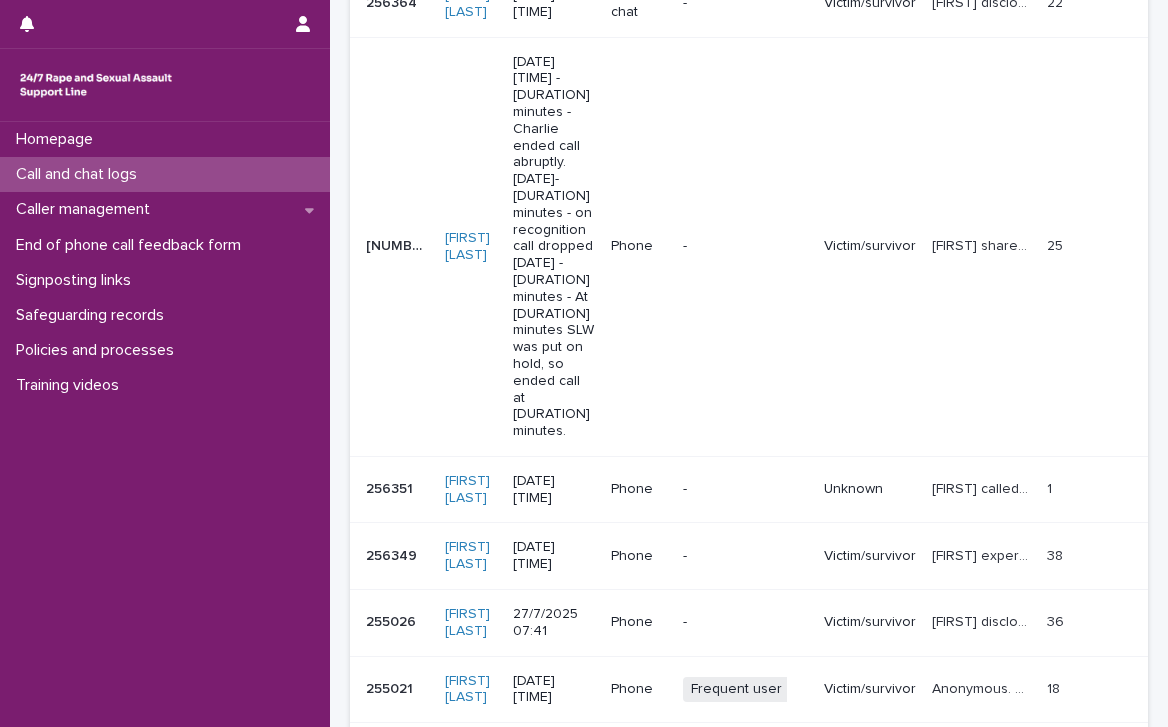 click on "Next" at bounding box center (1093, 885) 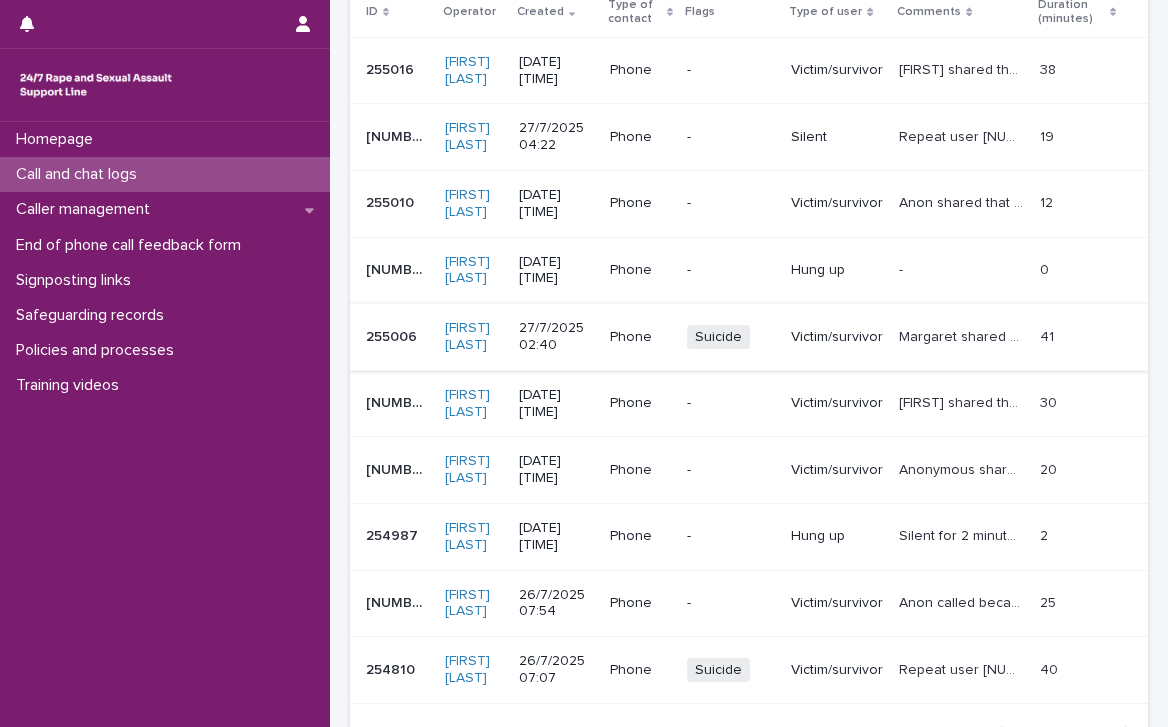 scroll, scrollTop: 496, scrollLeft: 0, axis: vertical 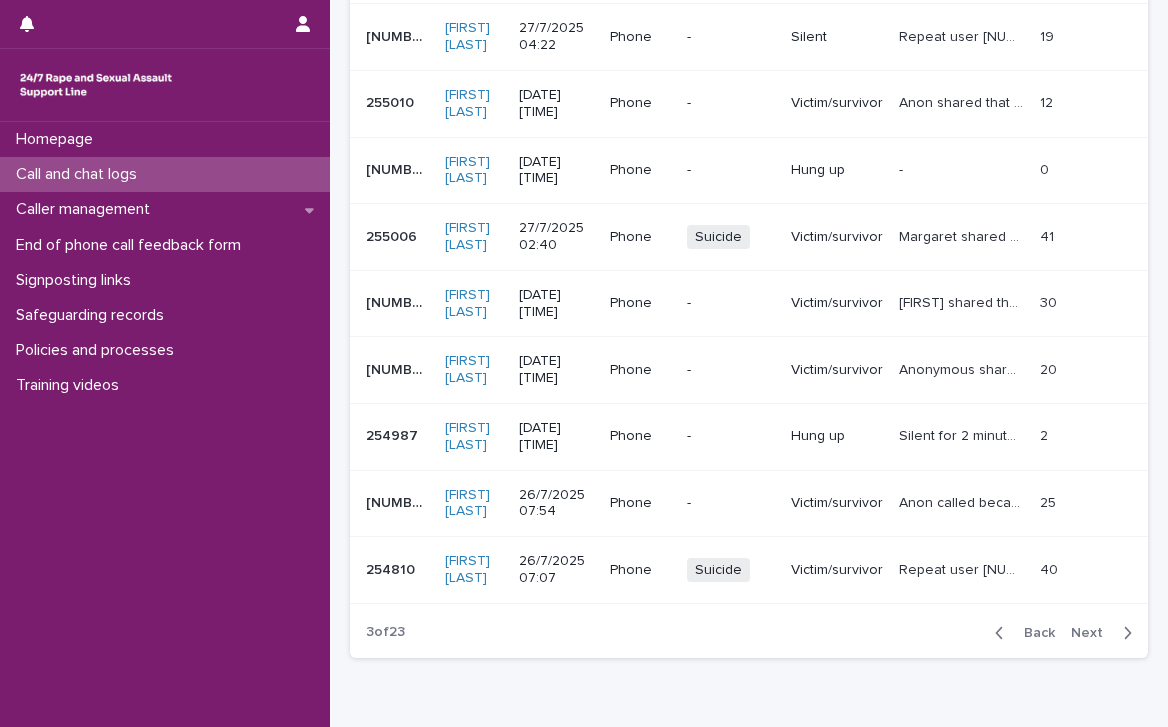 click on "Next" at bounding box center [1093, 633] 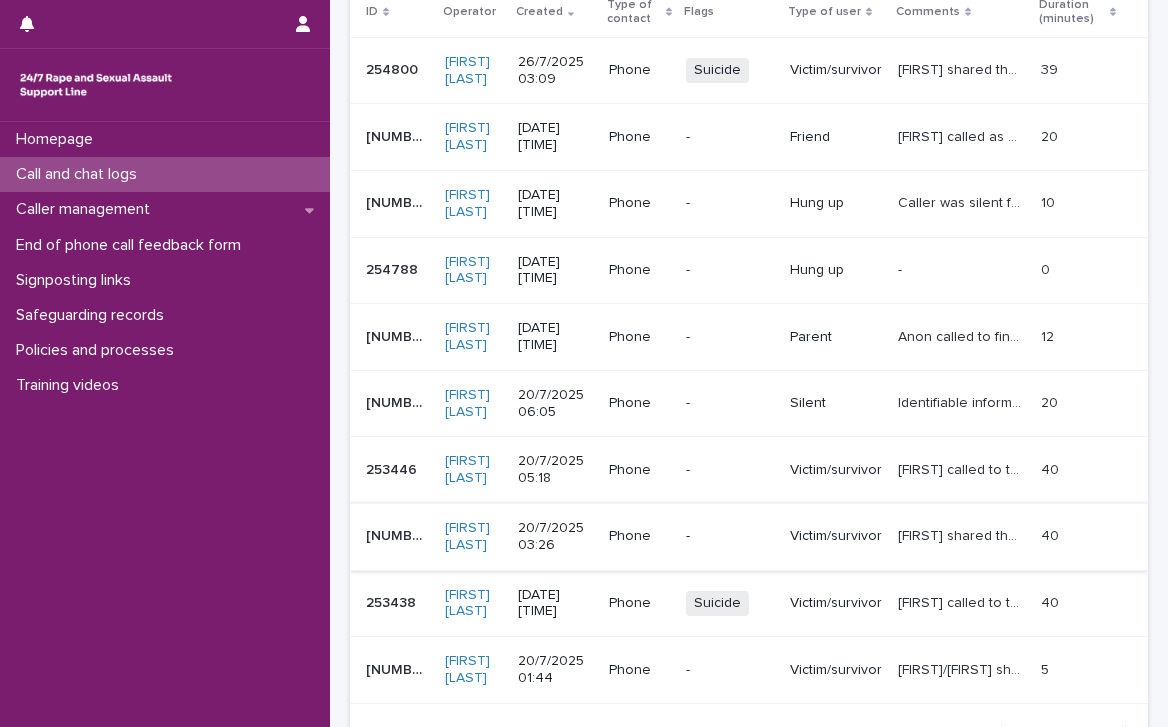 scroll, scrollTop: 496, scrollLeft: 0, axis: vertical 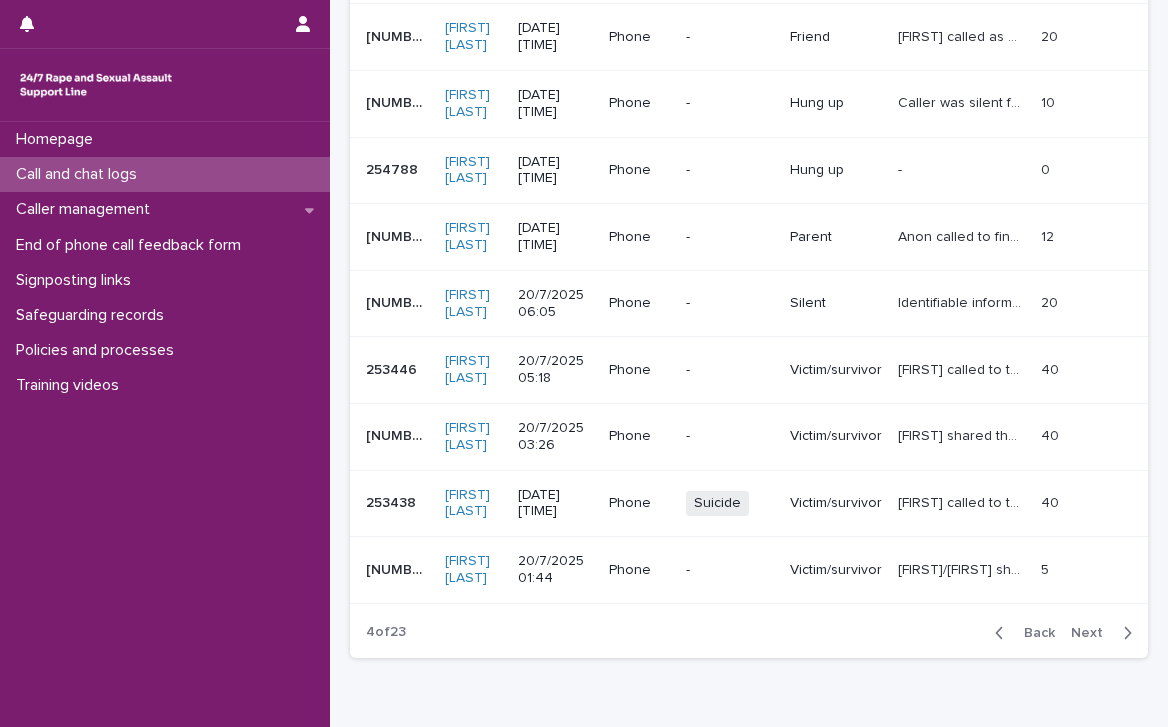 click on "Next" at bounding box center [1093, 633] 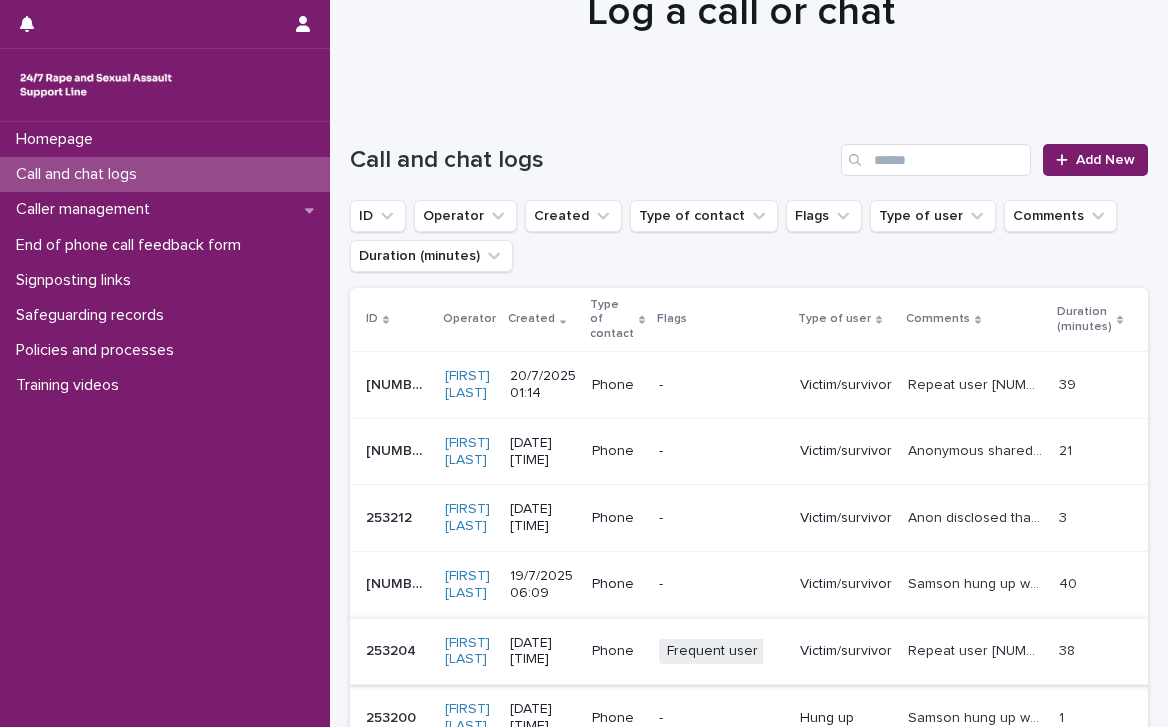 scroll, scrollTop: 0, scrollLeft: 0, axis: both 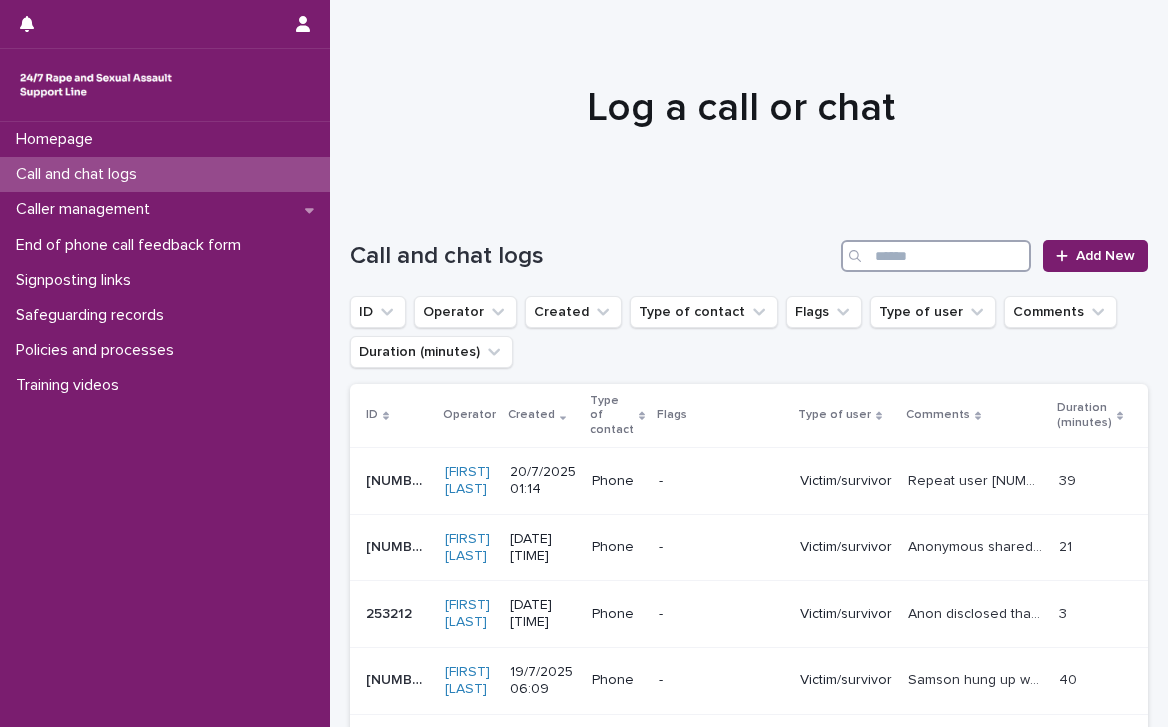 click at bounding box center [936, 256] 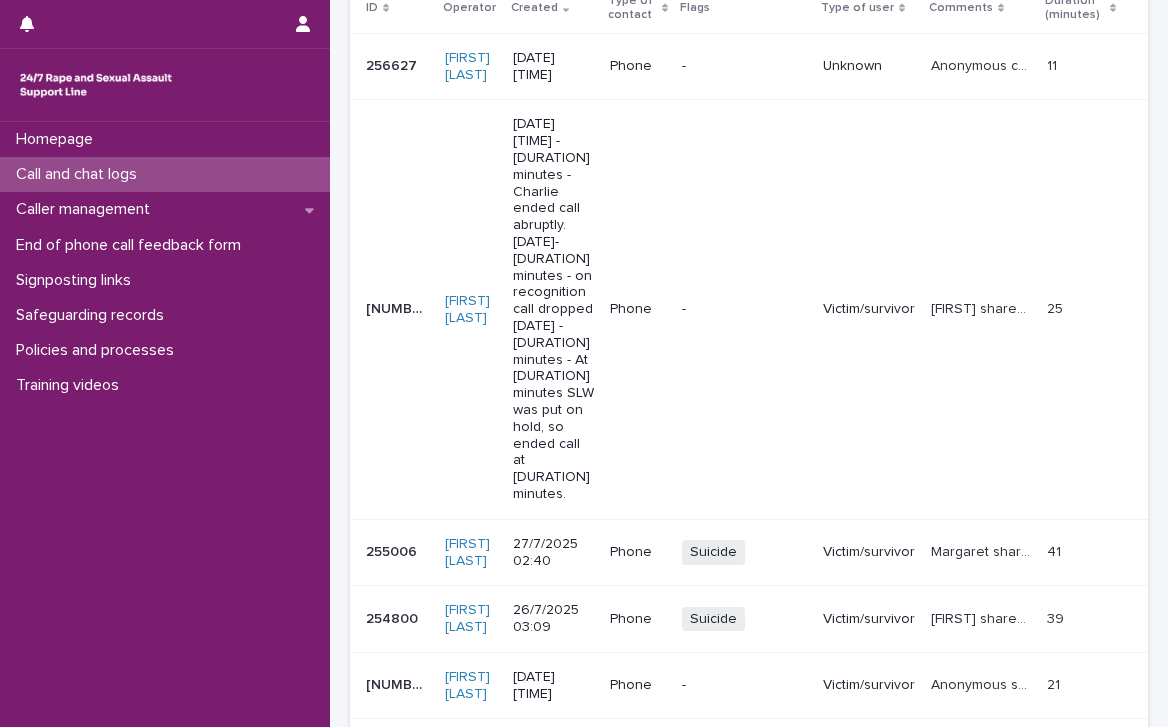 scroll, scrollTop: 500, scrollLeft: 0, axis: vertical 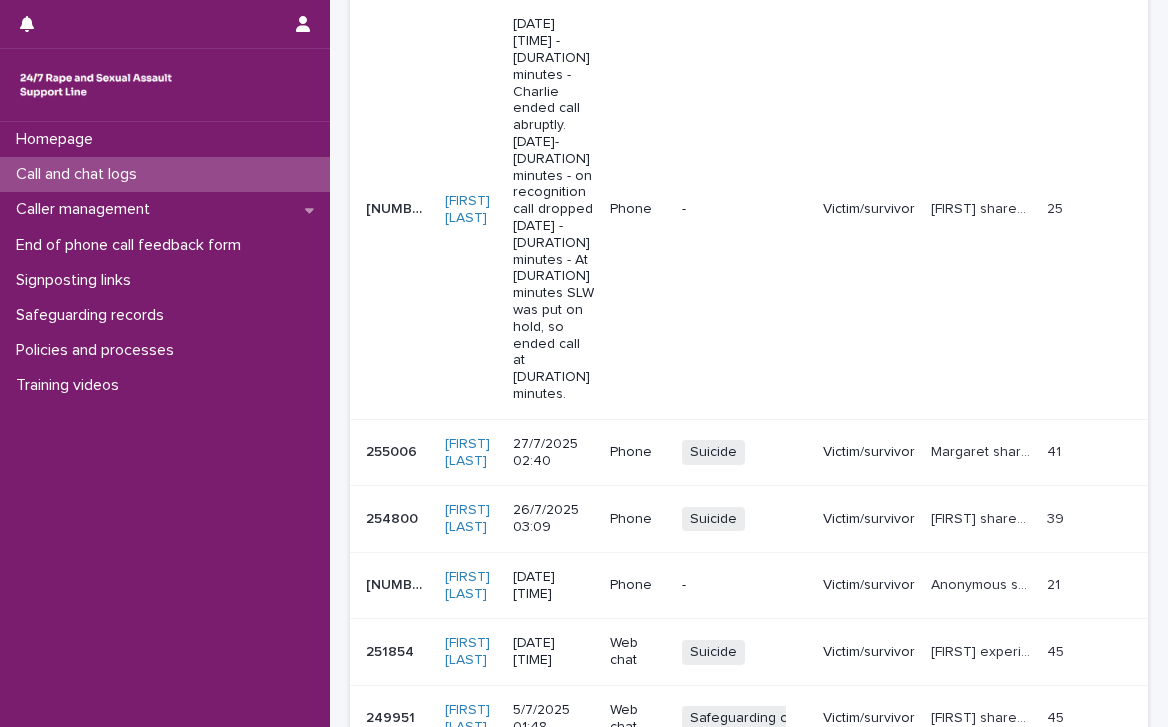type on "******" 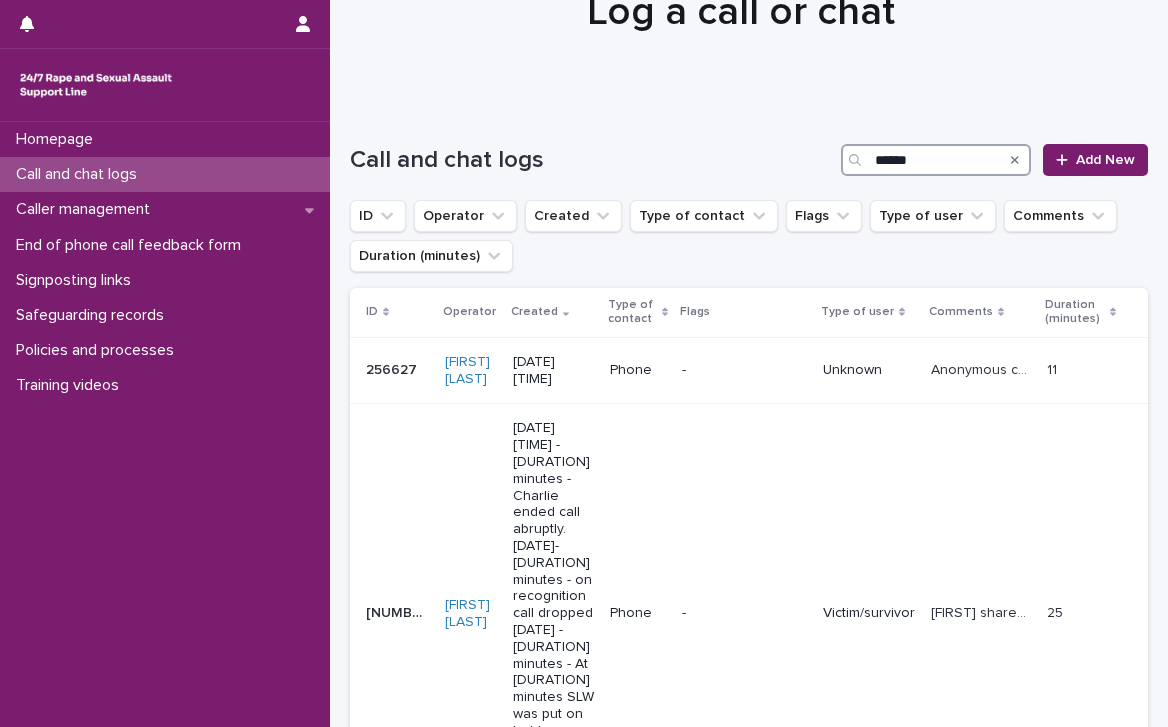 scroll, scrollTop: 0, scrollLeft: 0, axis: both 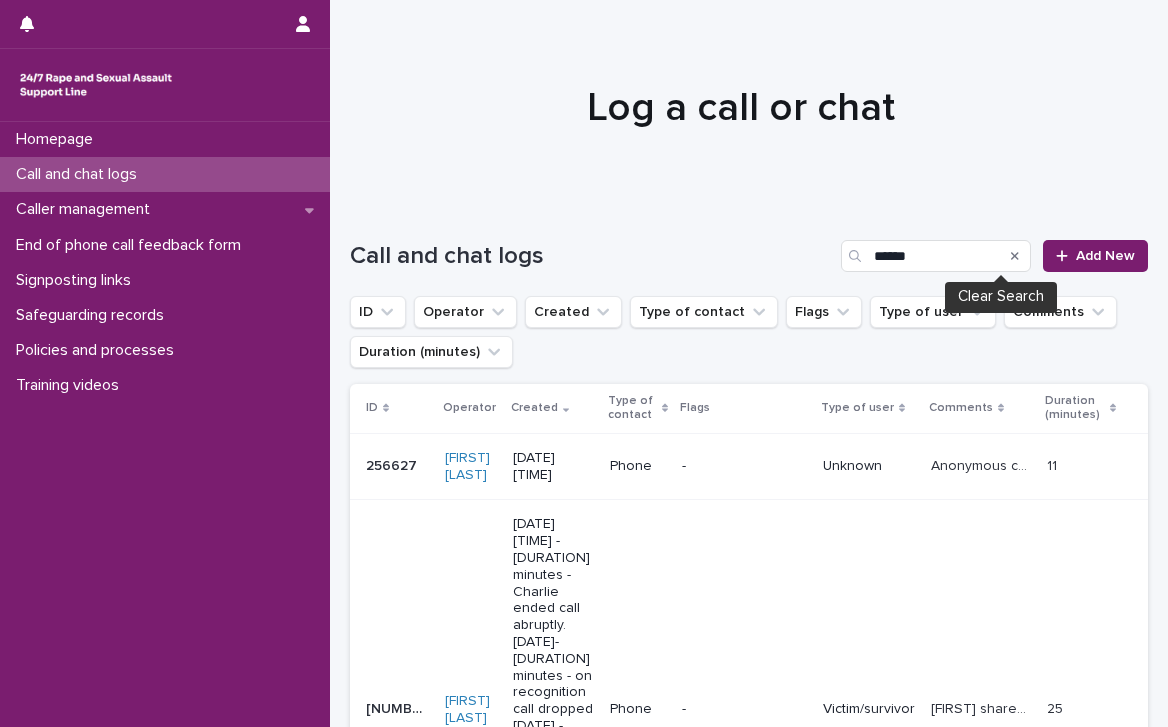 click 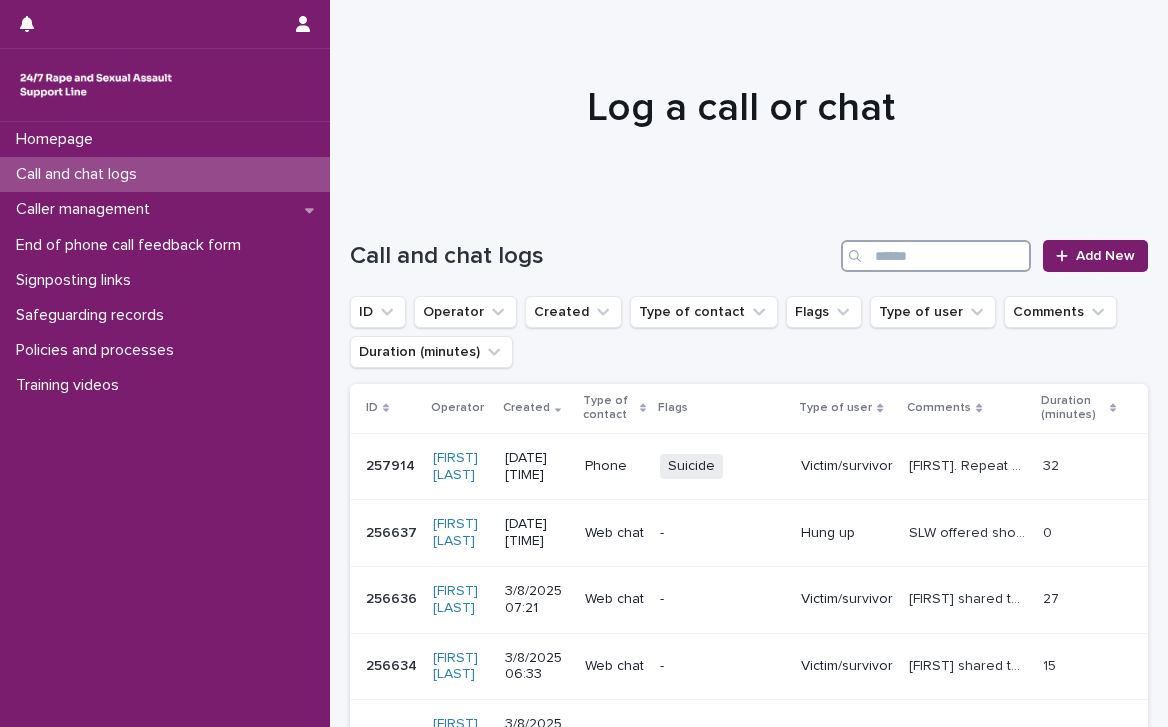 click at bounding box center (936, 256) 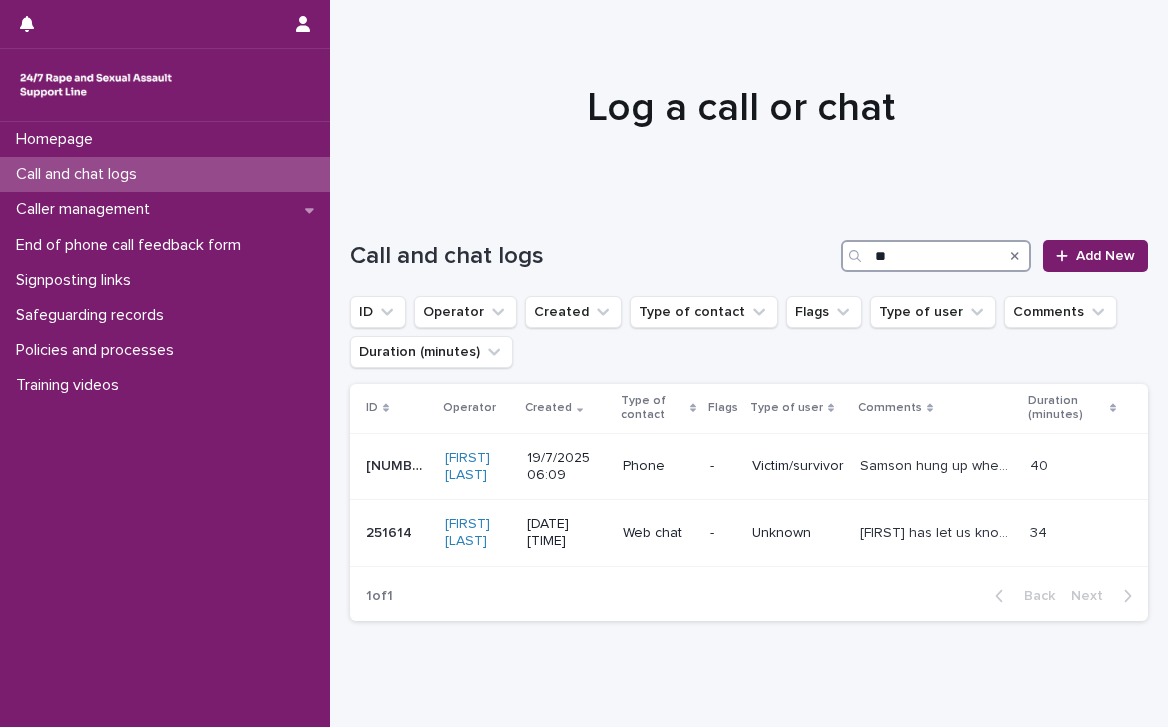 drag, startPoint x: 965, startPoint y: 252, endPoint x: 817, endPoint y: 249, distance: 148.0304 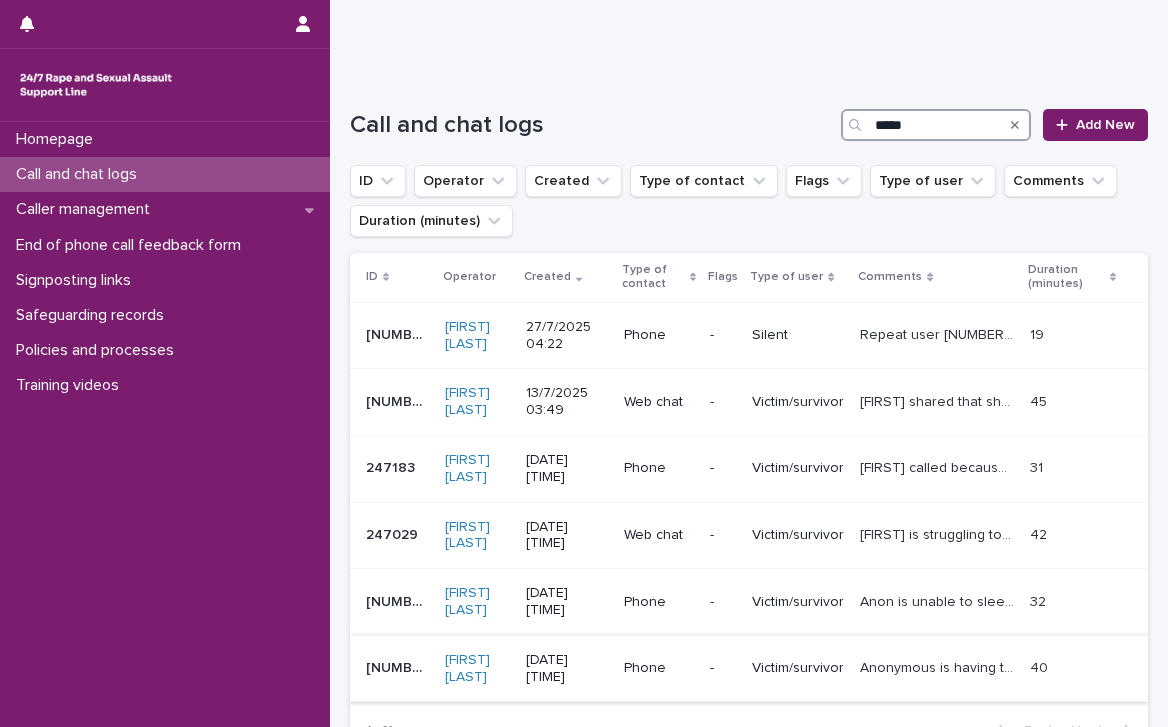 scroll, scrollTop: 31, scrollLeft: 0, axis: vertical 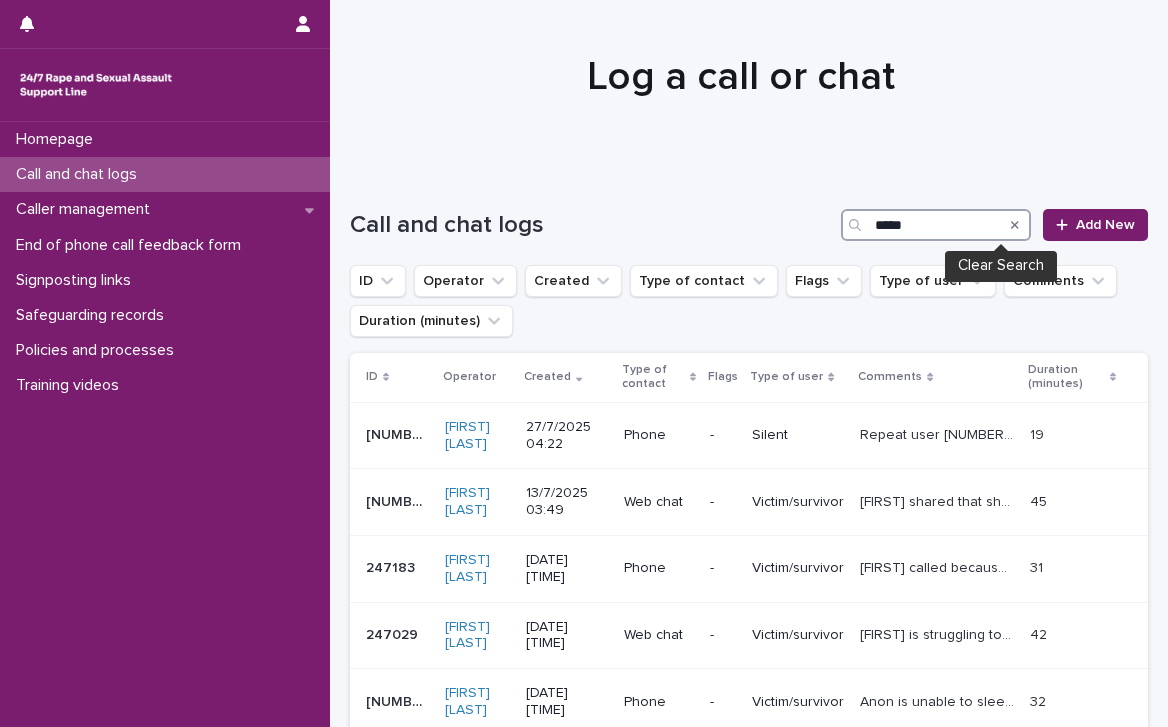 type on "*****" 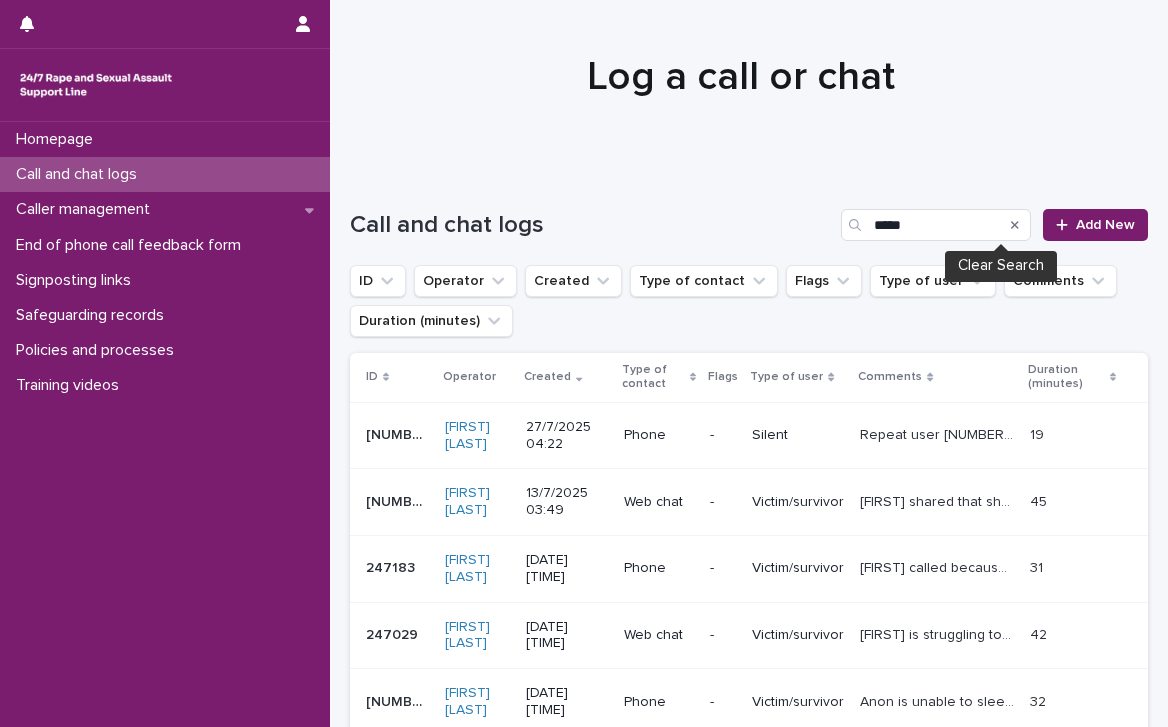 click 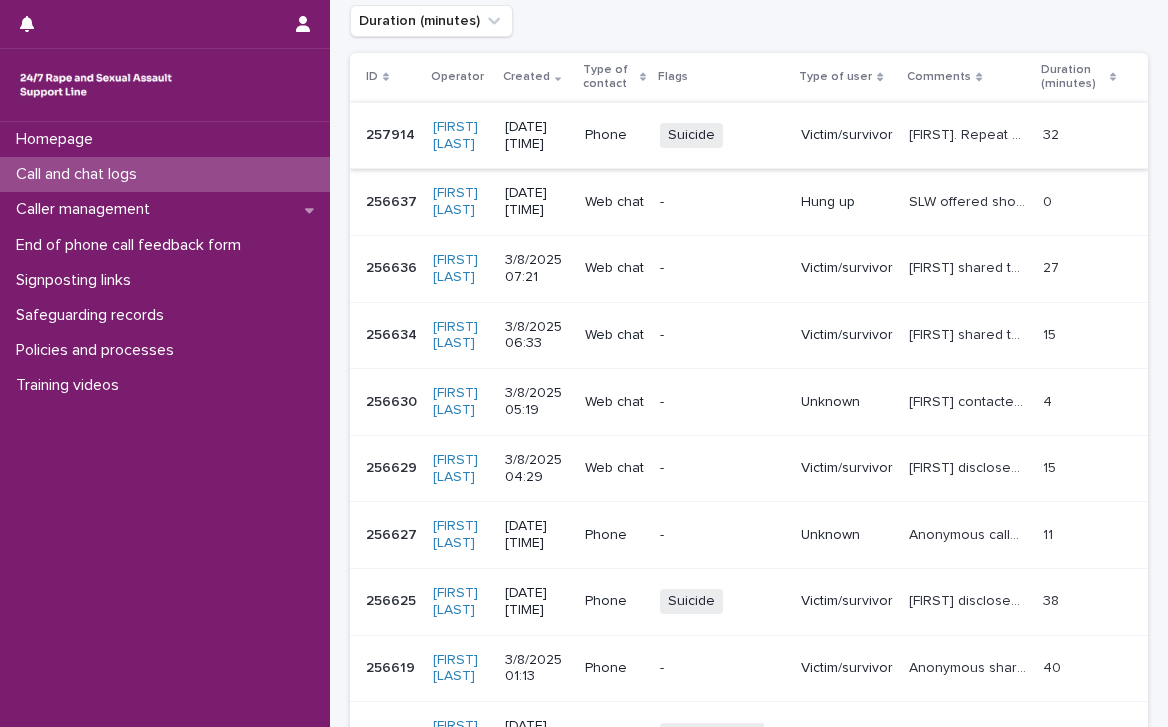 scroll, scrollTop: 431, scrollLeft: 0, axis: vertical 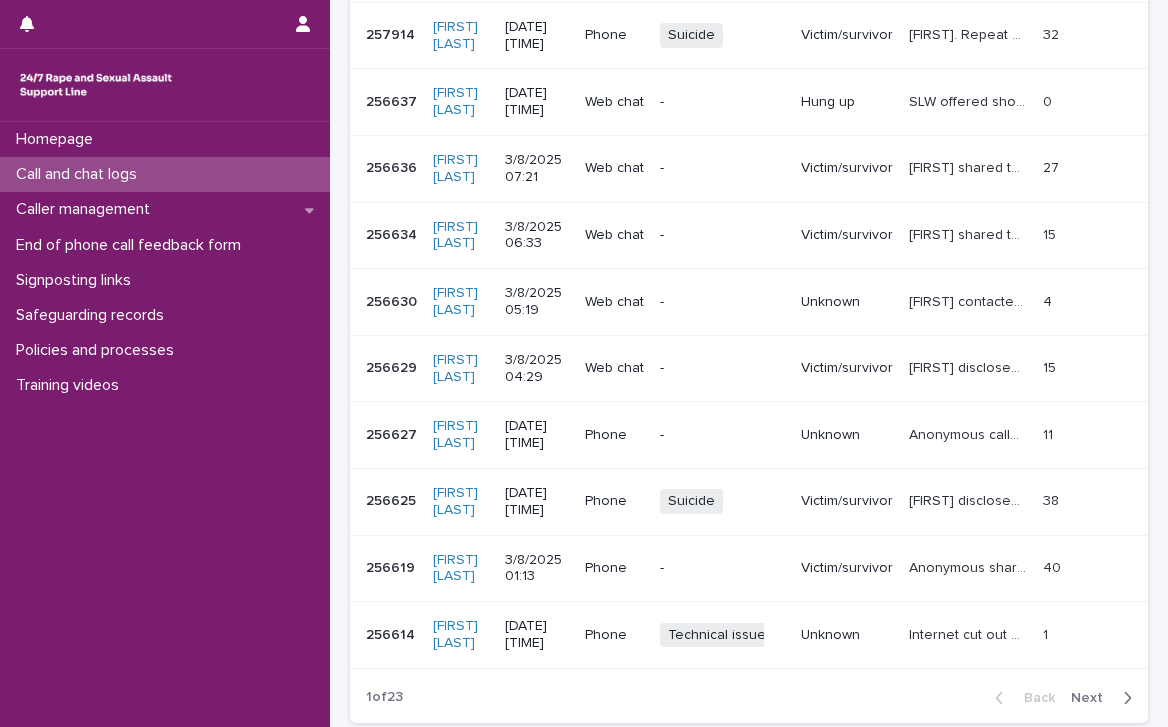 click on "Next" at bounding box center (1105, 698) 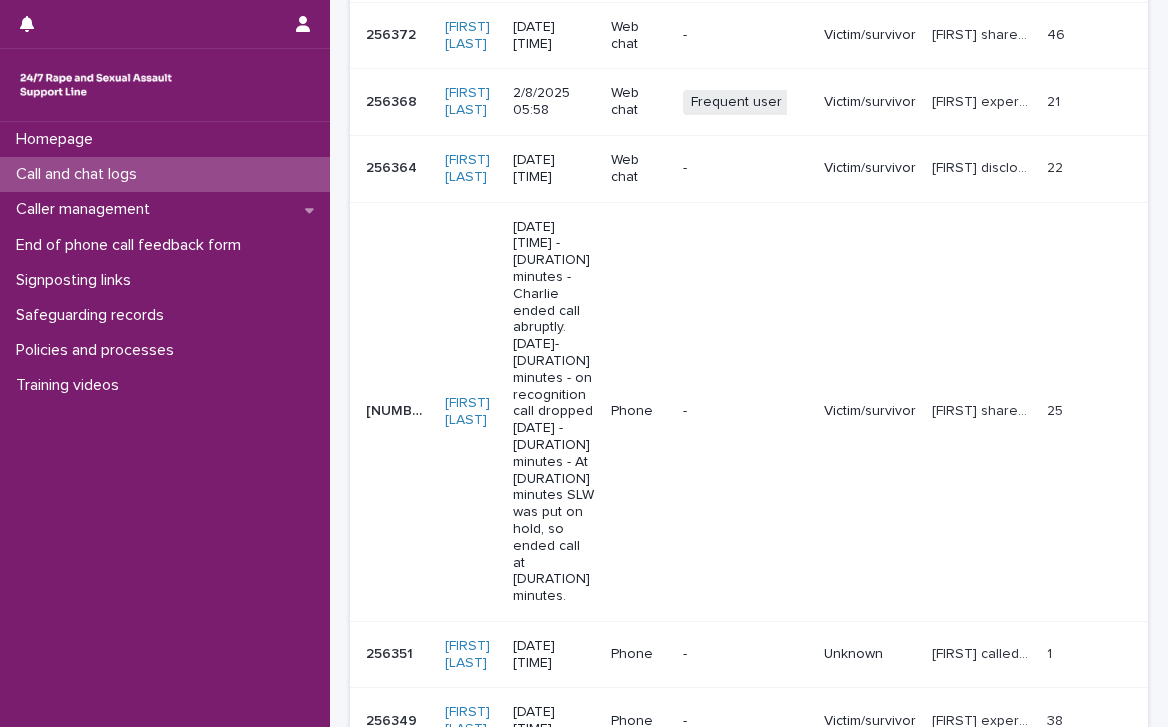 click on "Next" at bounding box center [1093, 1050] 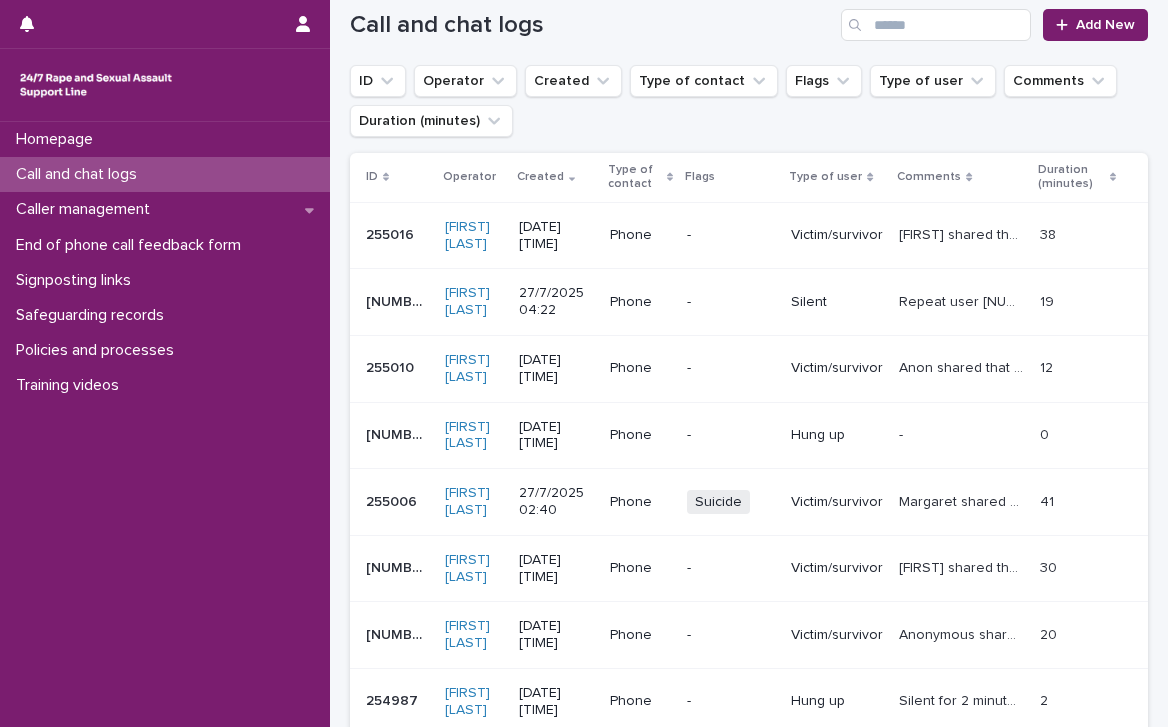 scroll, scrollTop: 531, scrollLeft: 0, axis: vertical 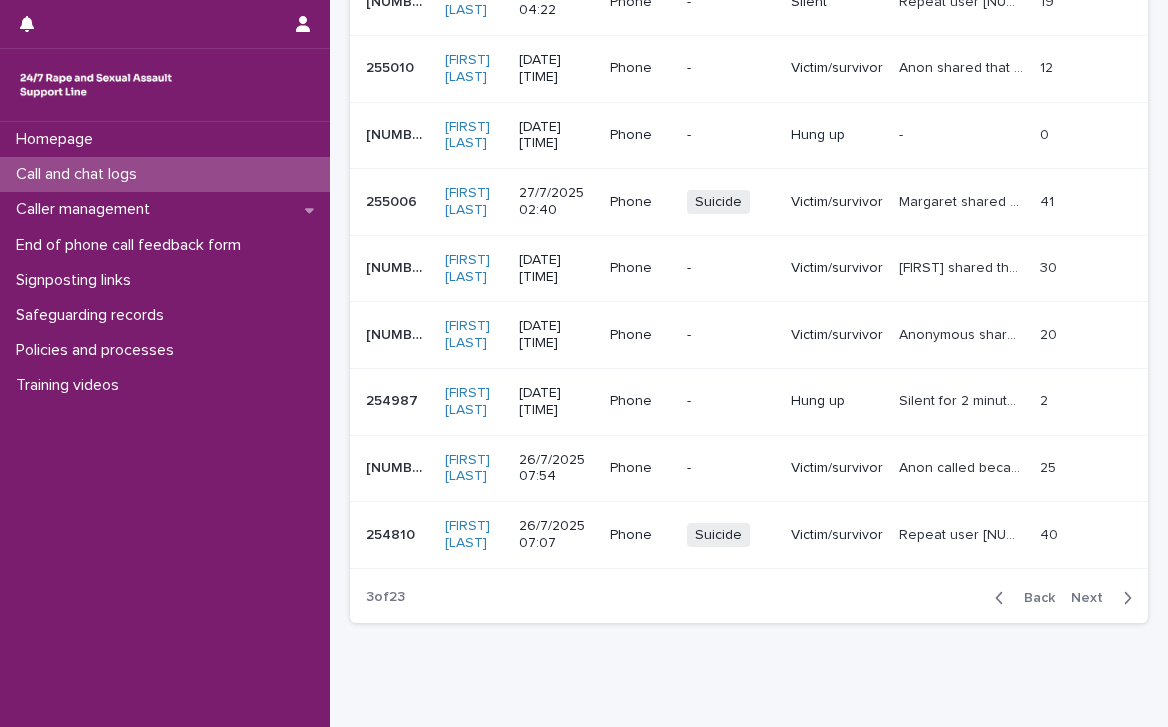 click on "Next" at bounding box center (1105, 598) 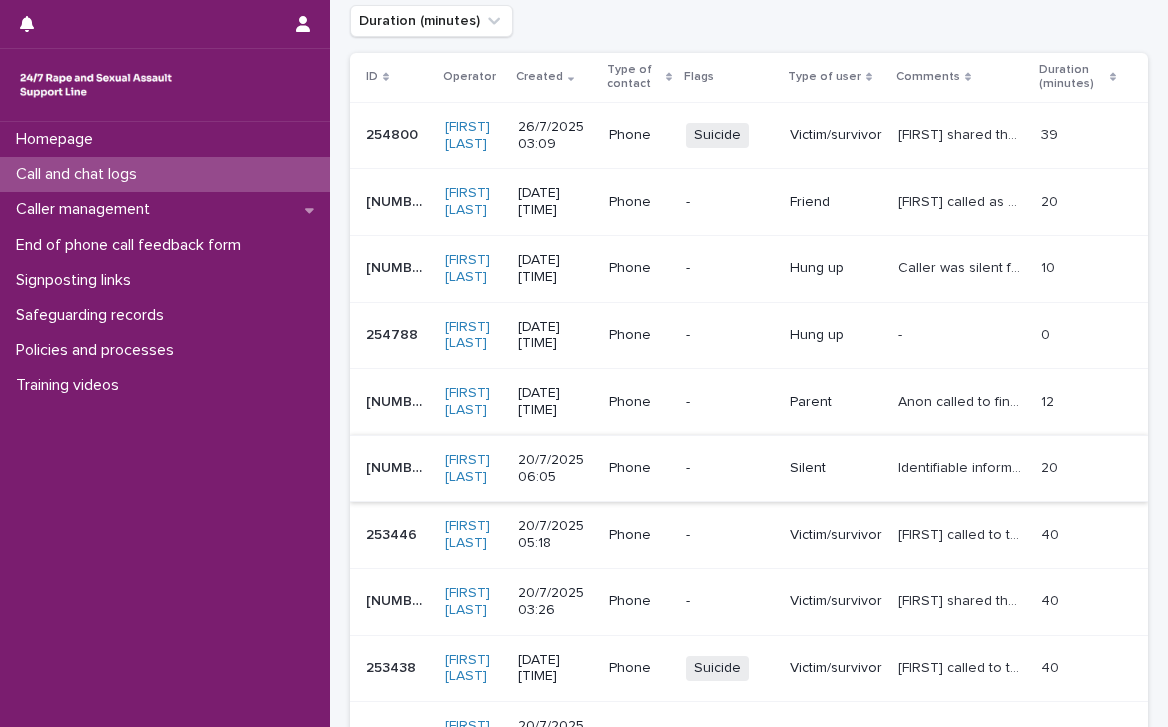scroll, scrollTop: 531, scrollLeft: 0, axis: vertical 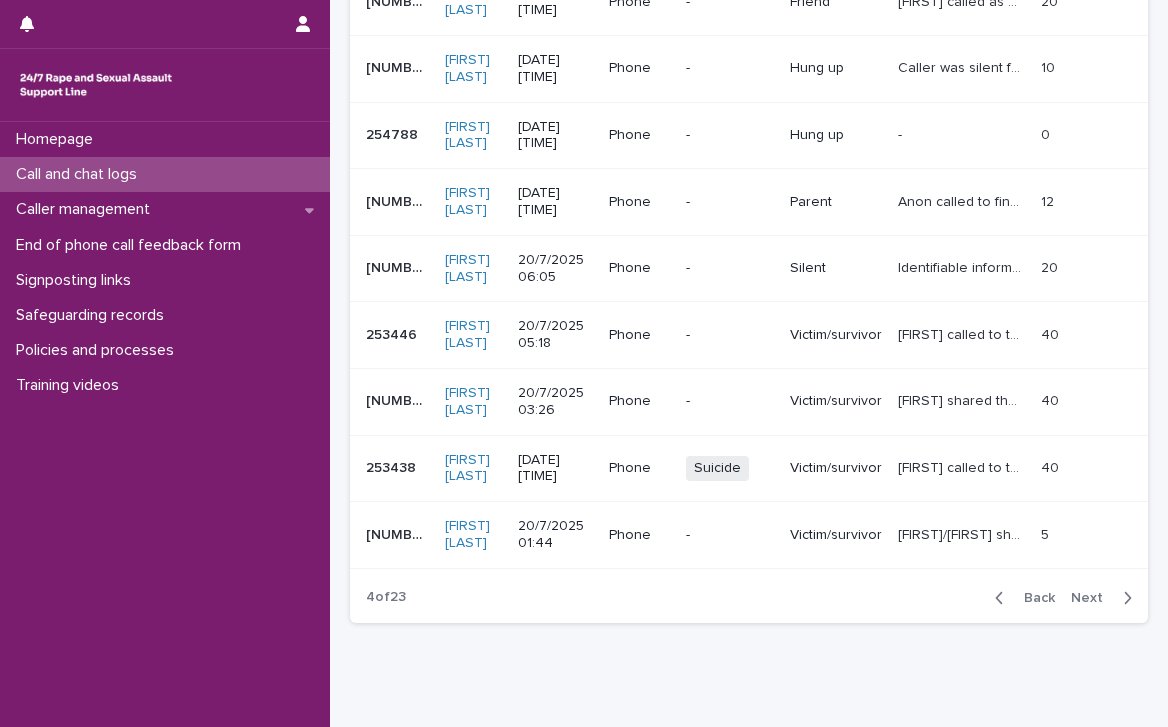click on "Next" at bounding box center (1093, 598) 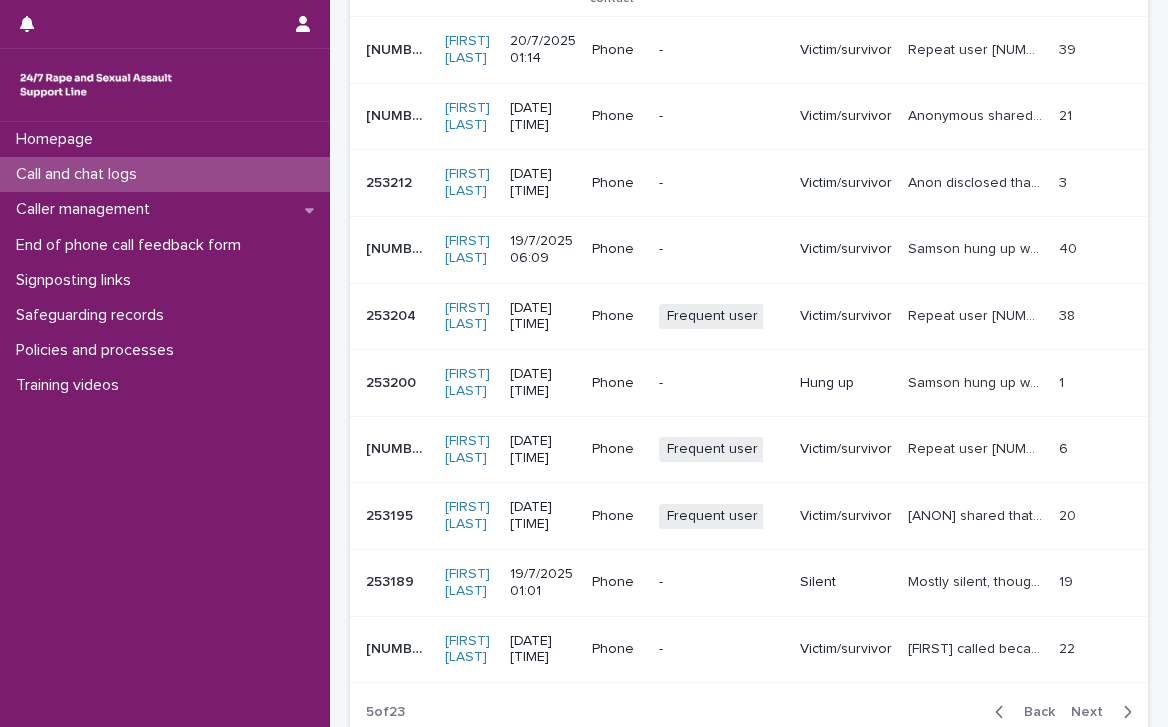 scroll, scrollTop: 0, scrollLeft: 0, axis: both 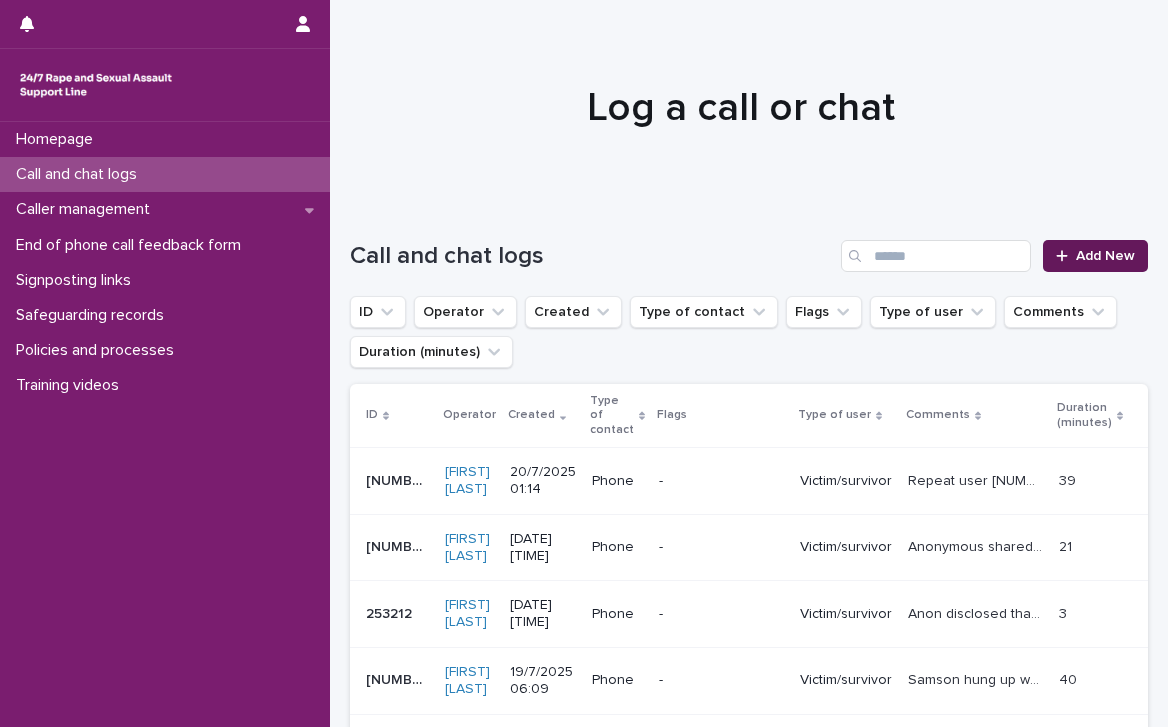 click on "Add New" at bounding box center [1105, 256] 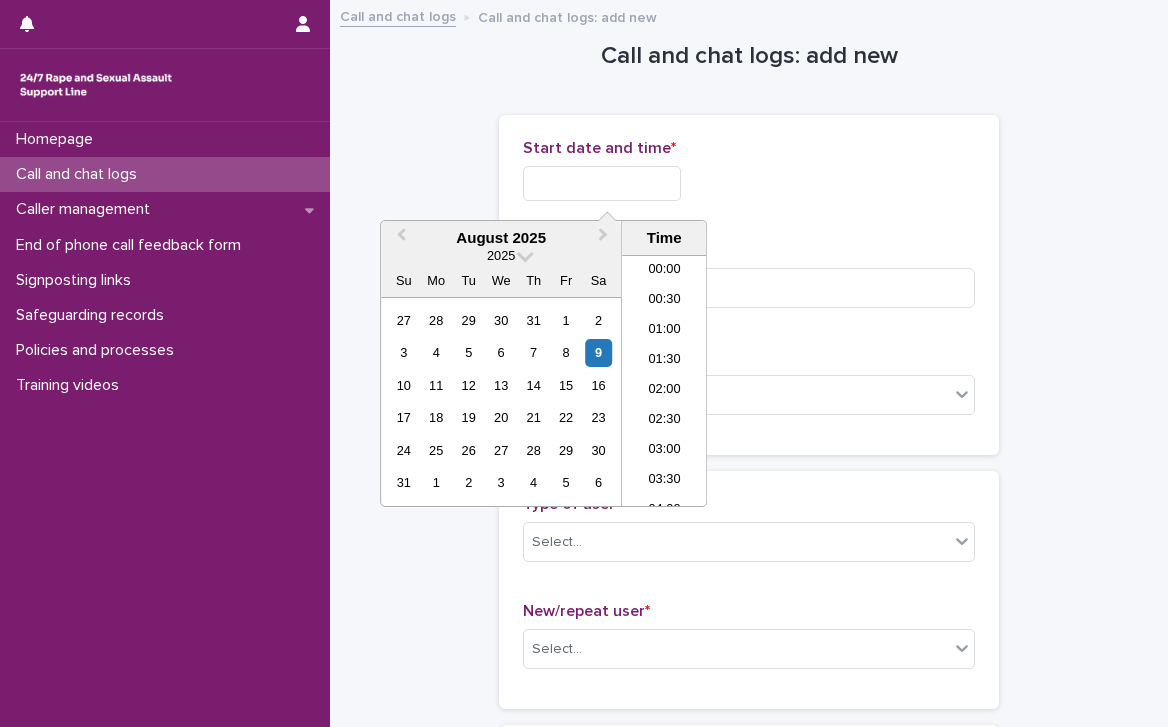 click at bounding box center [602, 183] 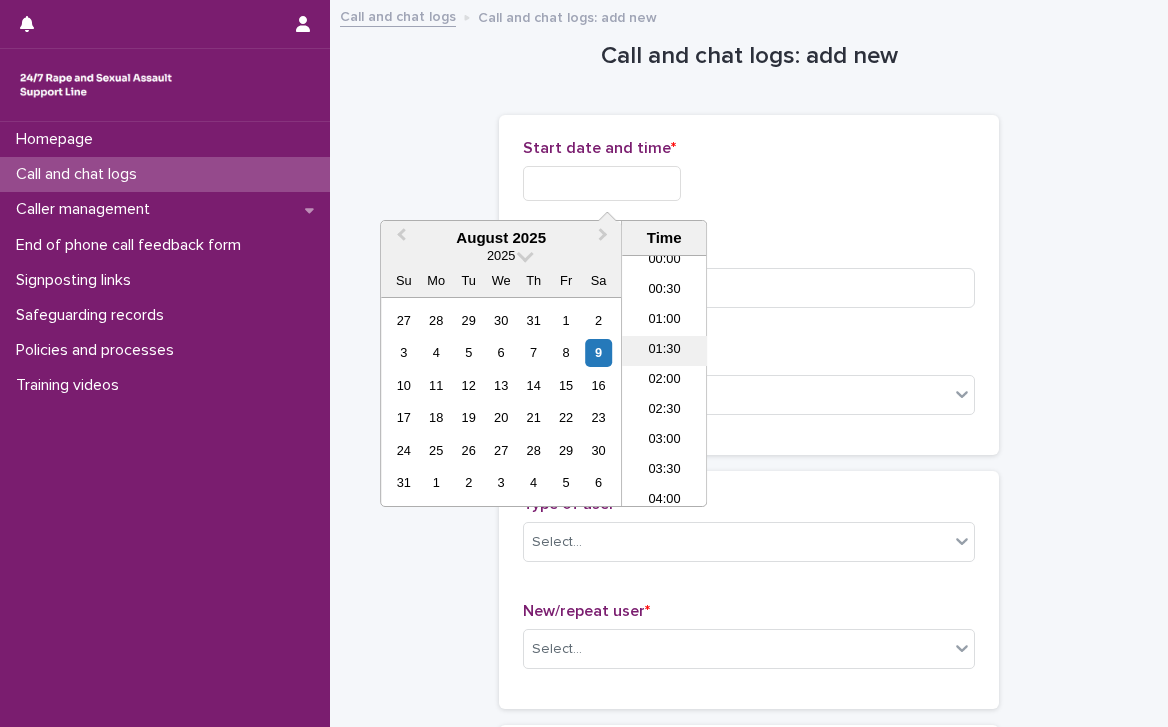 click on "01:30" at bounding box center [664, 351] 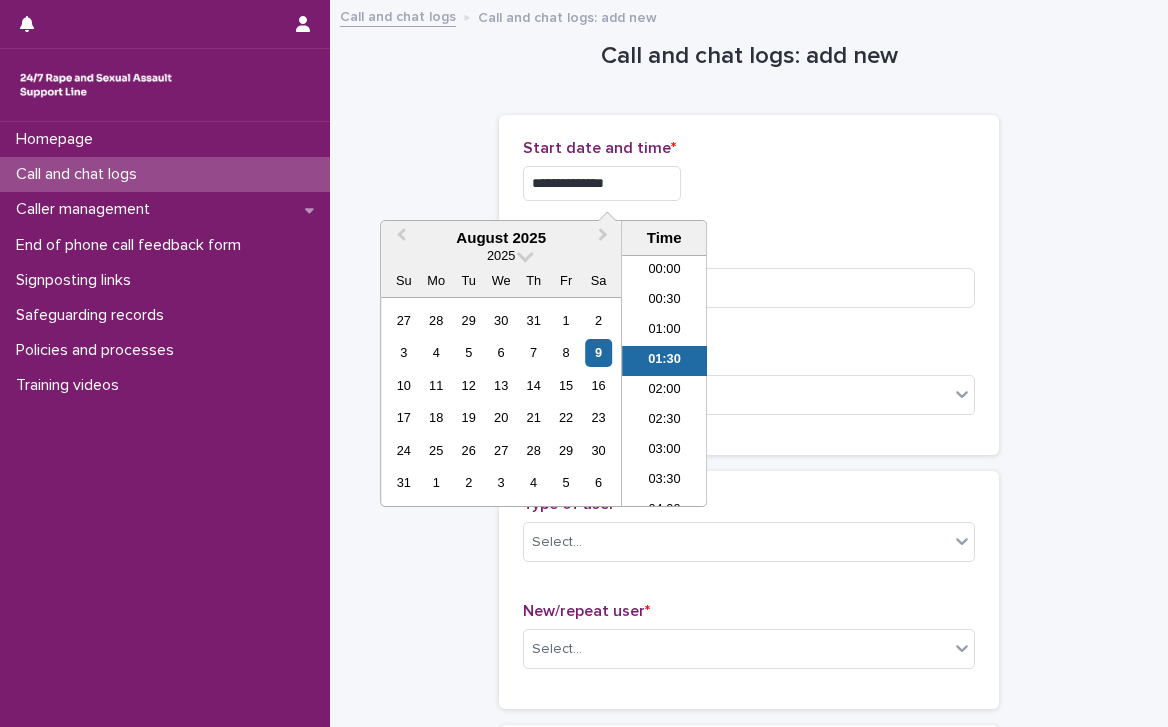 drag, startPoint x: 604, startPoint y: 180, endPoint x: 662, endPoint y: 178, distance: 58.034473 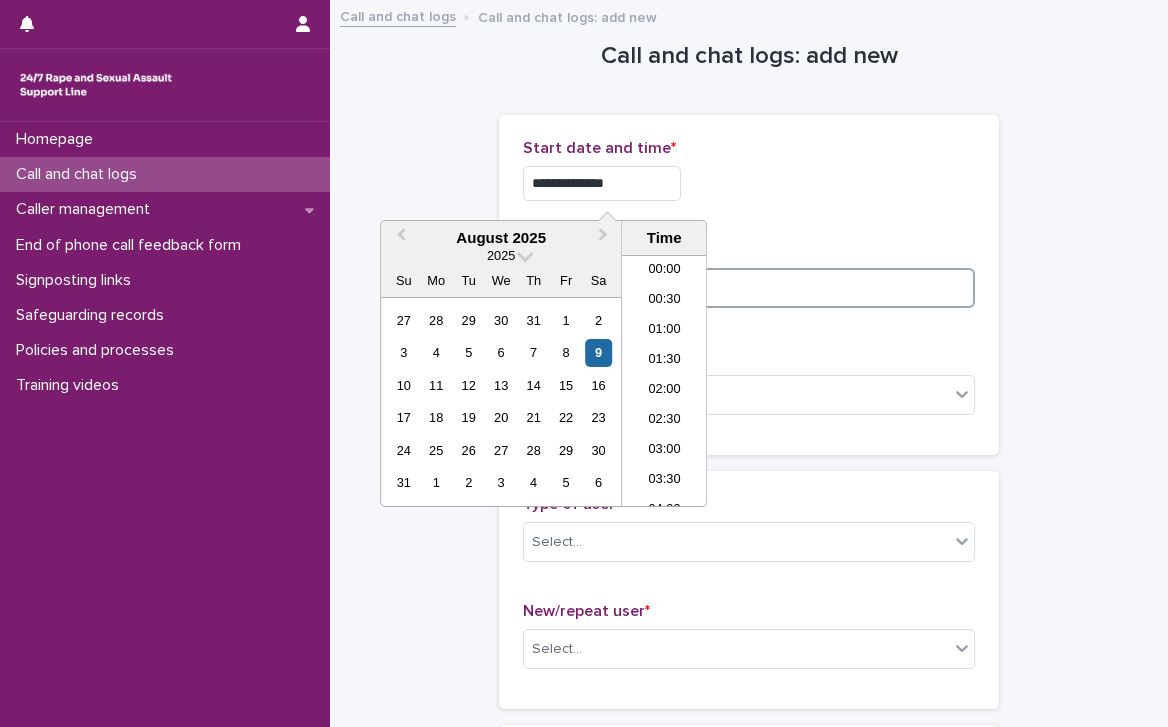 click at bounding box center [749, 288] 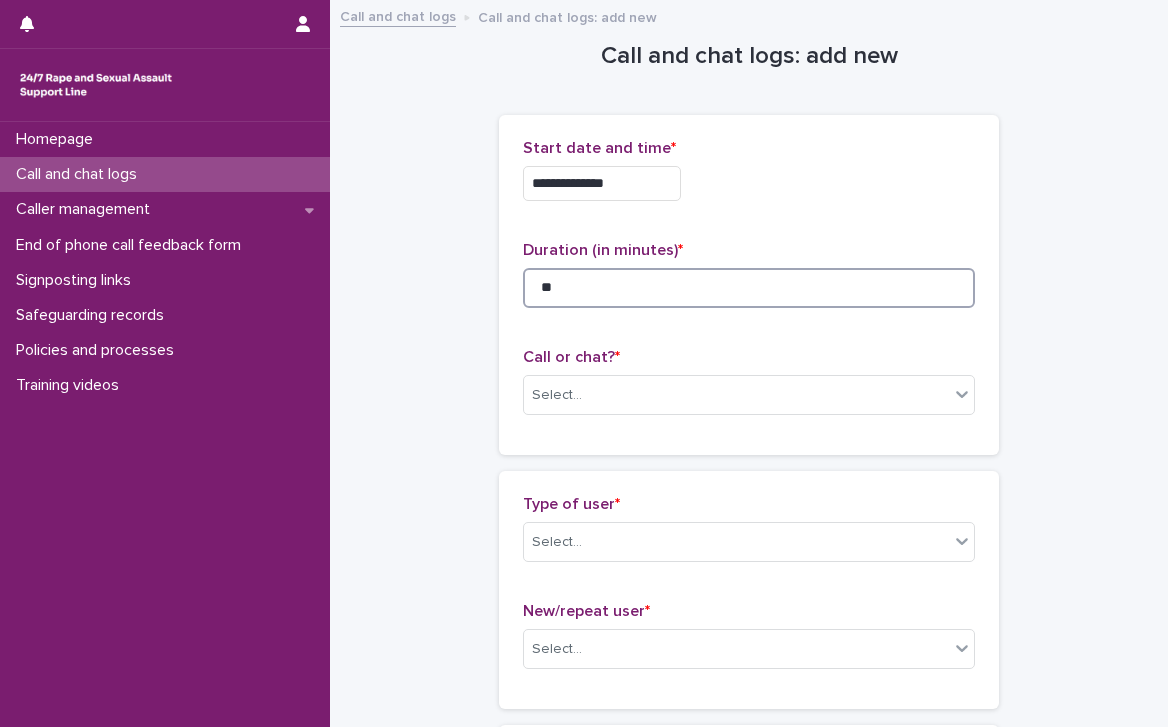 type on "**" 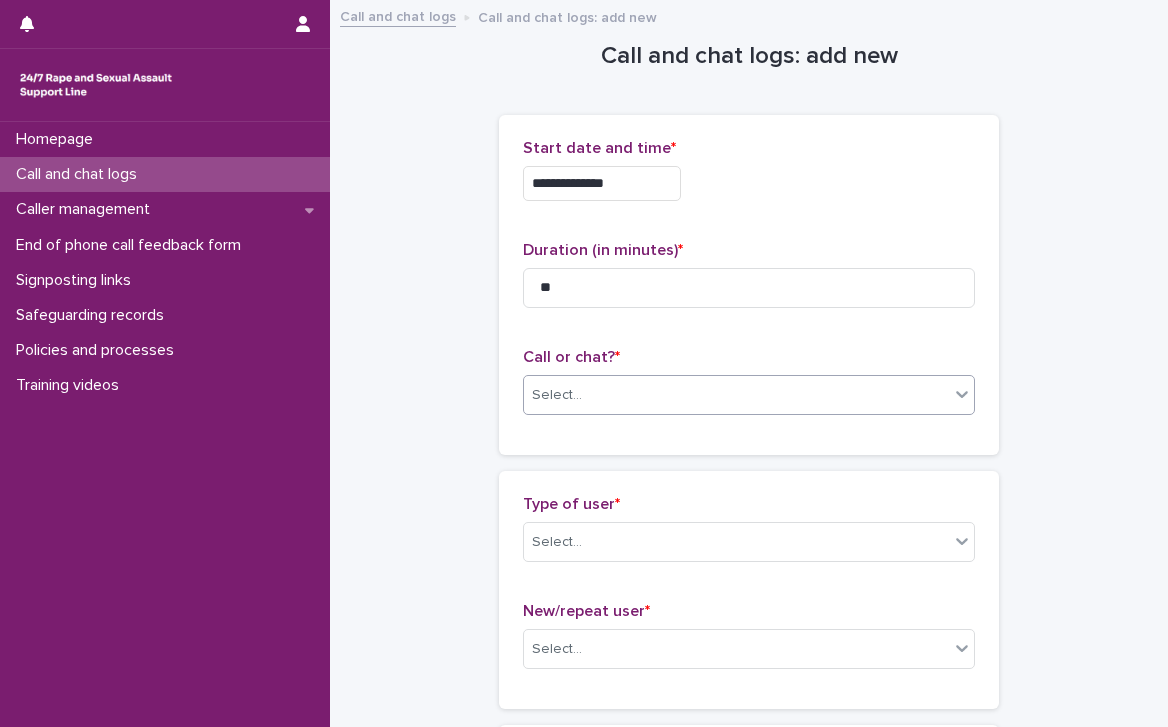 click on "Select..." at bounding box center [736, 395] 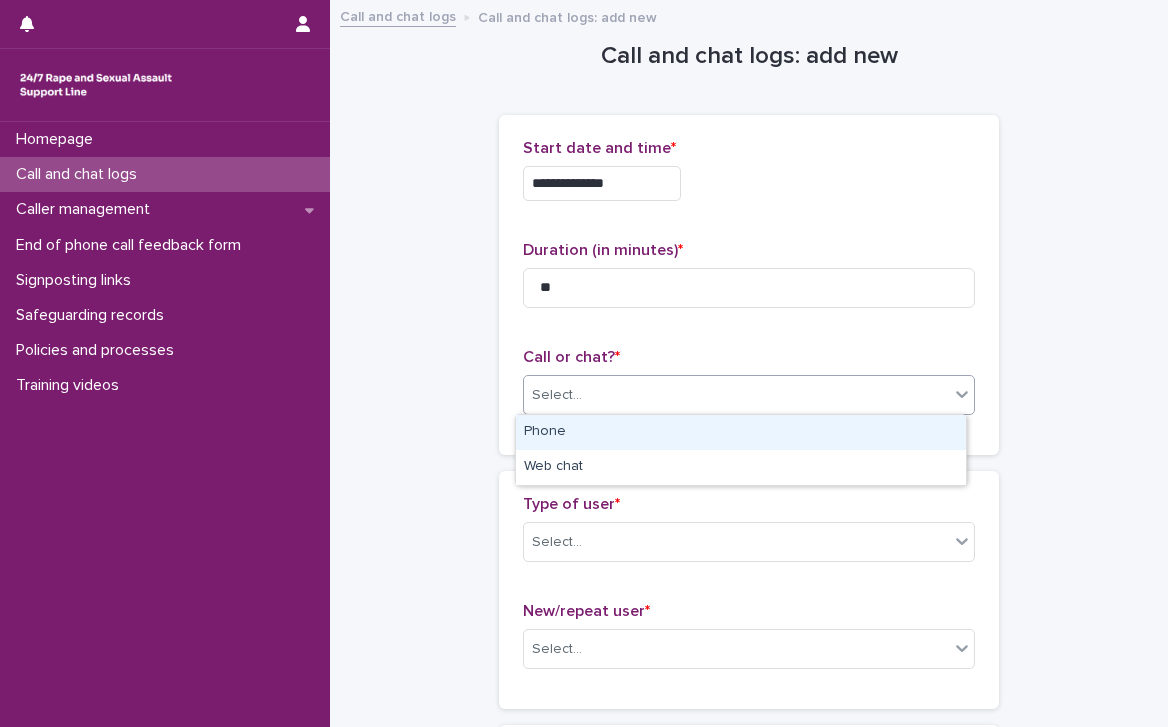 click on "Phone" at bounding box center [741, 432] 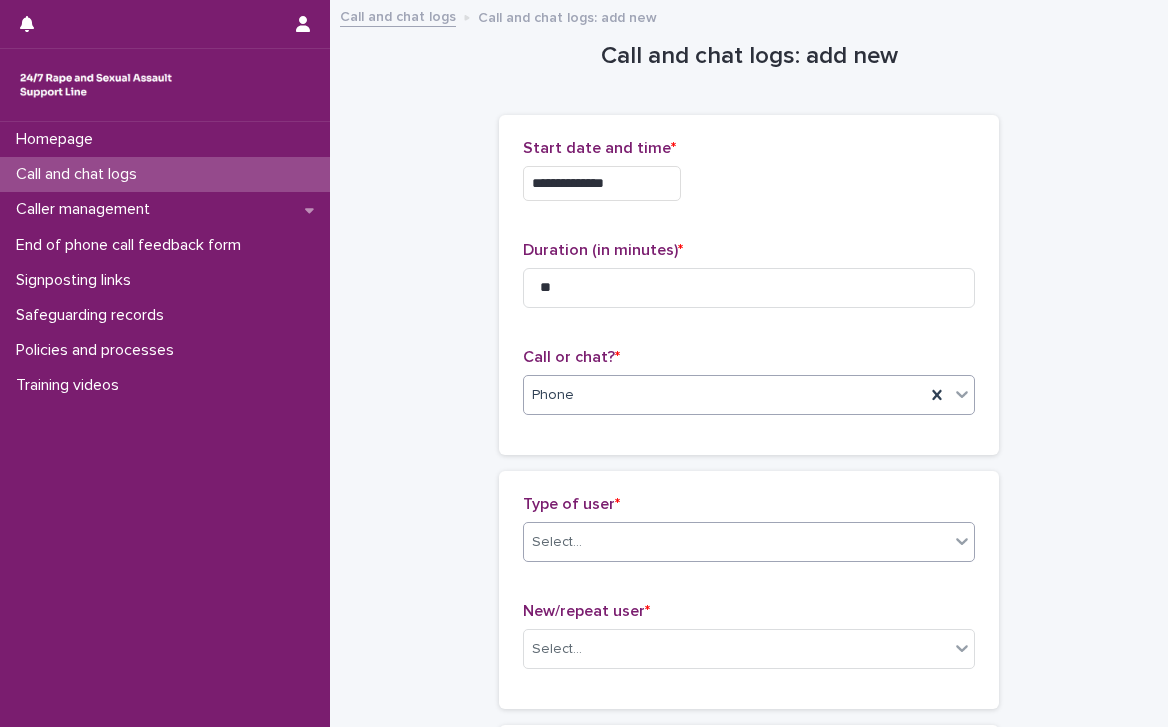 click on "Select..." at bounding box center (736, 542) 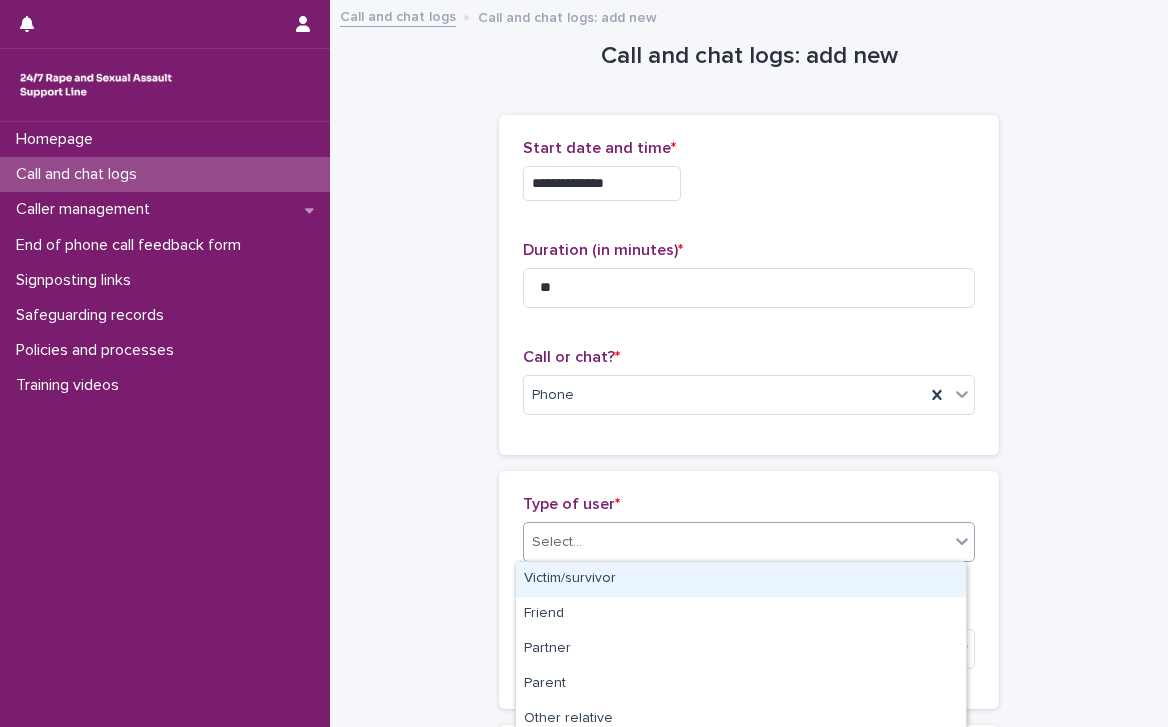 click on "Victim/survivor" at bounding box center (741, 579) 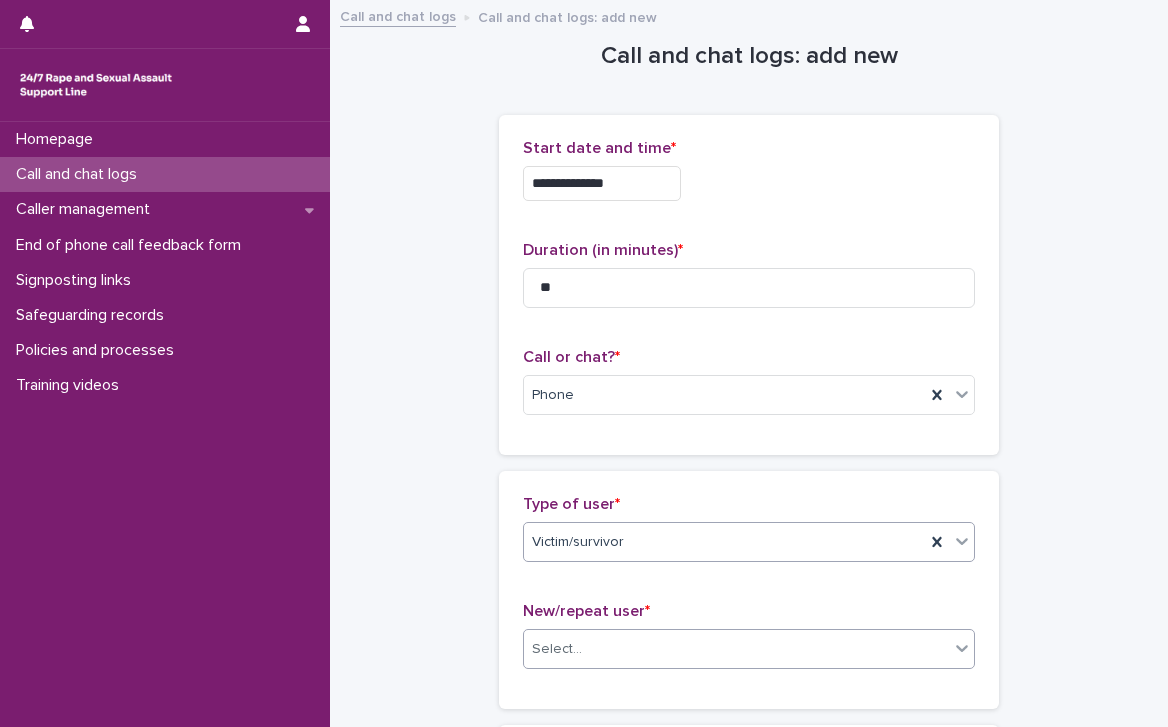 click on "Select..." at bounding box center [736, 649] 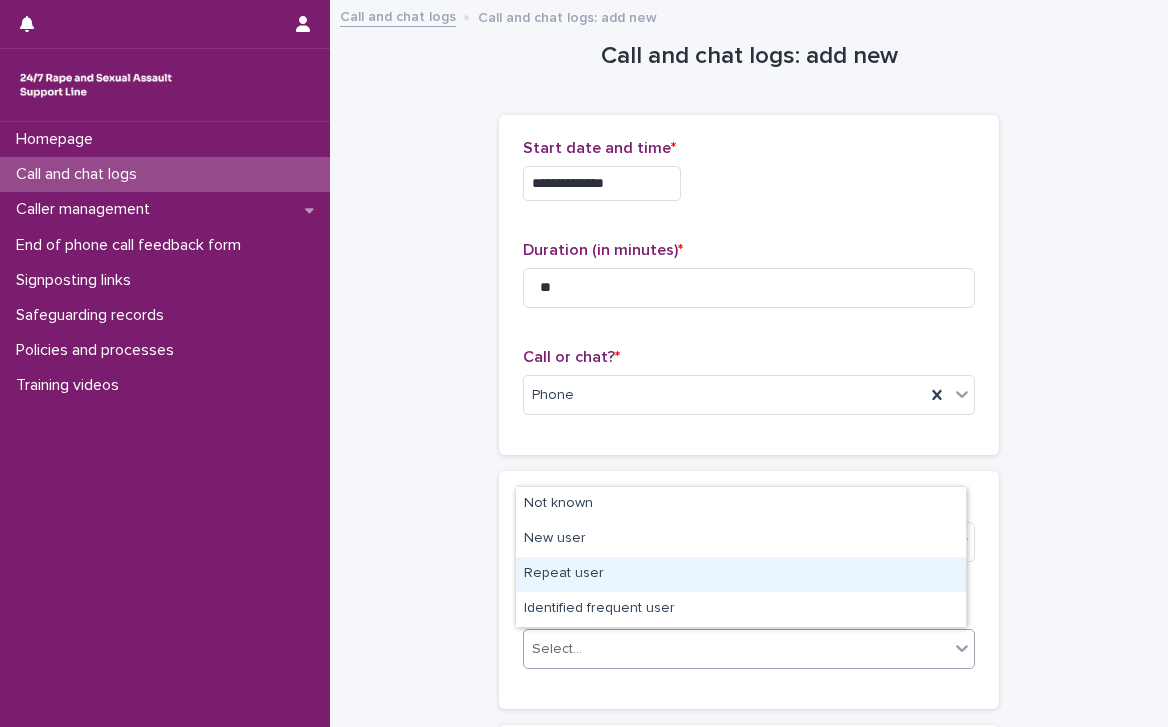click on "Repeat user" at bounding box center [741, 574] 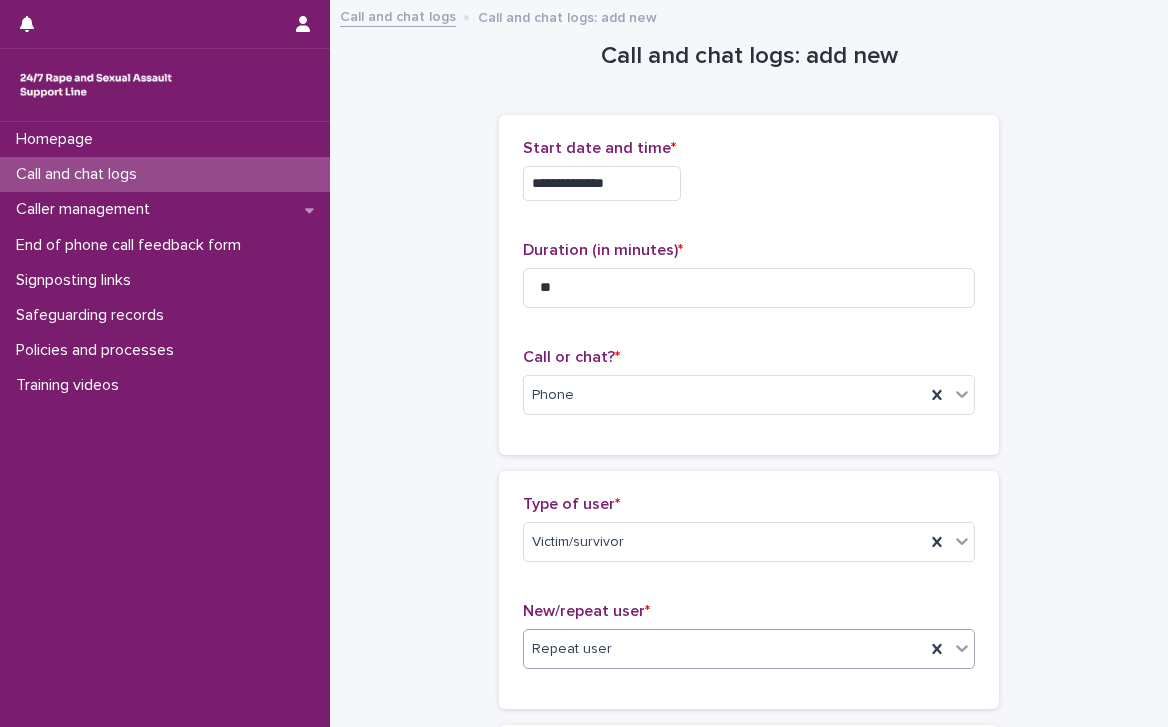 click on "**********" at bounding box center (749, 1084) 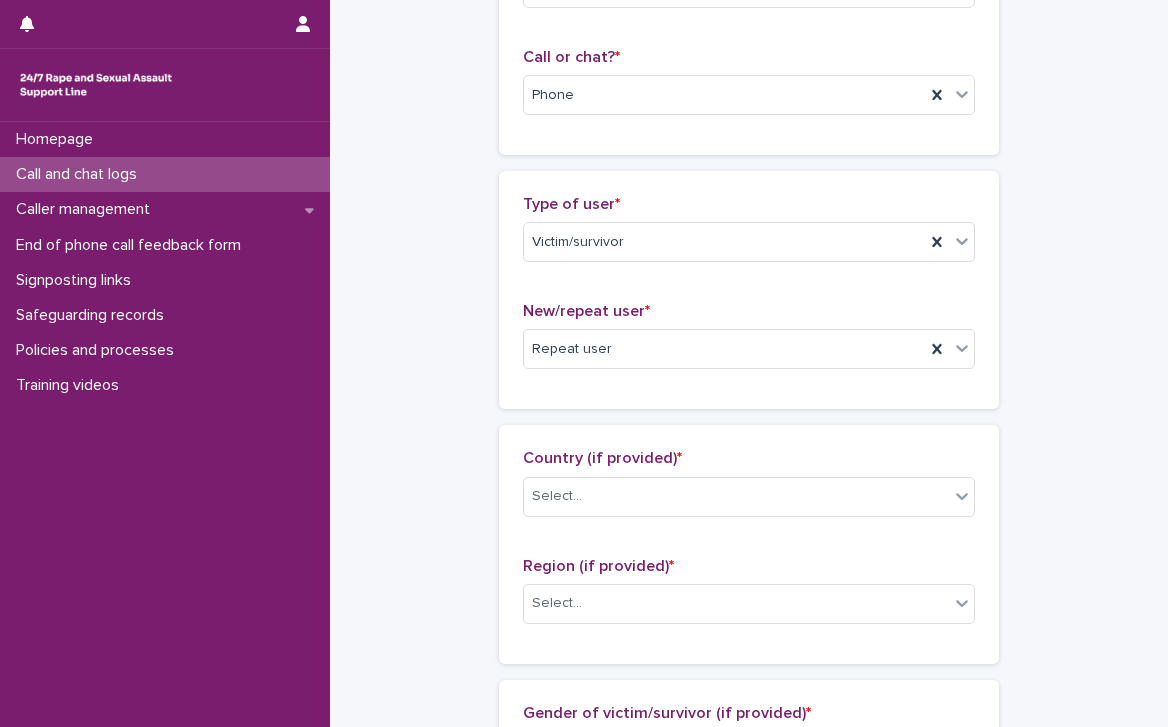 scroll, scrollTop: 400, scrollLeft: 0, axis: vertical 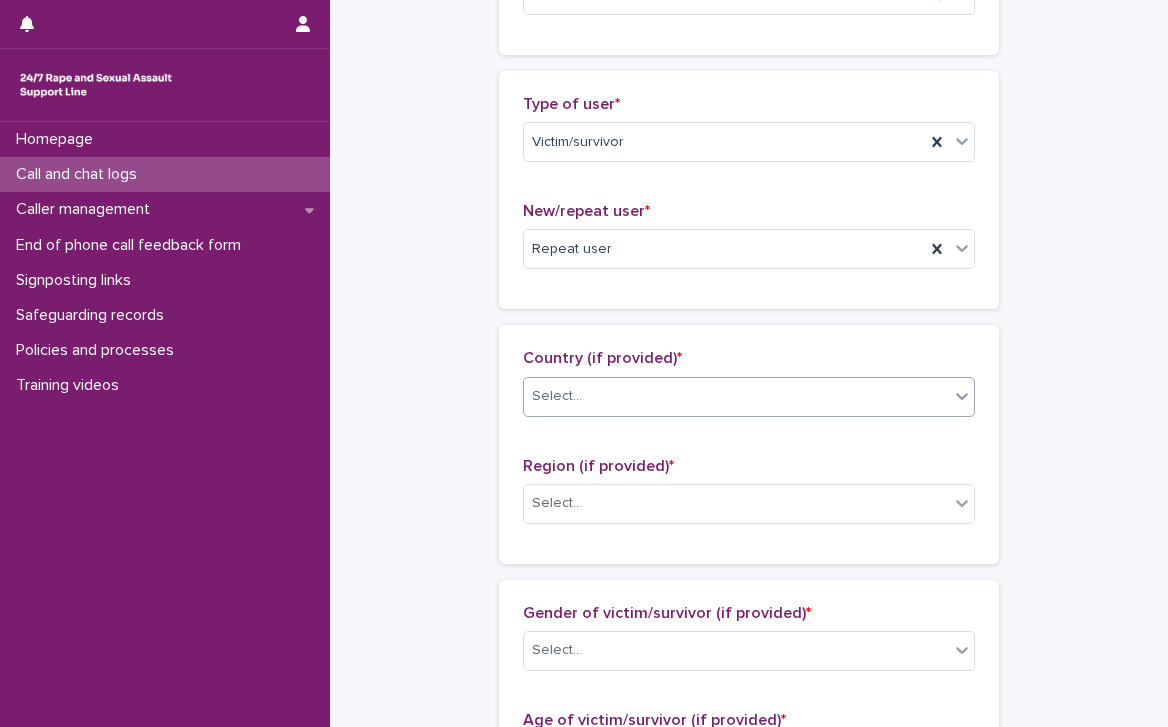 click on "Select..." at bounding box center (736, 396) 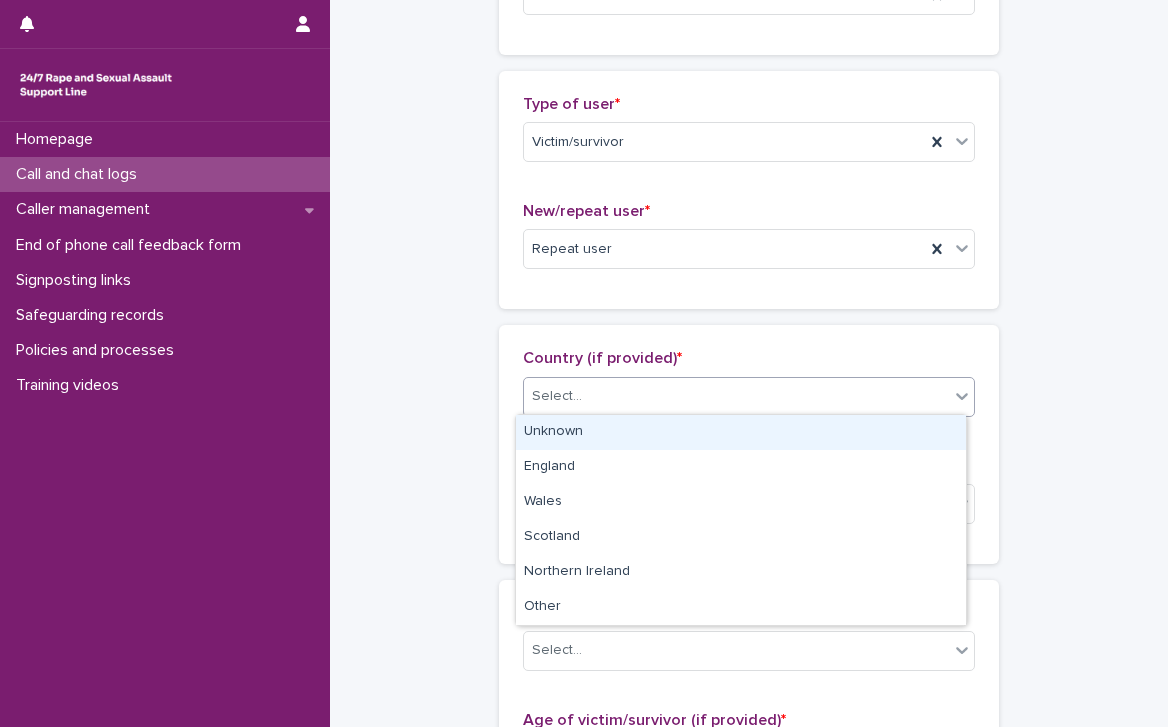 click on "Unknown" at bounding box center [741, 432] 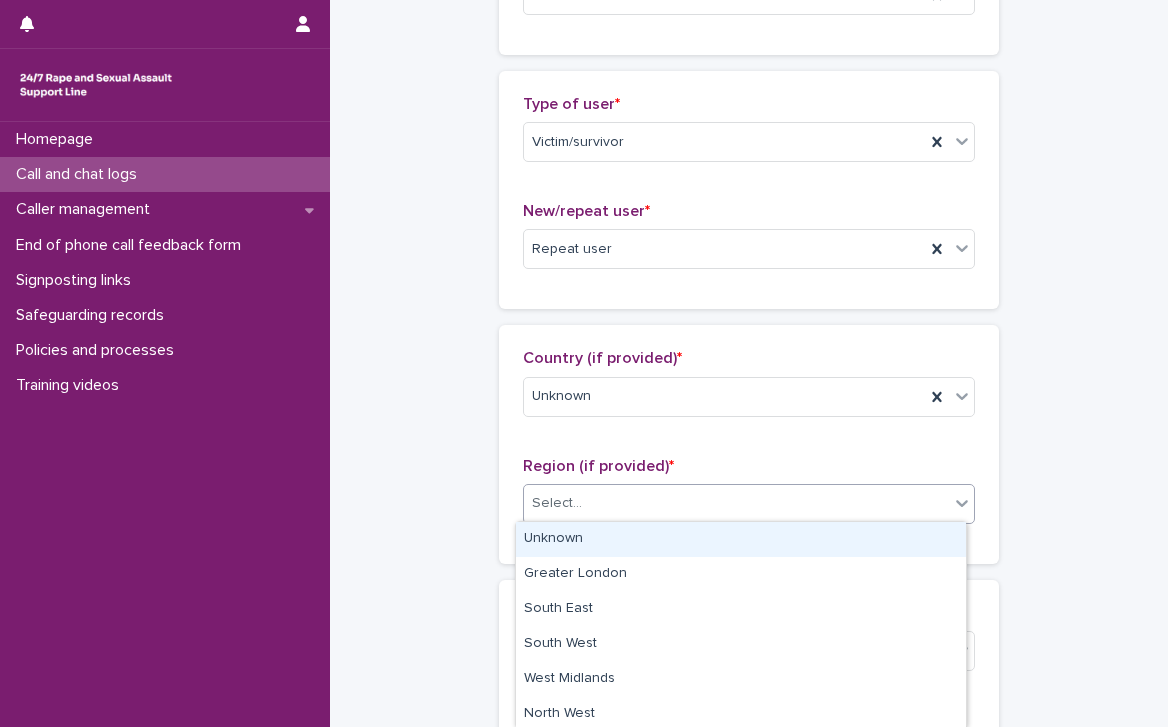 click on "Select..." at bounding box center [749, 504] 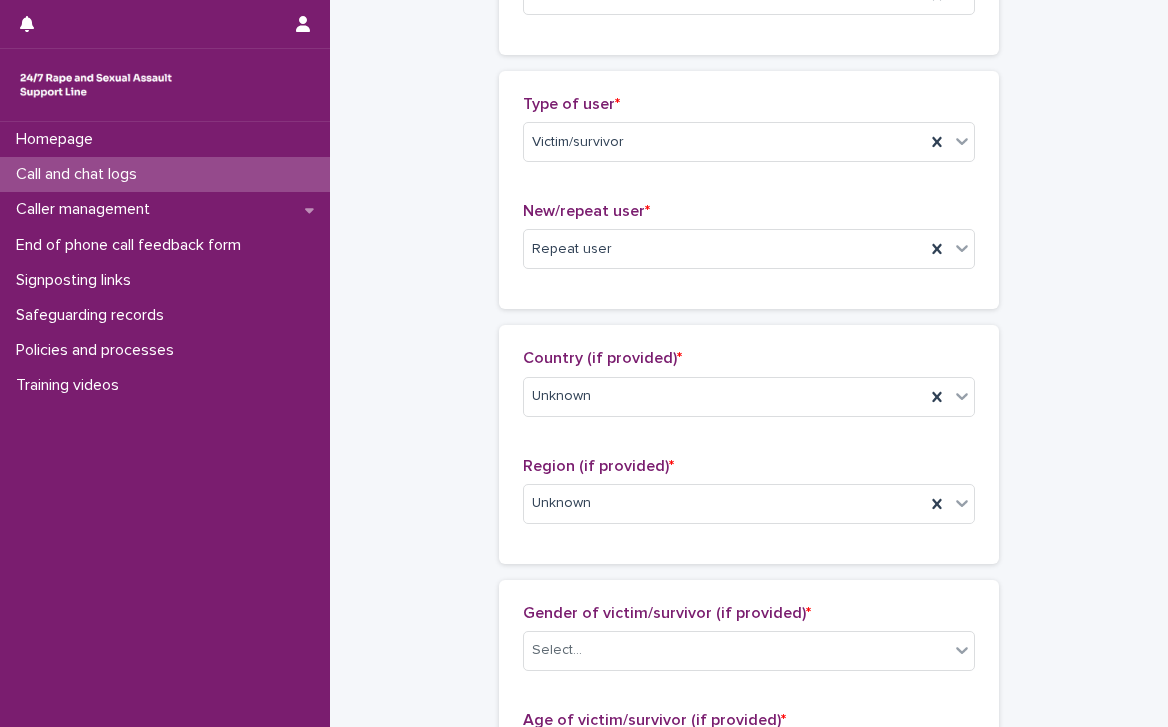 click on "**********" at bounding box center [749, 684] 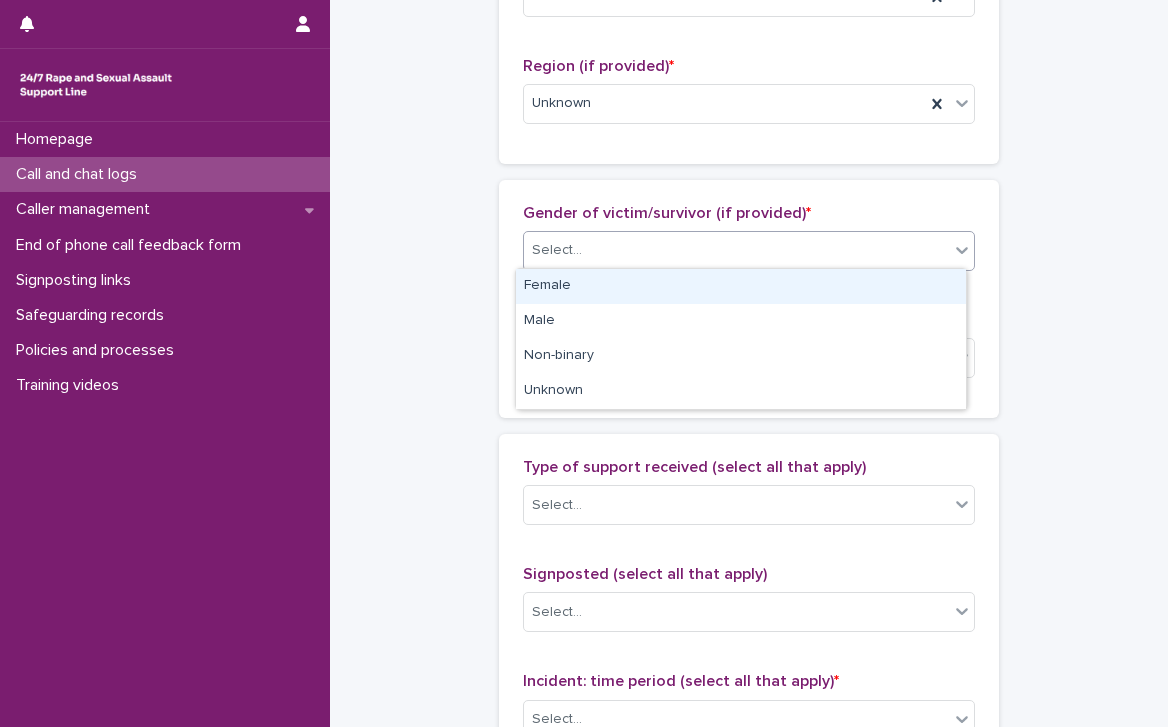 click on "Select..." at bounding box center (736, 250) 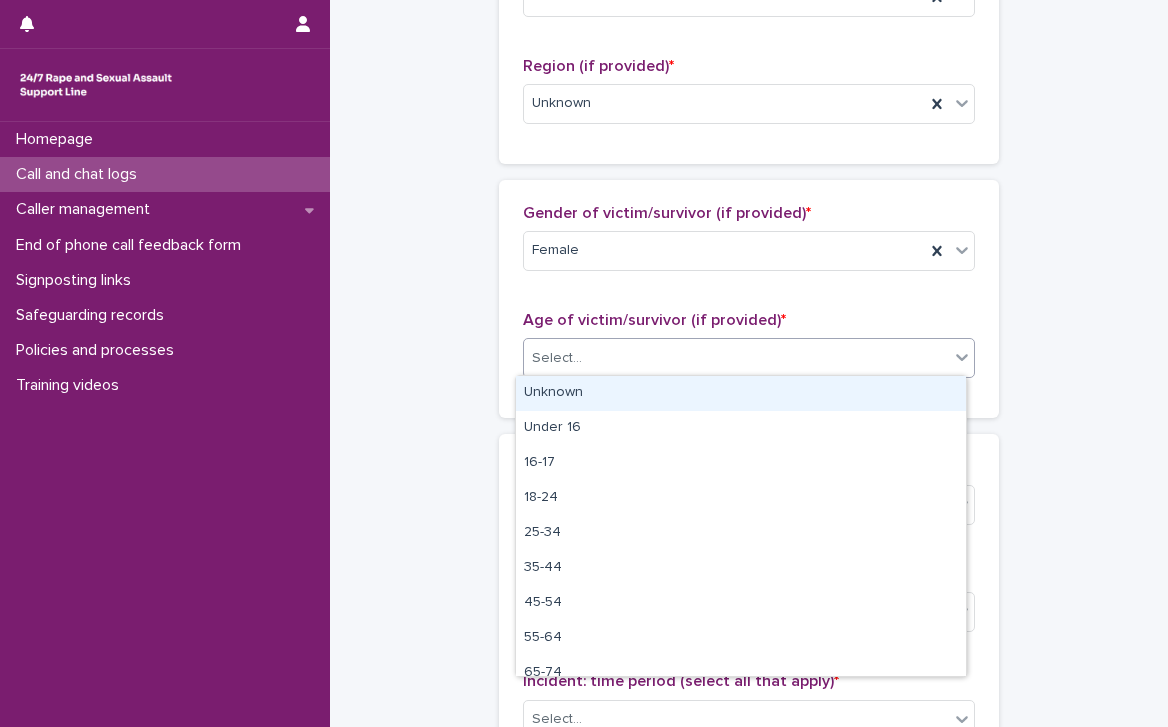 click on "Select..." at bounding box center (736, 358) 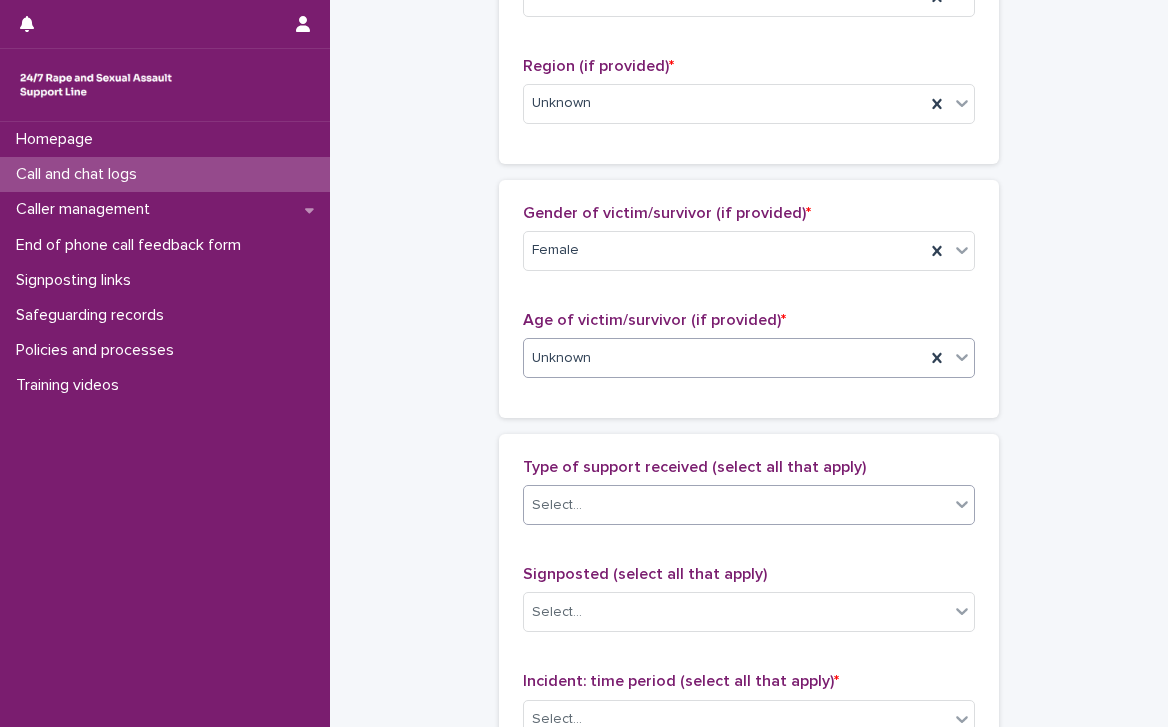 click on "Select..." at bounding box center (736, 505) 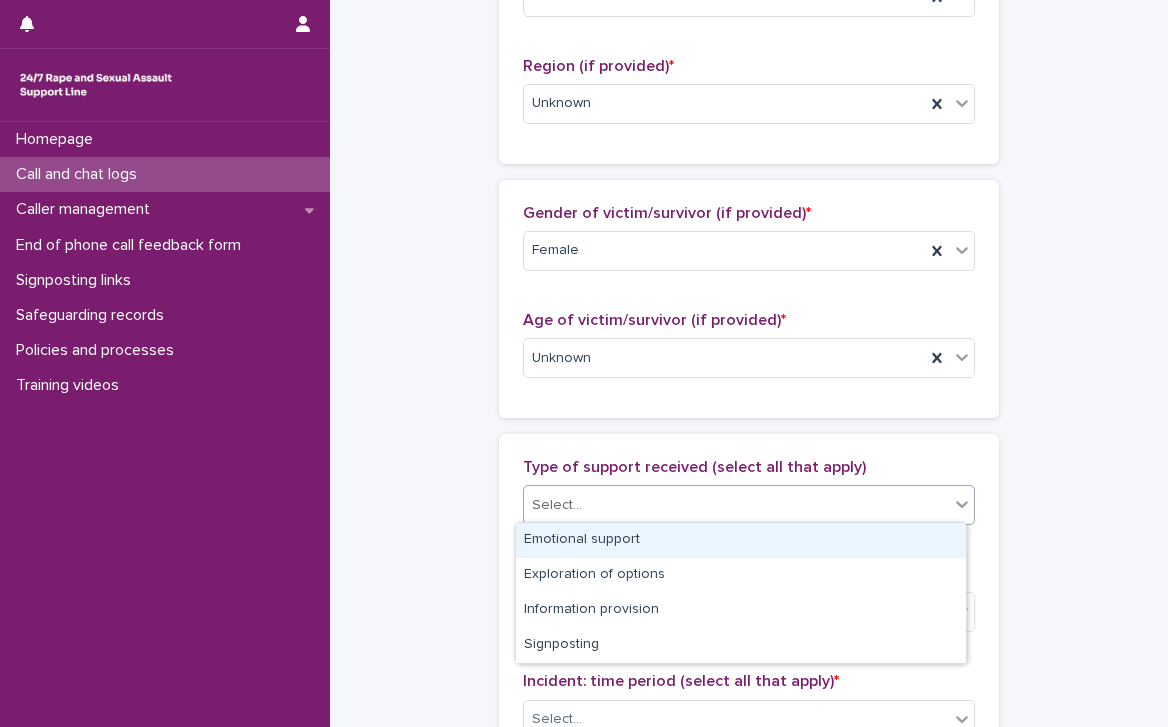 click on "Emotional support" at bounding box center [741, 540] 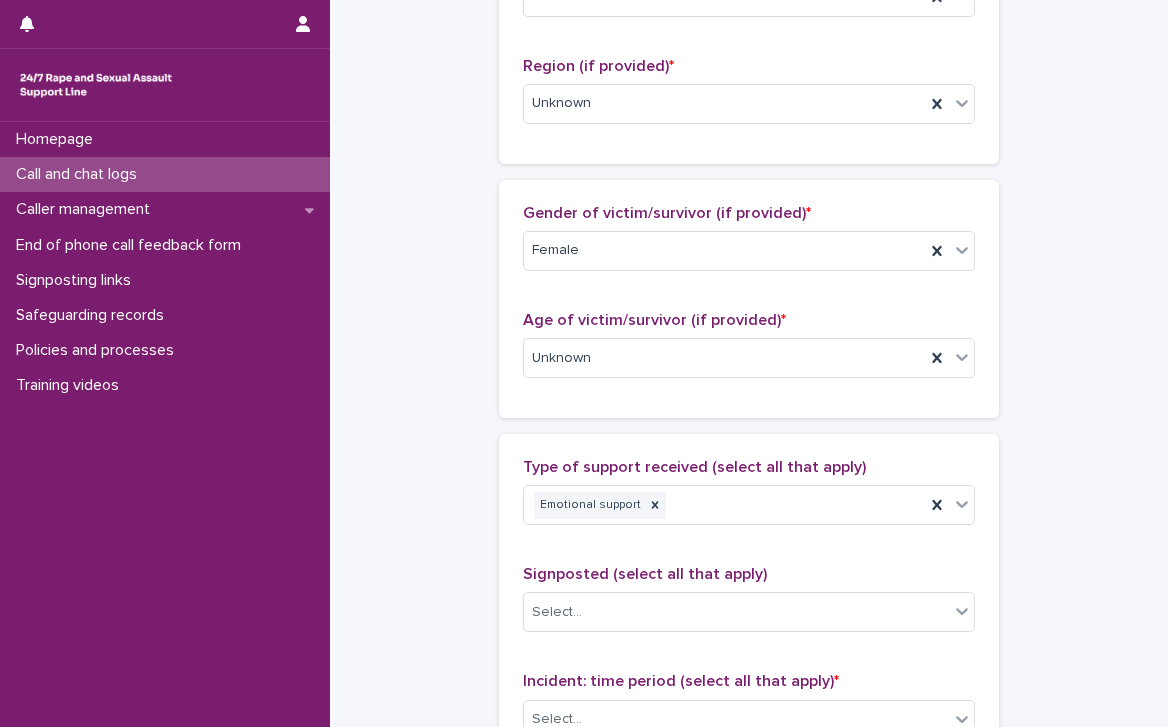 click on "Type of support received (select all that apply) Emotional support Signposted (select all that apply) Select... Incident: time period (select all that apply) * Select... Incident: type of SV (select all that apply) * Select... Incident: perpetrator (select all that apply) * Select... Incident: gender of perpetrator (select all that apply) * Select... Flags Select... Comments" at bounding box center (749, 876) 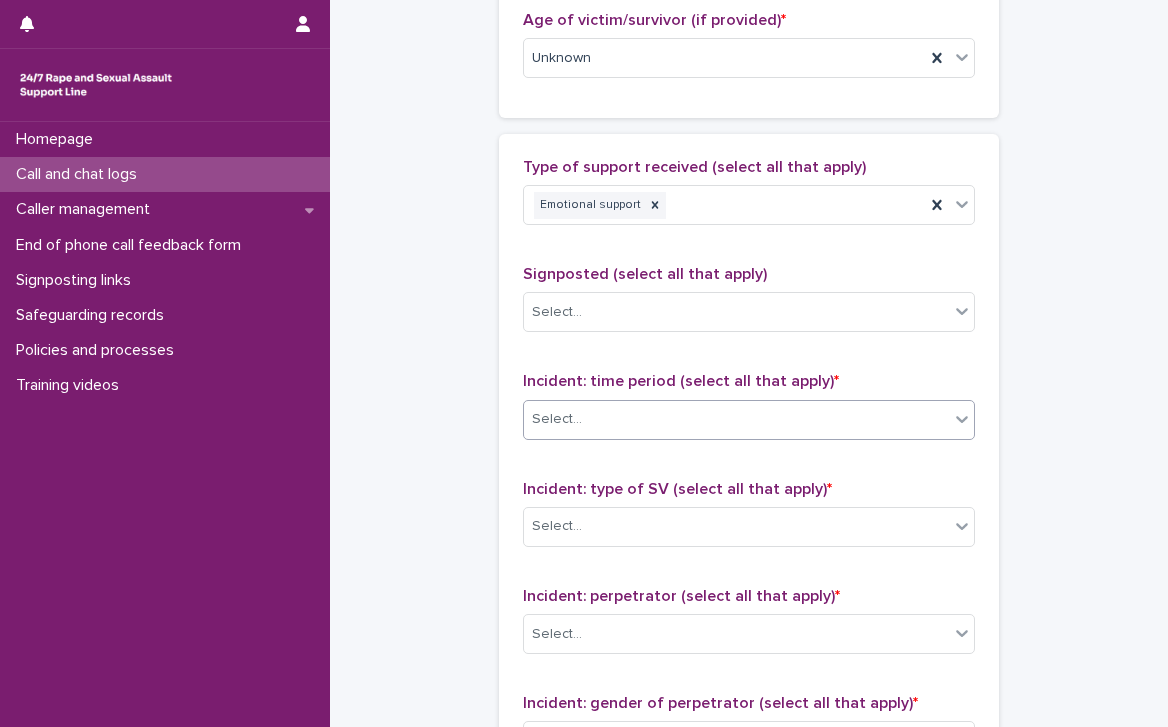 scroll, scrollTop: 1200, scrollLeft: 0, axis: vertical 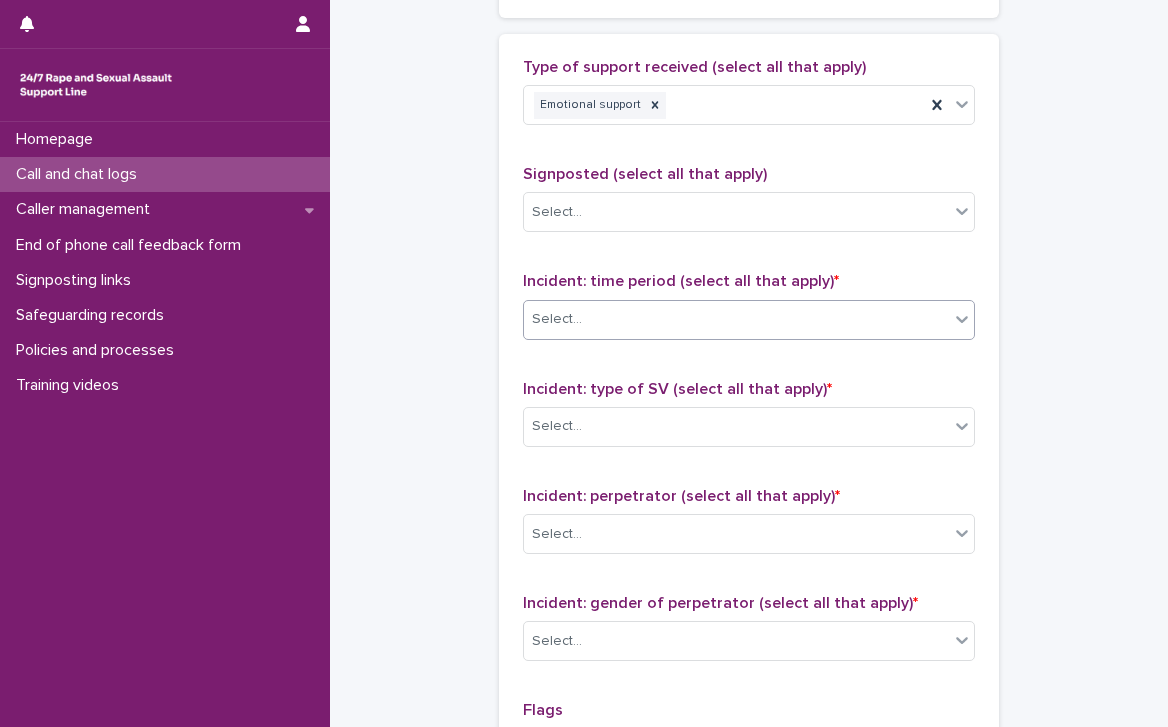 click on "Select..." at bounding box center (736, 319) 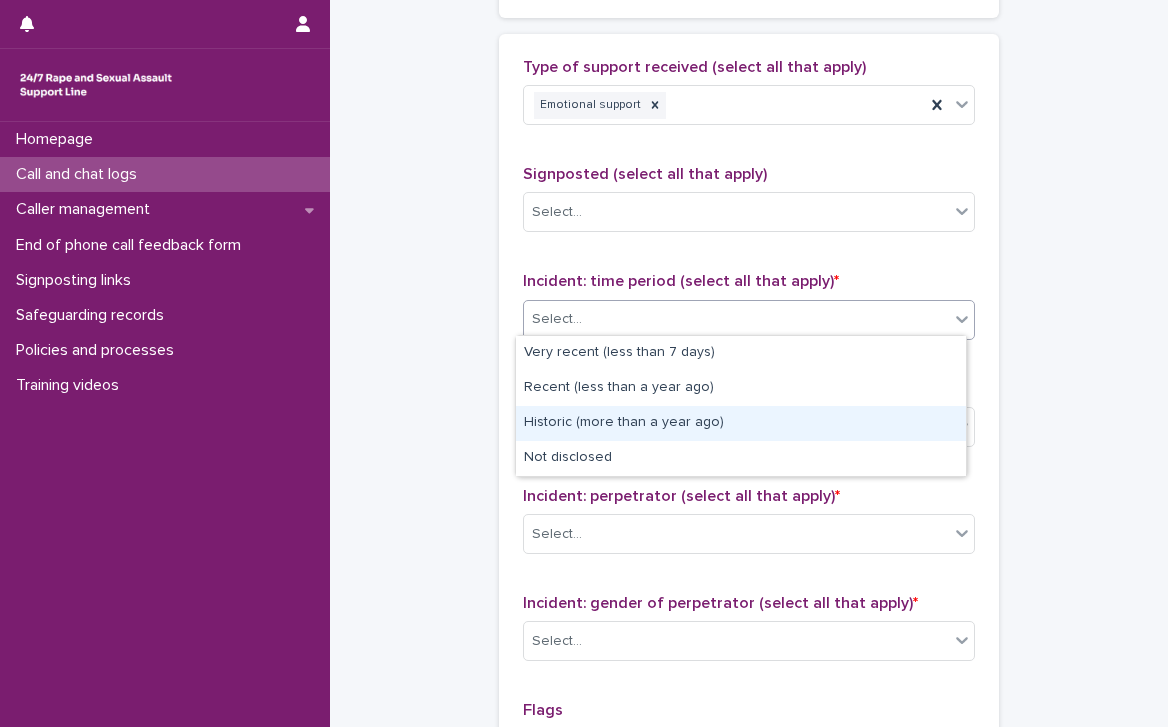 click on "Historic (more than a year ago)" at bounding box center [741, 423] 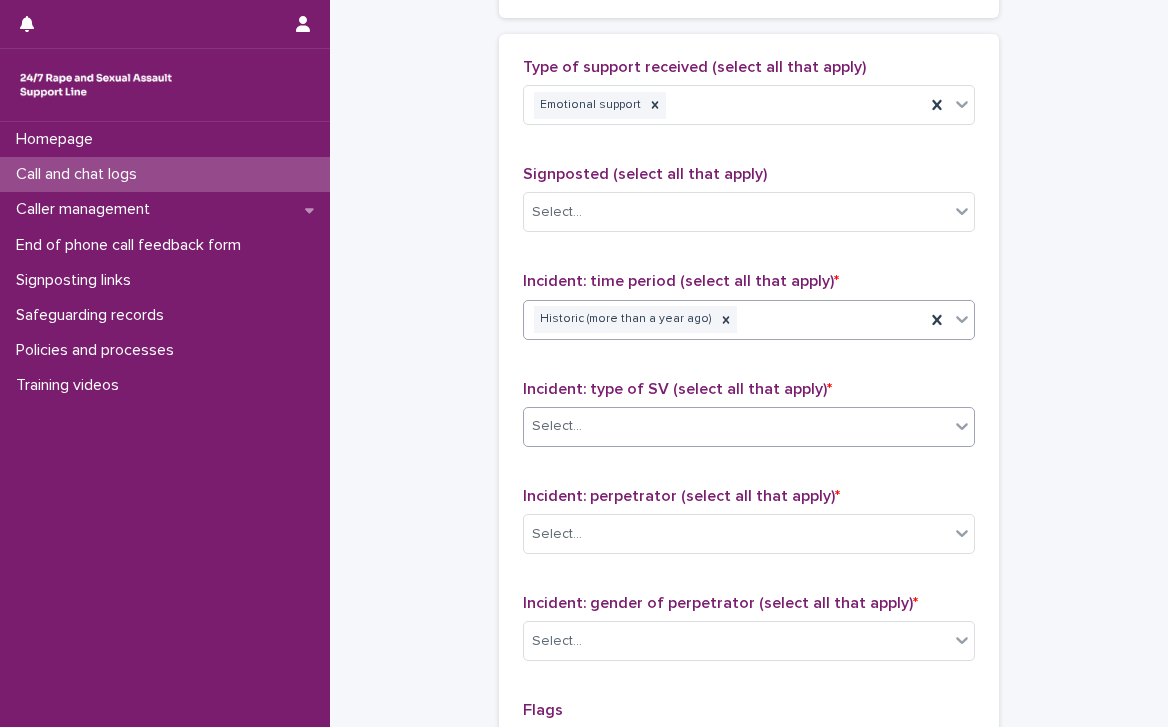 click on "Select..." at bounding box center (736, 426) 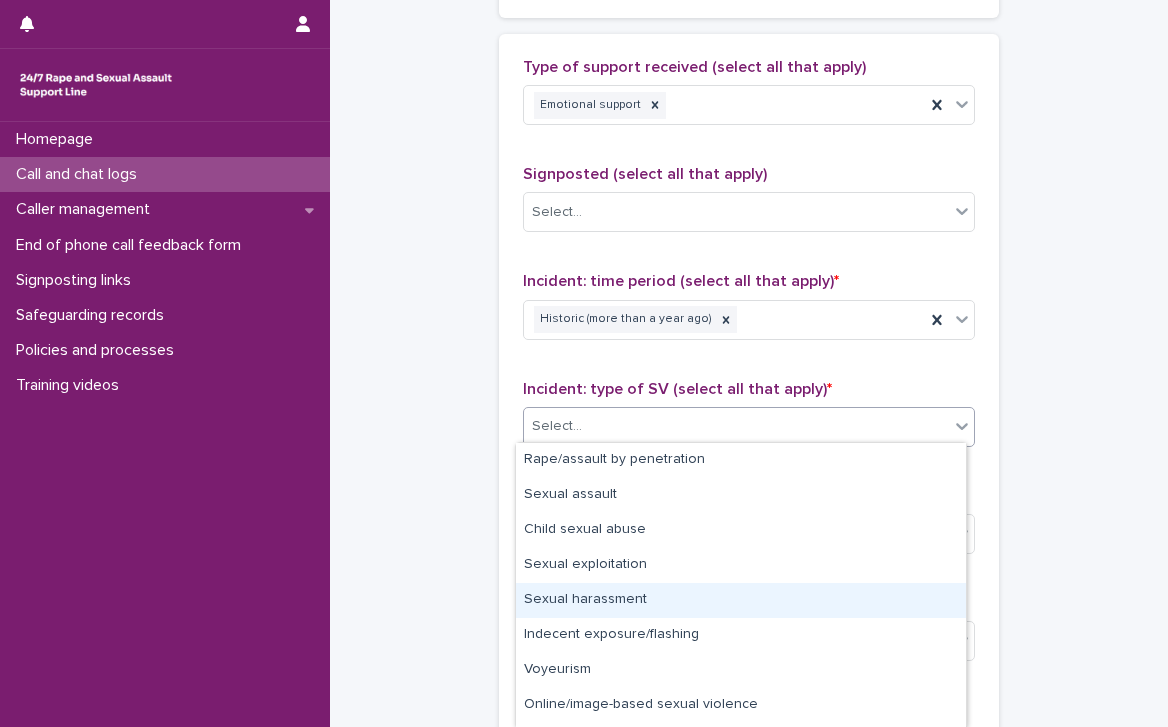 scroll, scrollTop: 64, scrollLeft: 0, axis: vertical 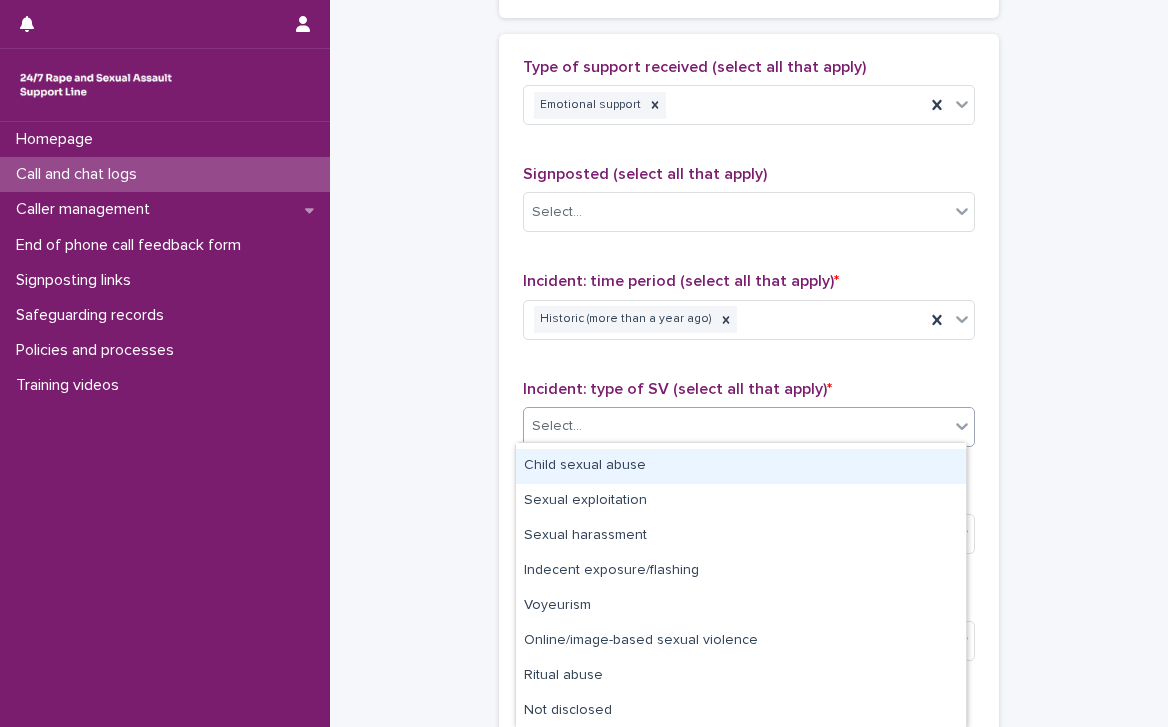 click on "Child sexual abuse" at bounding box center [741, 466] 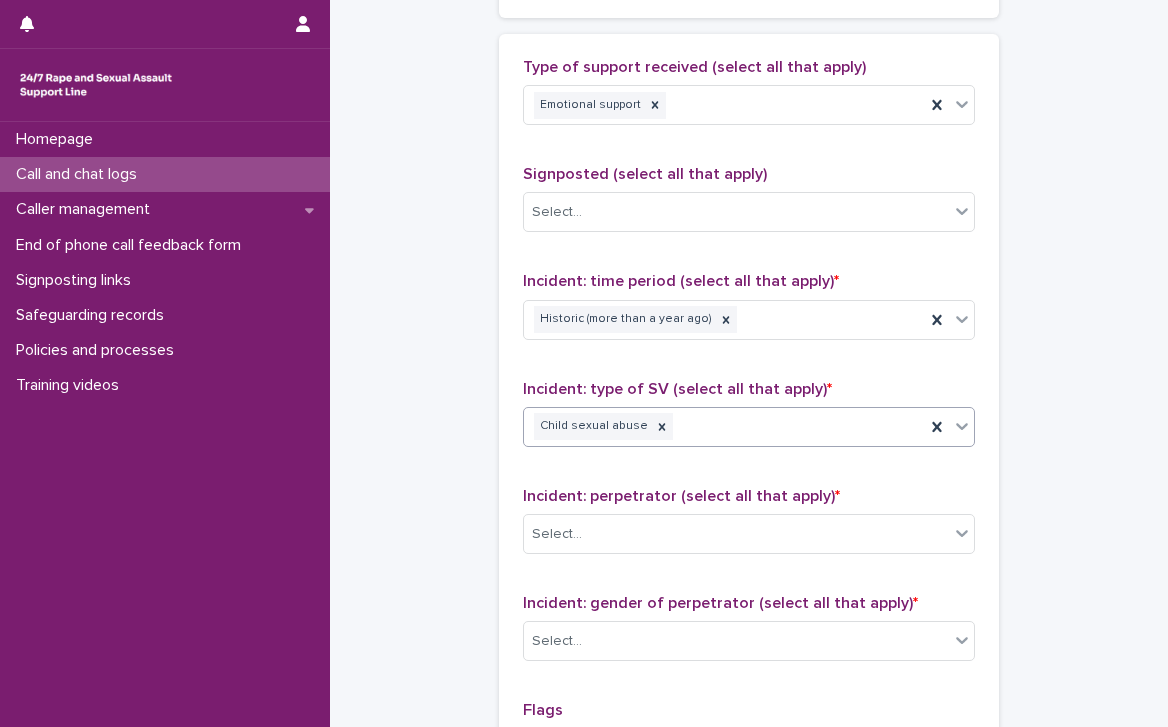 click on "**********" at bounding box center [749, -116] 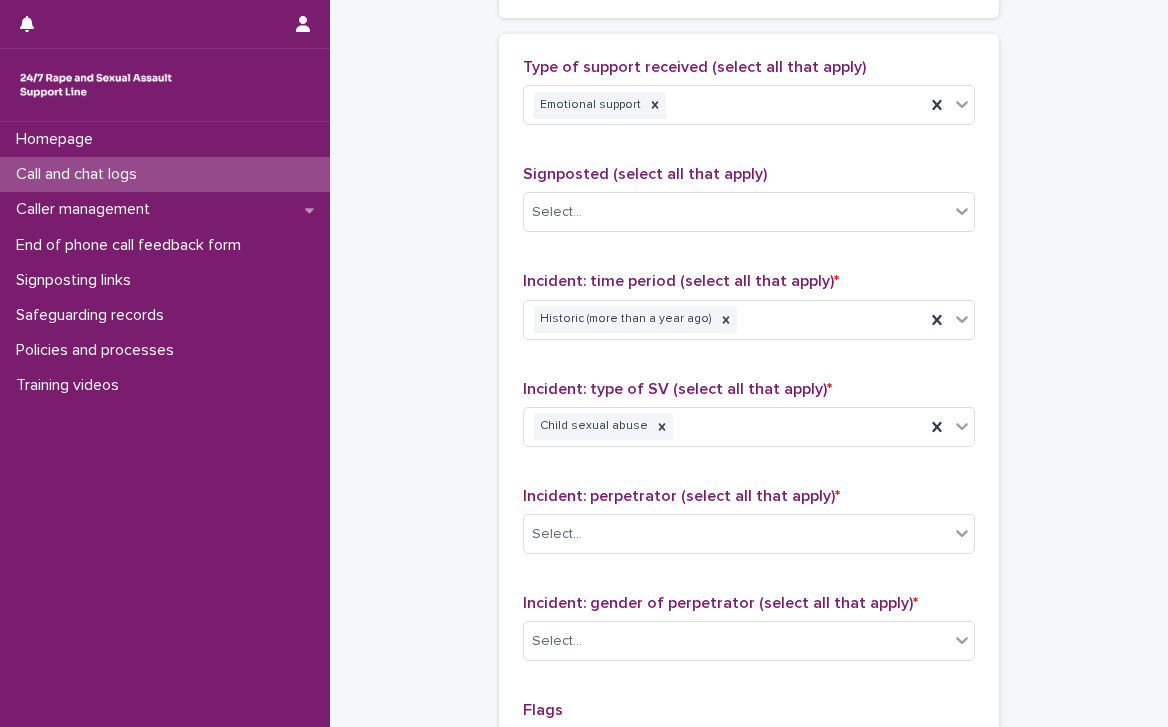 scroll, scrollTop: 1500, scrollLeft: 0, axis: vertical 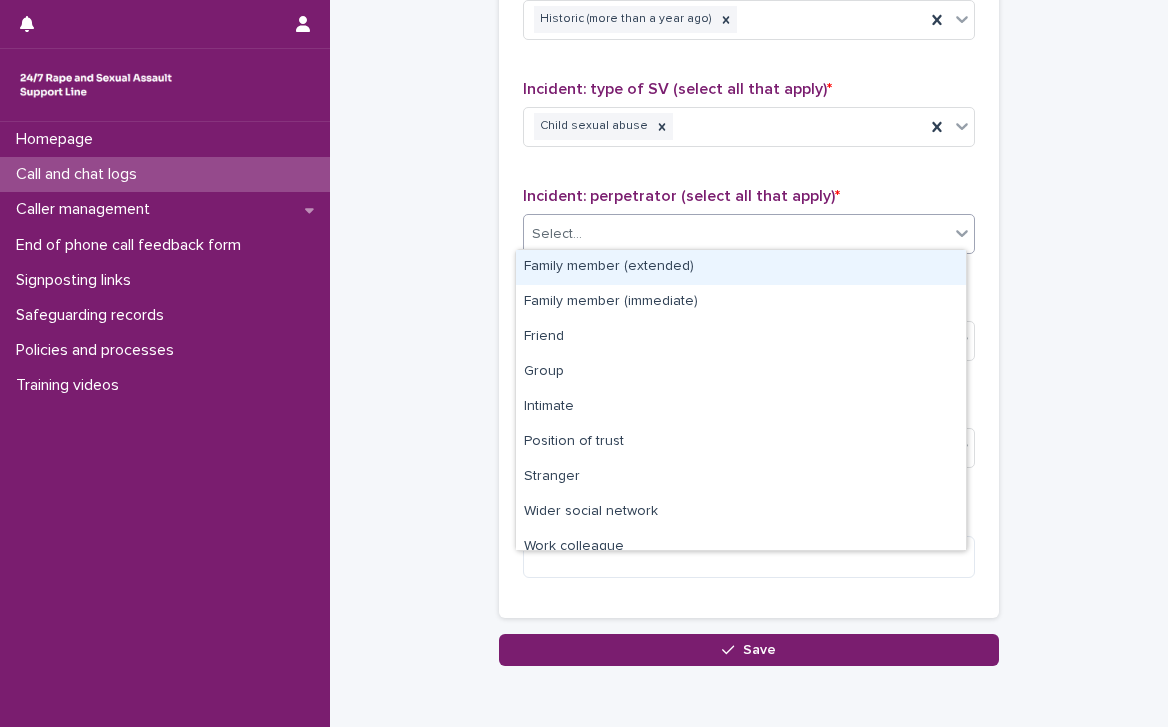 click on "Select..." at bounding box center [749, 234] 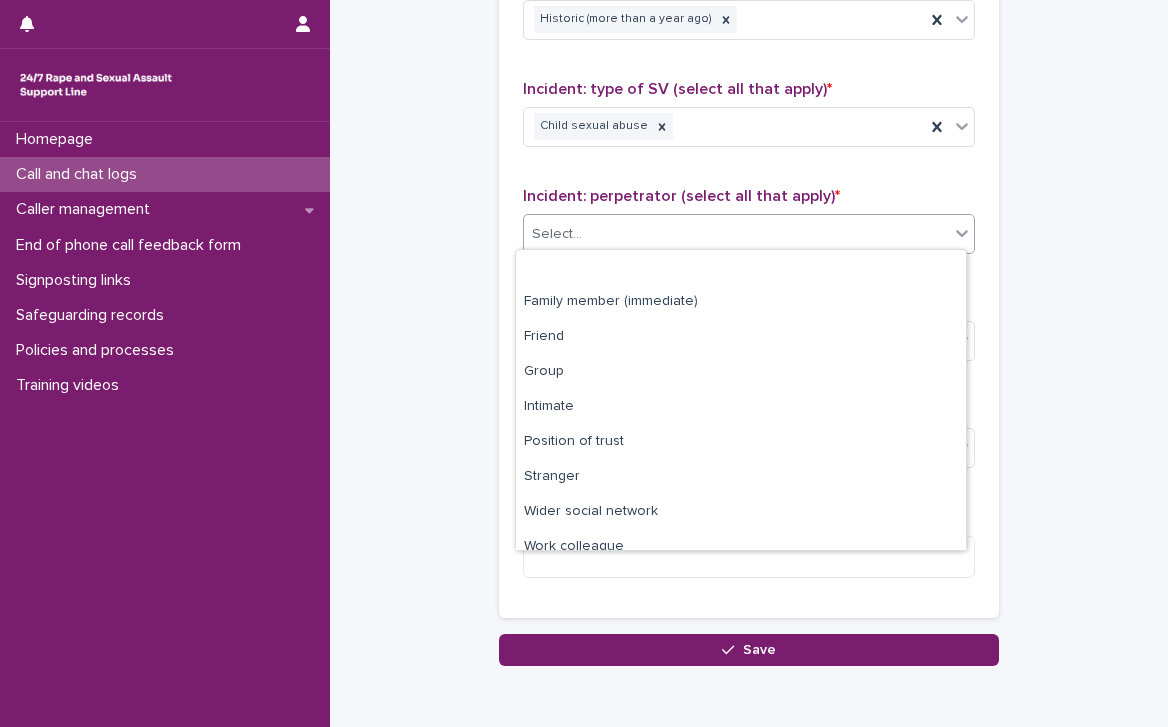scroll, scrollTop: 84, scrollLeft: 0, axis: vertical 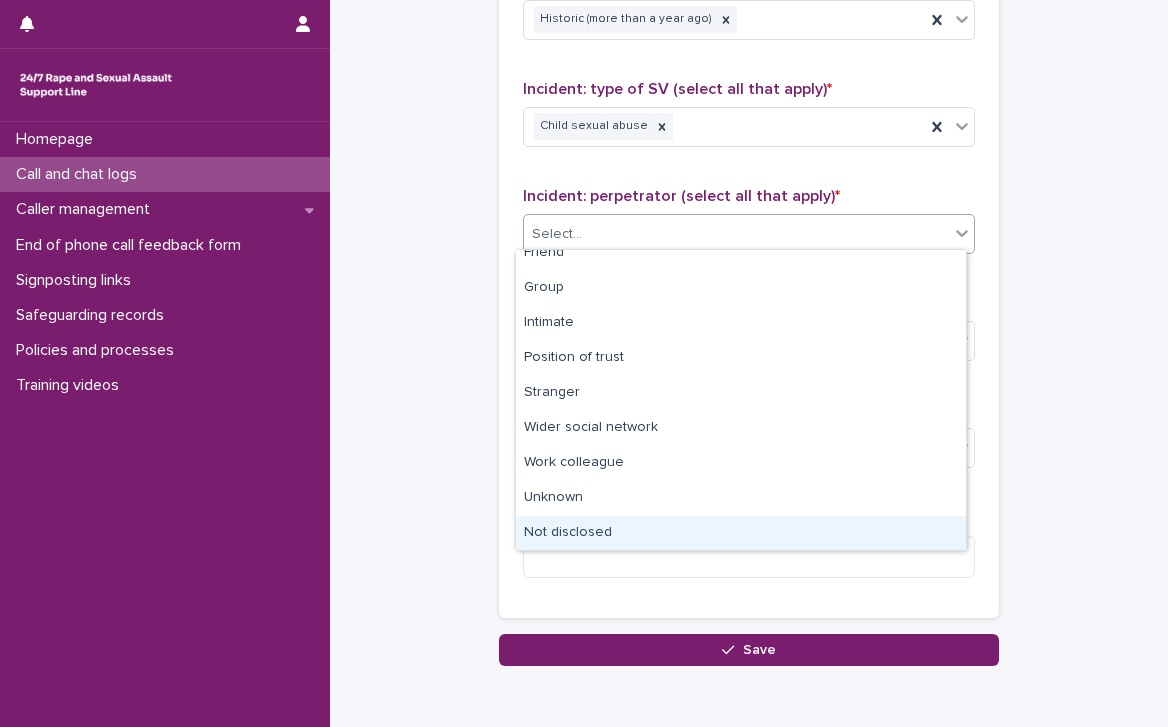 click on "Not disclosed" at bounding box center (741, 533) 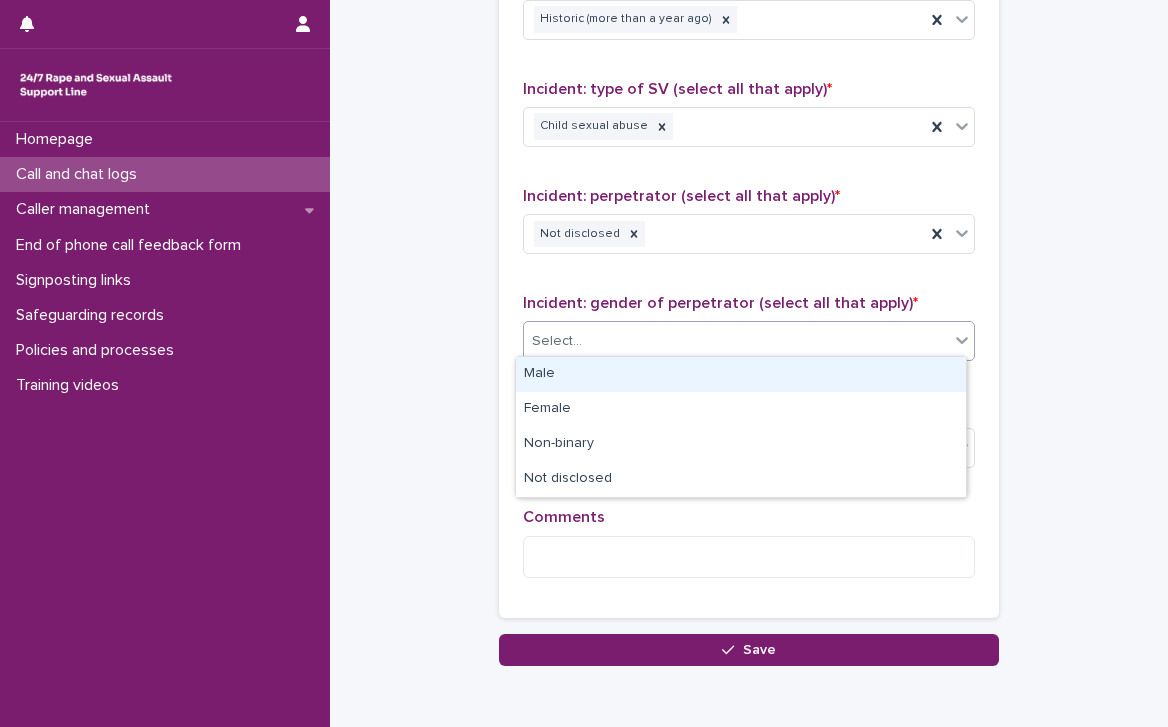 click on "Select..." at bounding box center (736, 341) 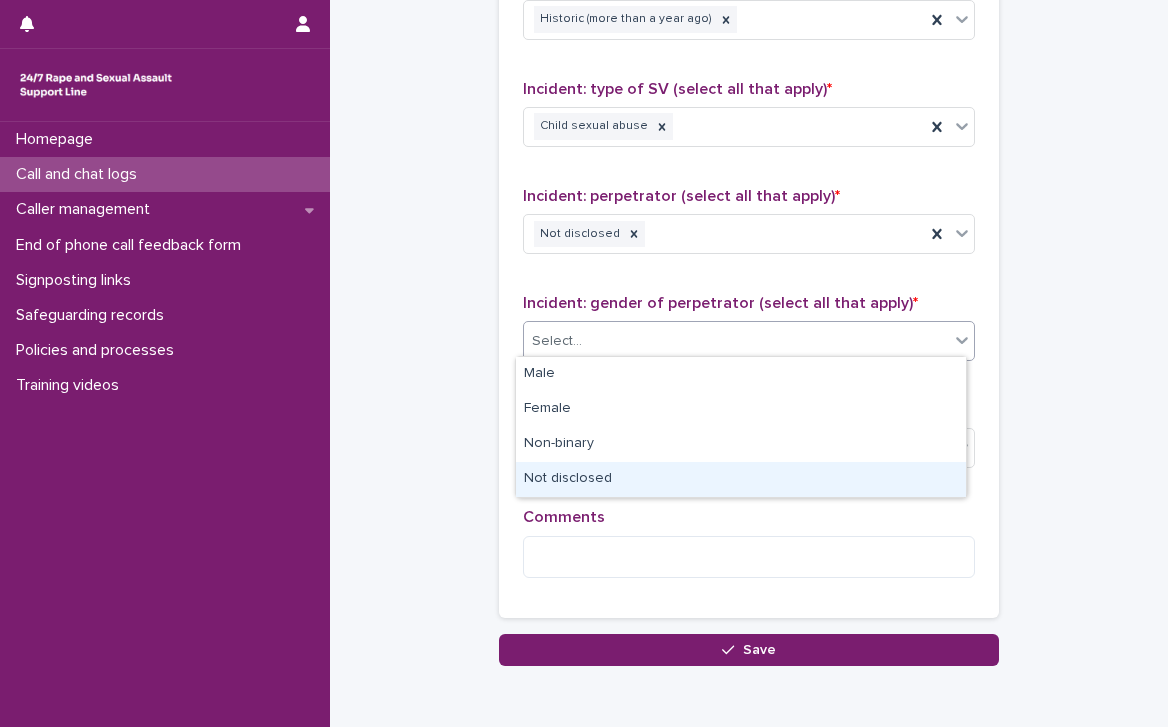 click on "Not disclosed" at bounding box center [741, 479] 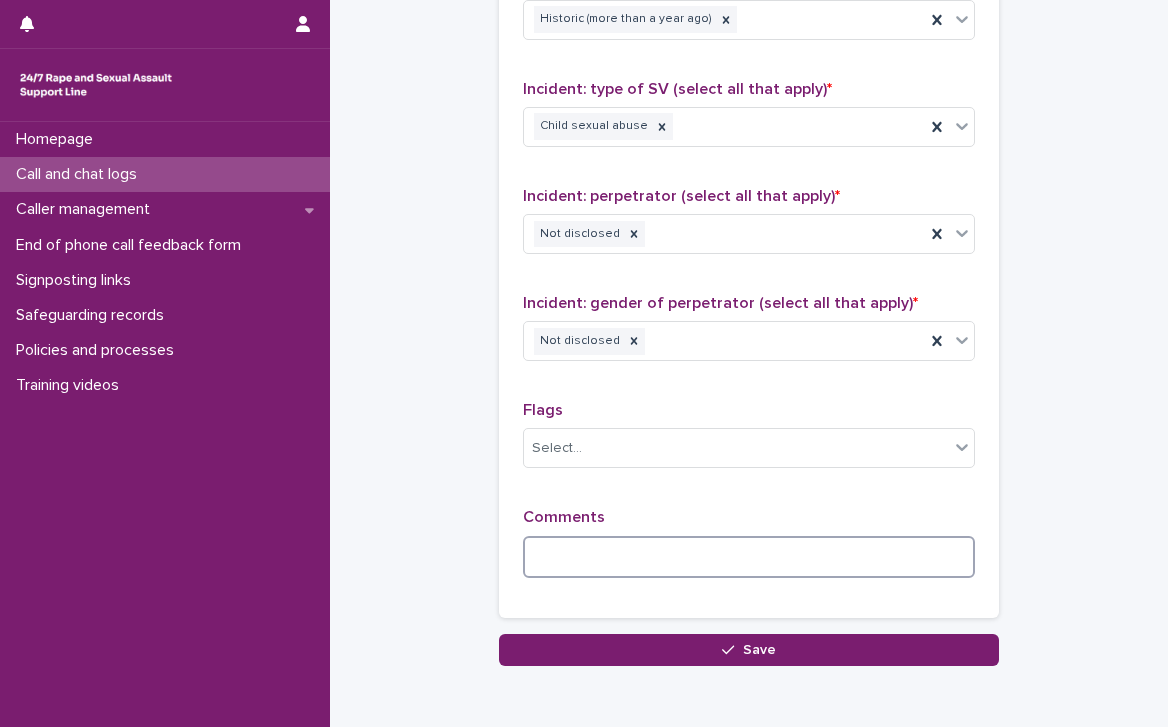 click at bounding box center [749, 557] 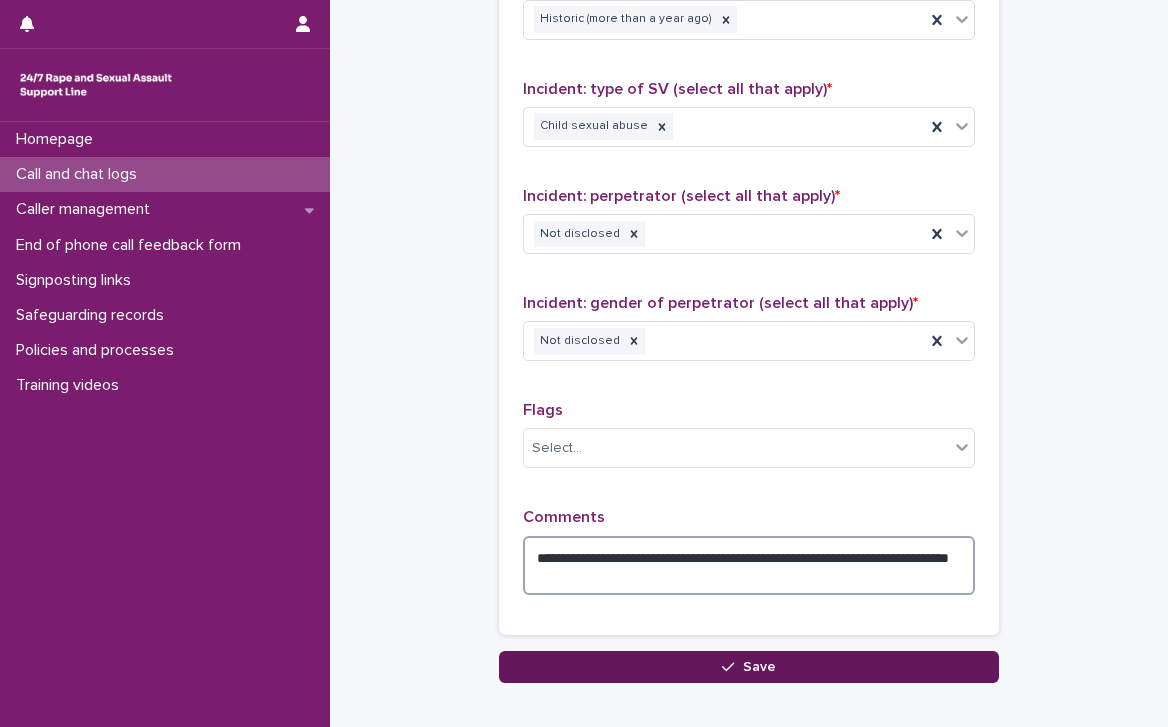 type on "**********" 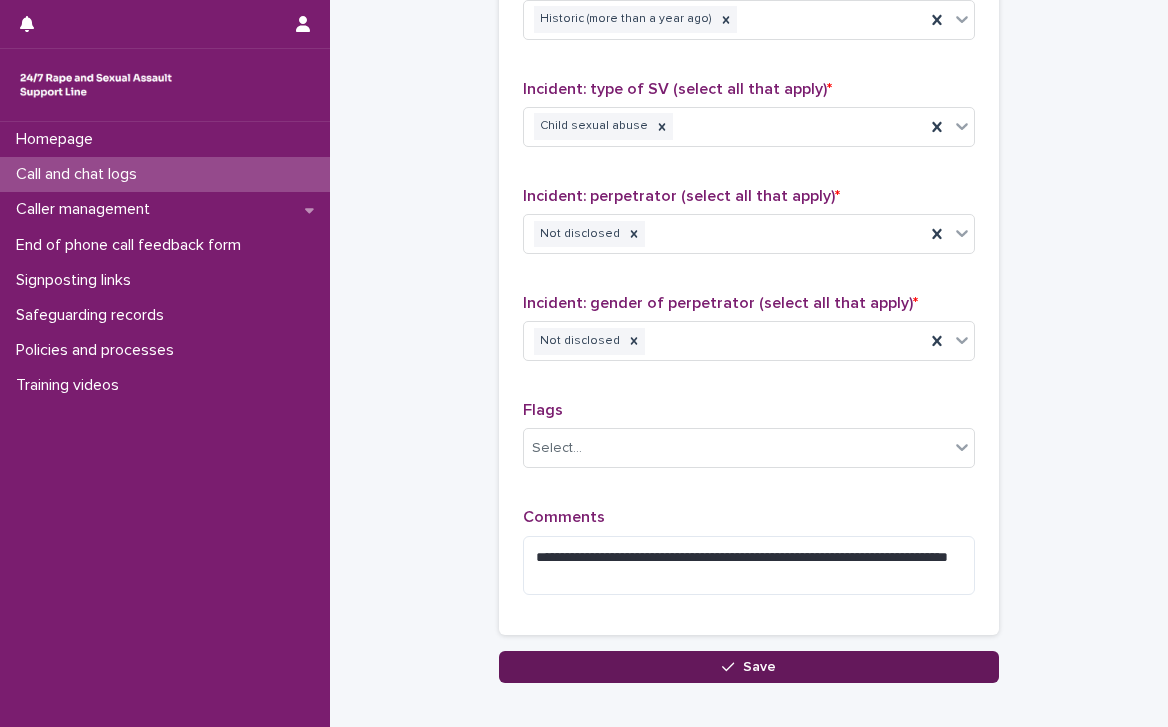 click at bounding box center (732, 667) 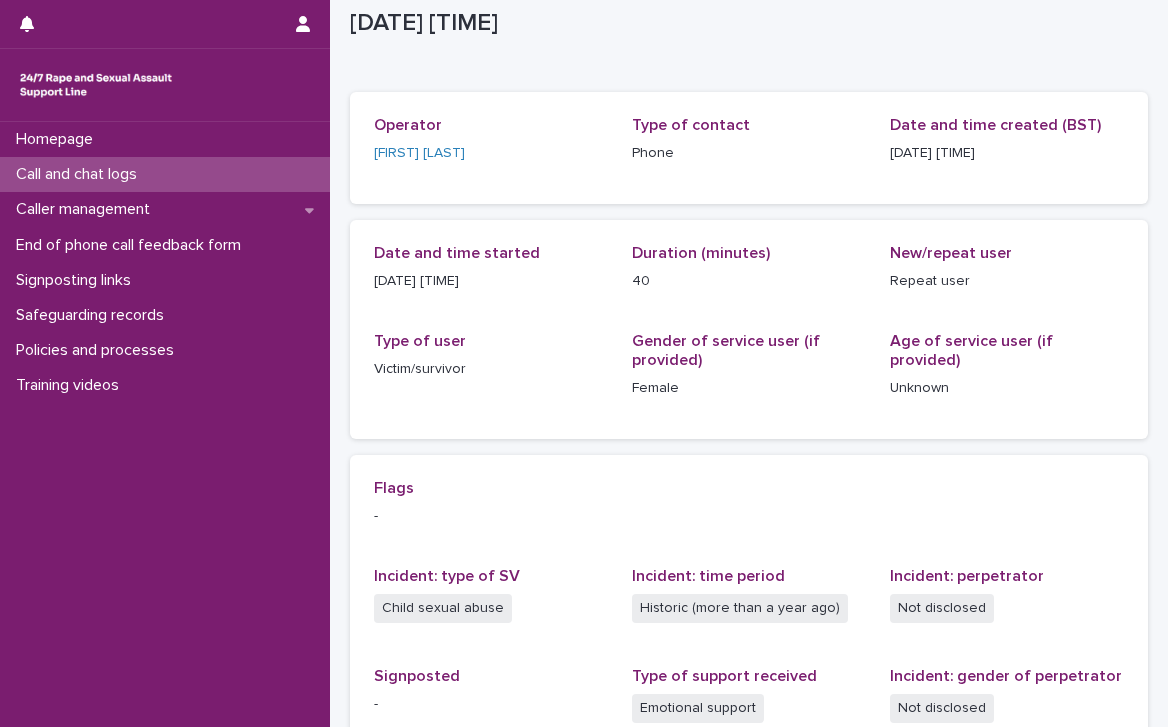 scroll, scrollTop: 0, scrollLeft: 0, axis: both 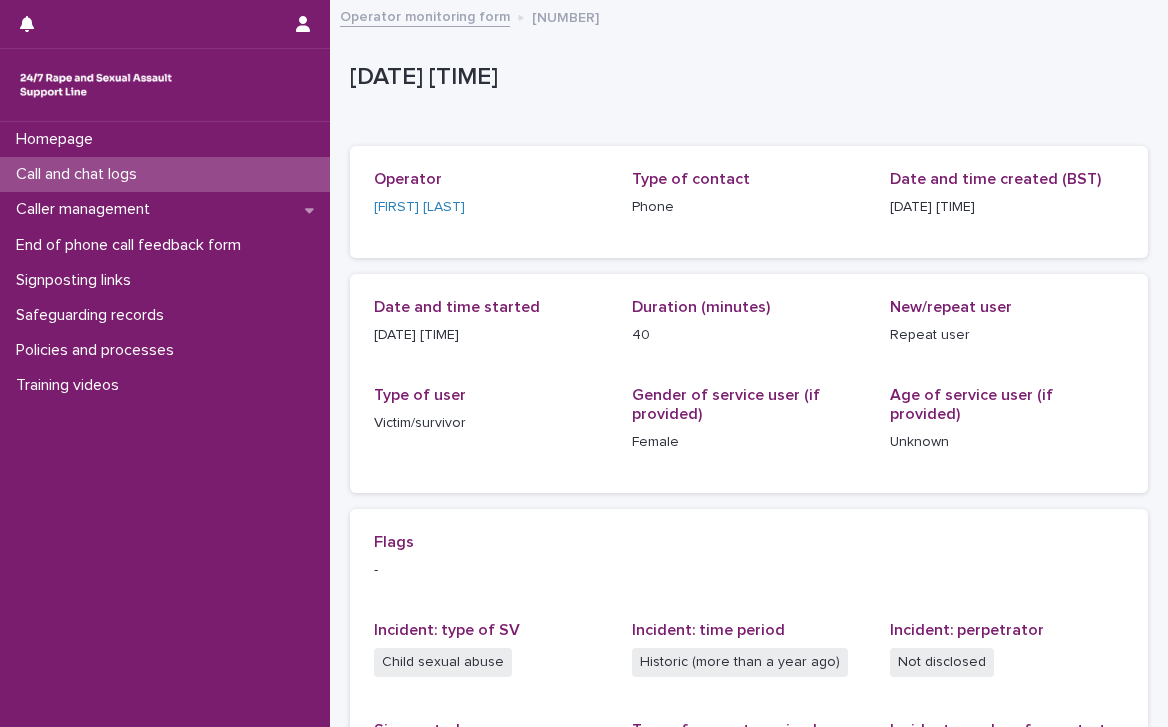 click on "Operator monitoring form" at bounding box center [425, 15] 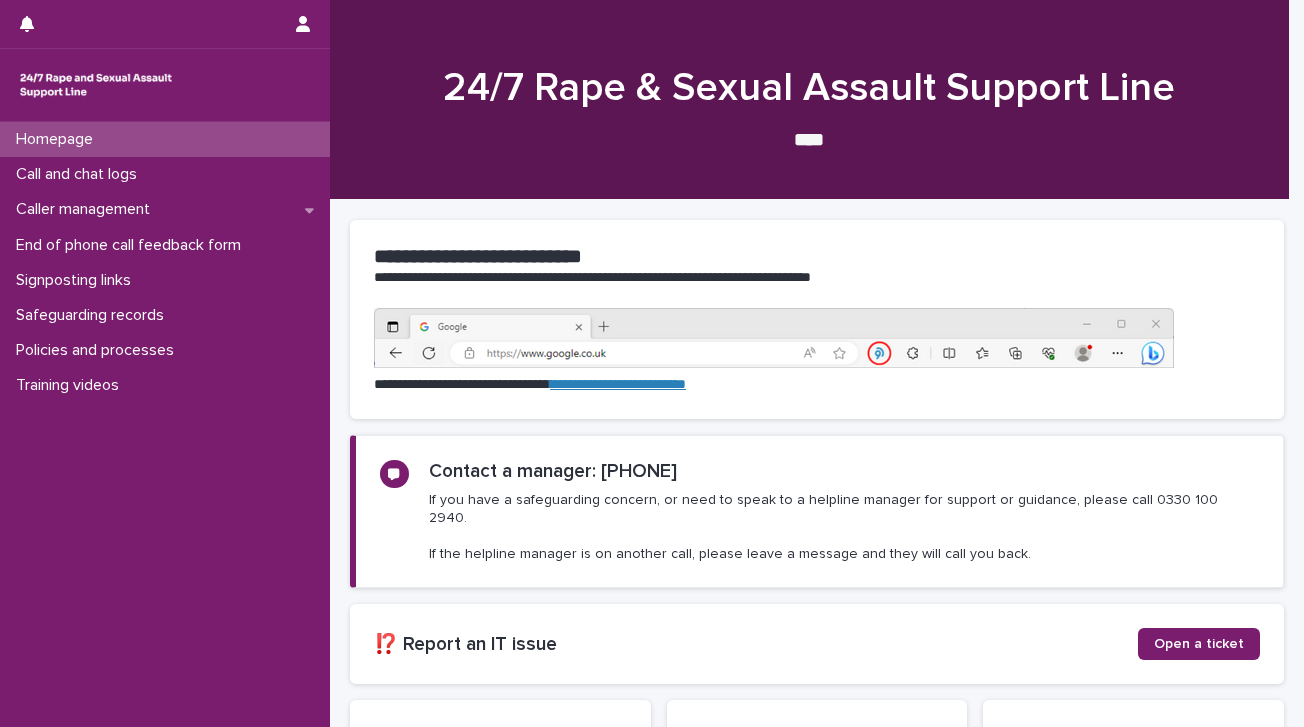 scroll, scrollTop: 0, scrollLeft: 0, axis: both 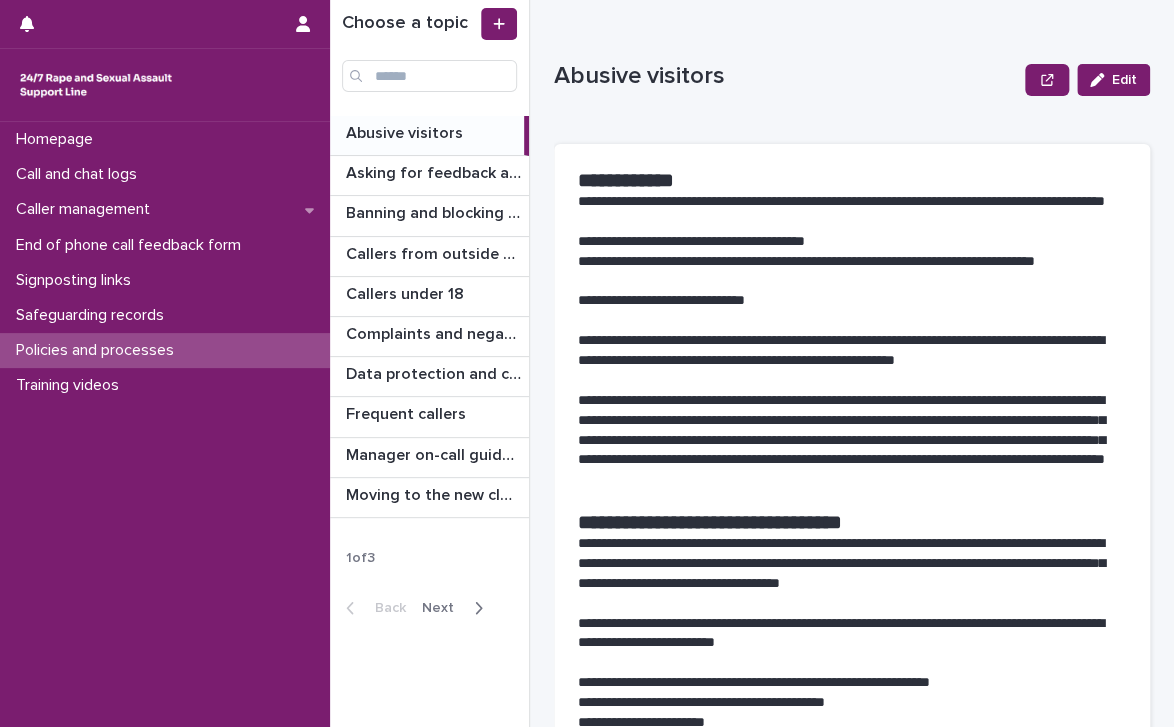click on "Next" at bounding box center [444, 608] 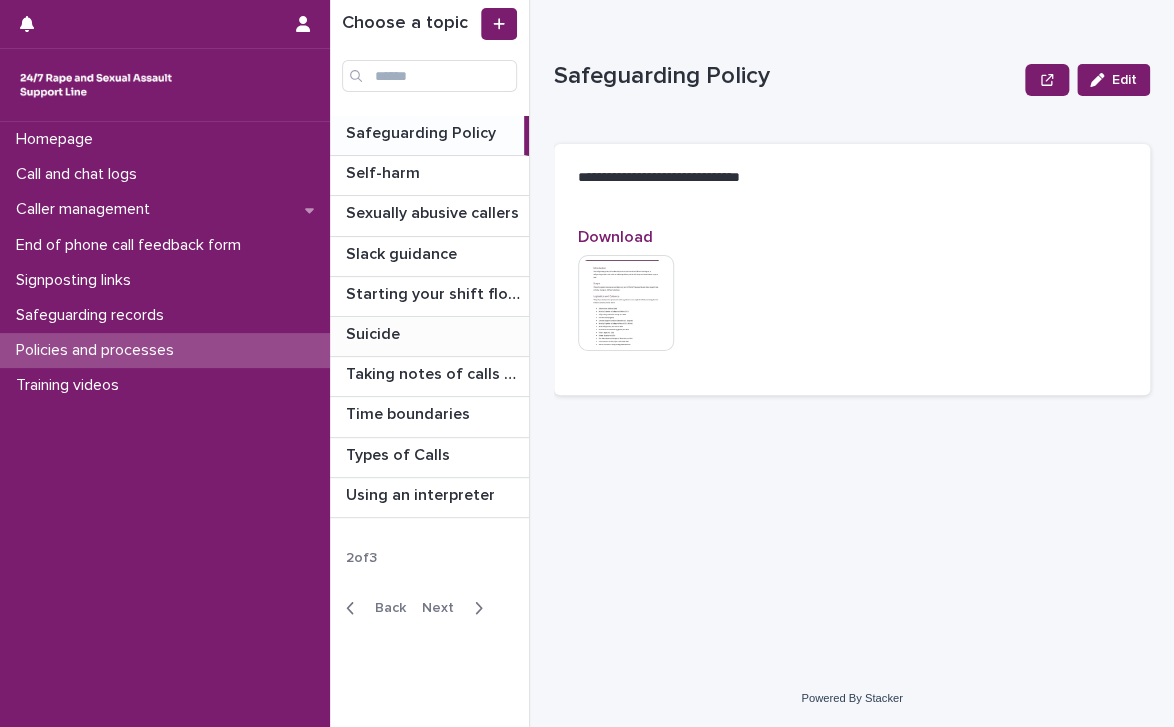 click at bounding box center [433, 334] 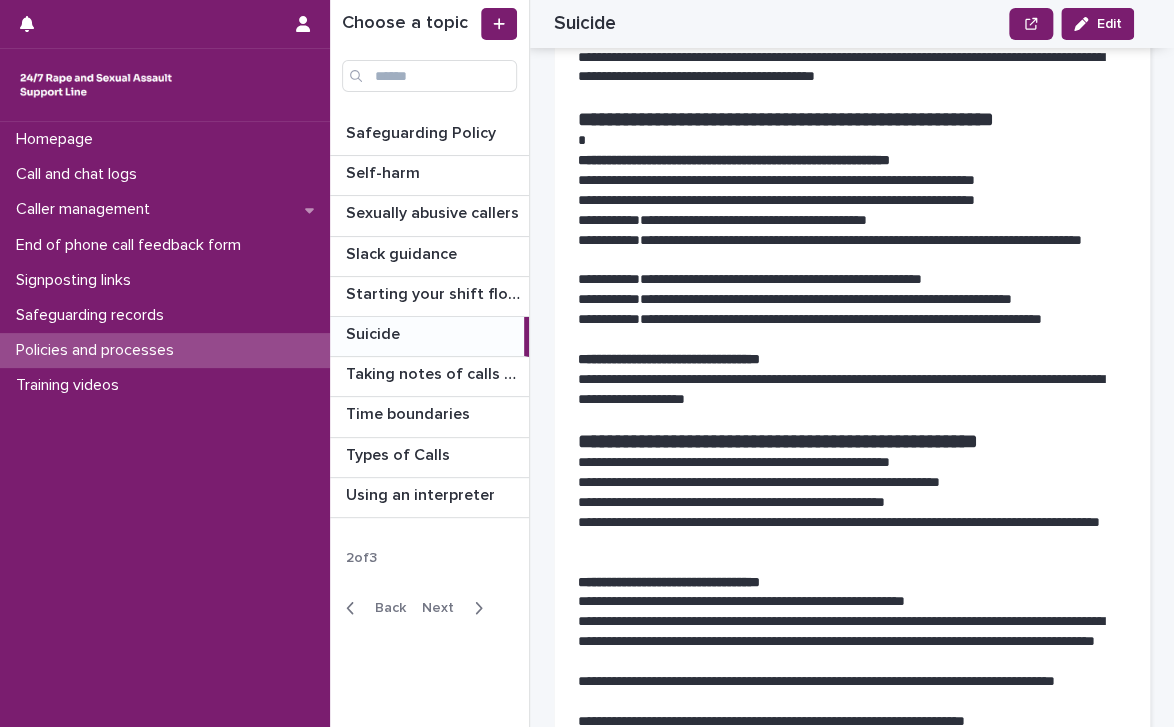 scroll, scrollTop: 100, scrollLeft: 0, axis: vertical 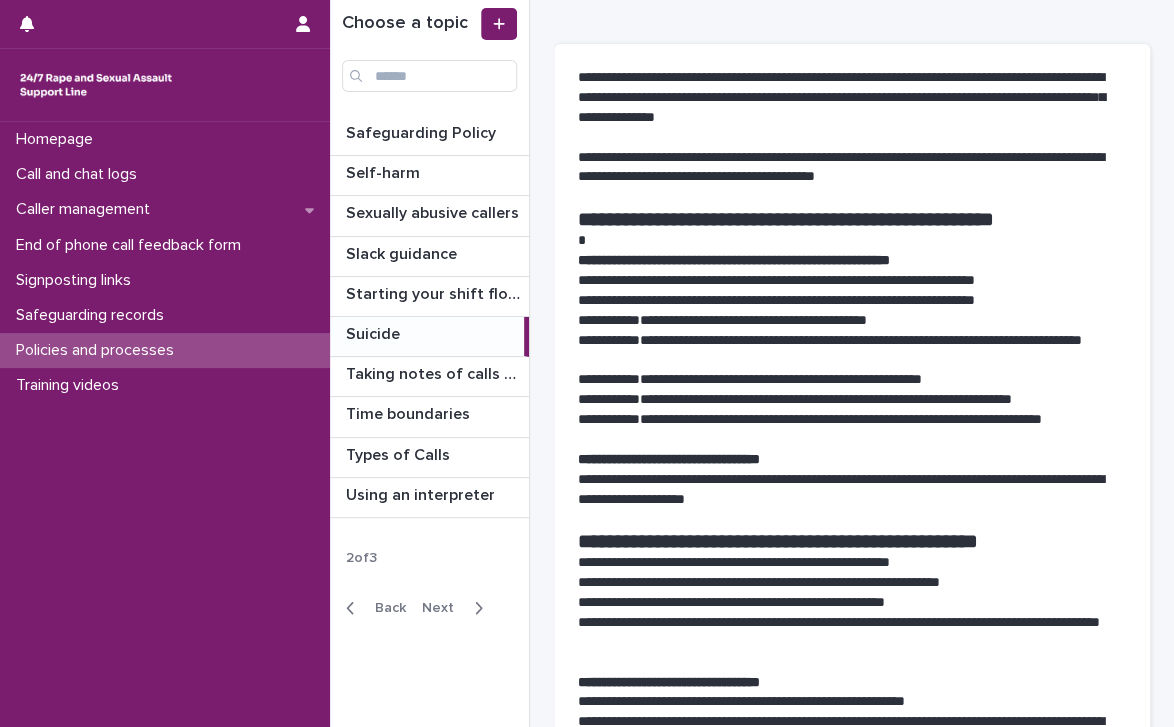 click on "Next" at bounding box center [444, 608] 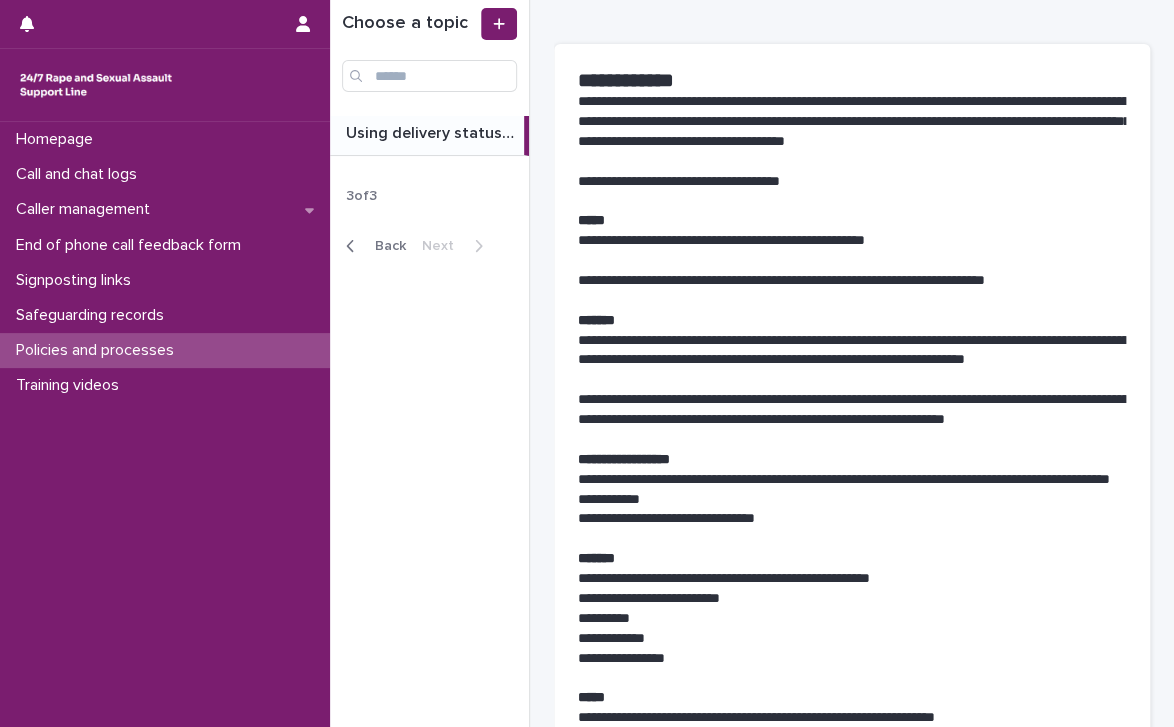 scroll, scrollTop: 0, scrollLeft: 0, axis: both 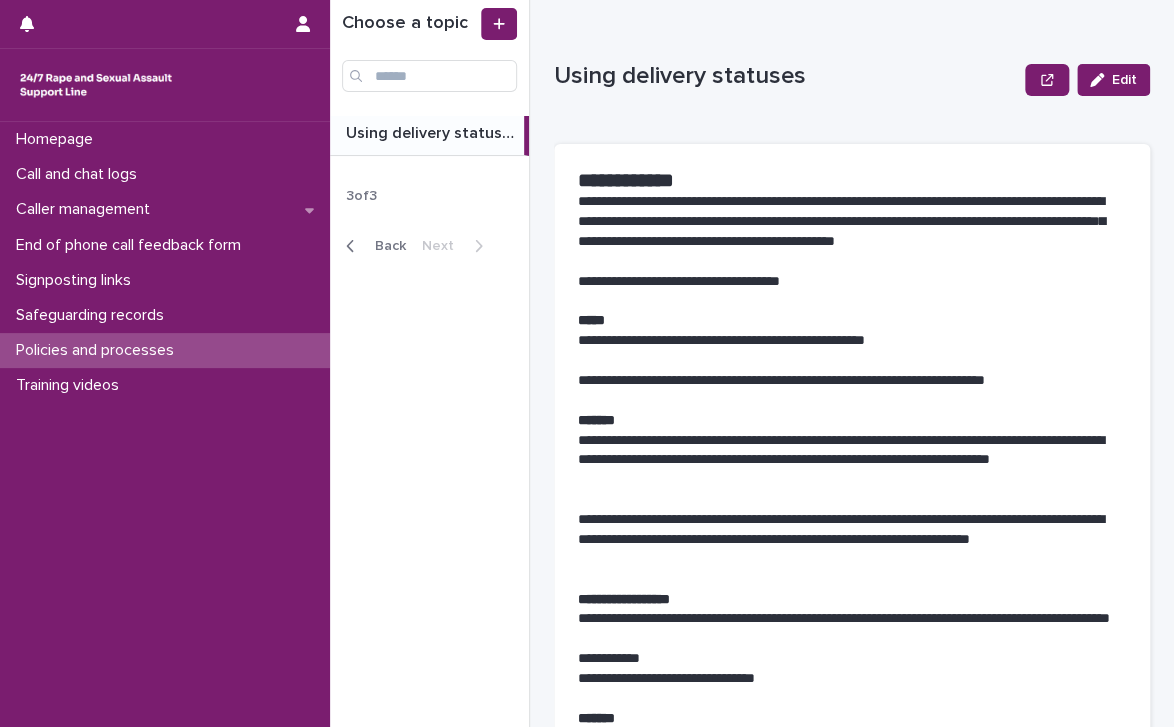 click on "Back" at bounding box center [384, 246] 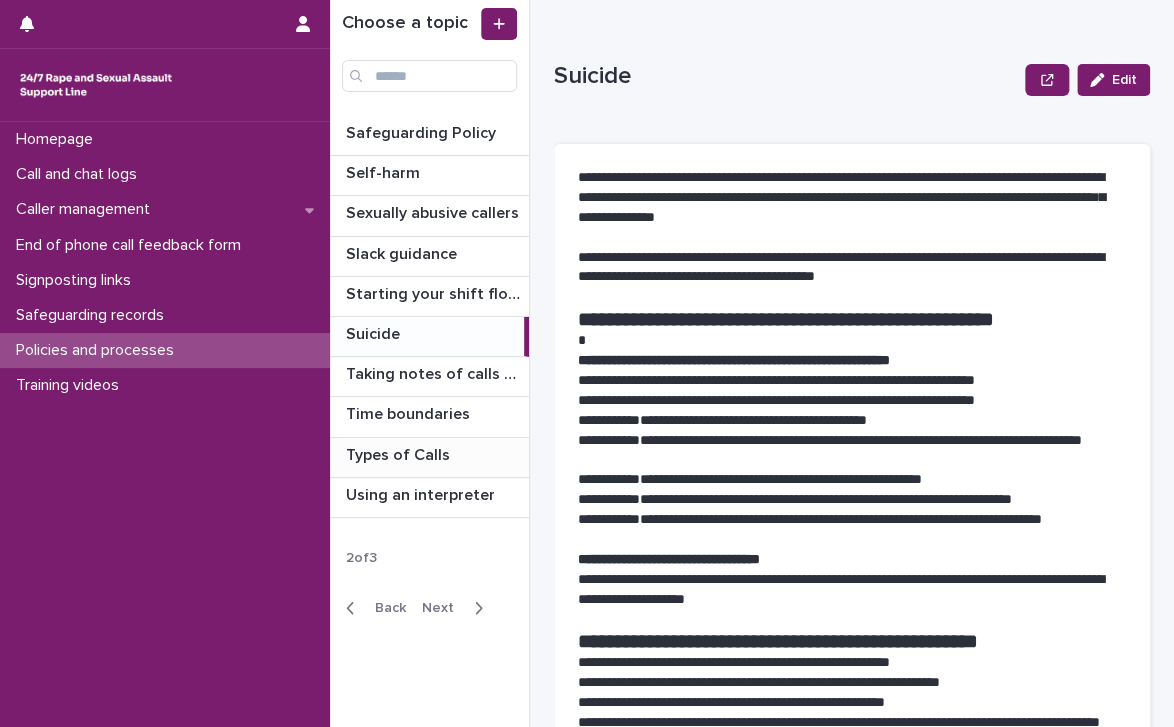 click on "Types of Calls" at bounding box center [400, 453] 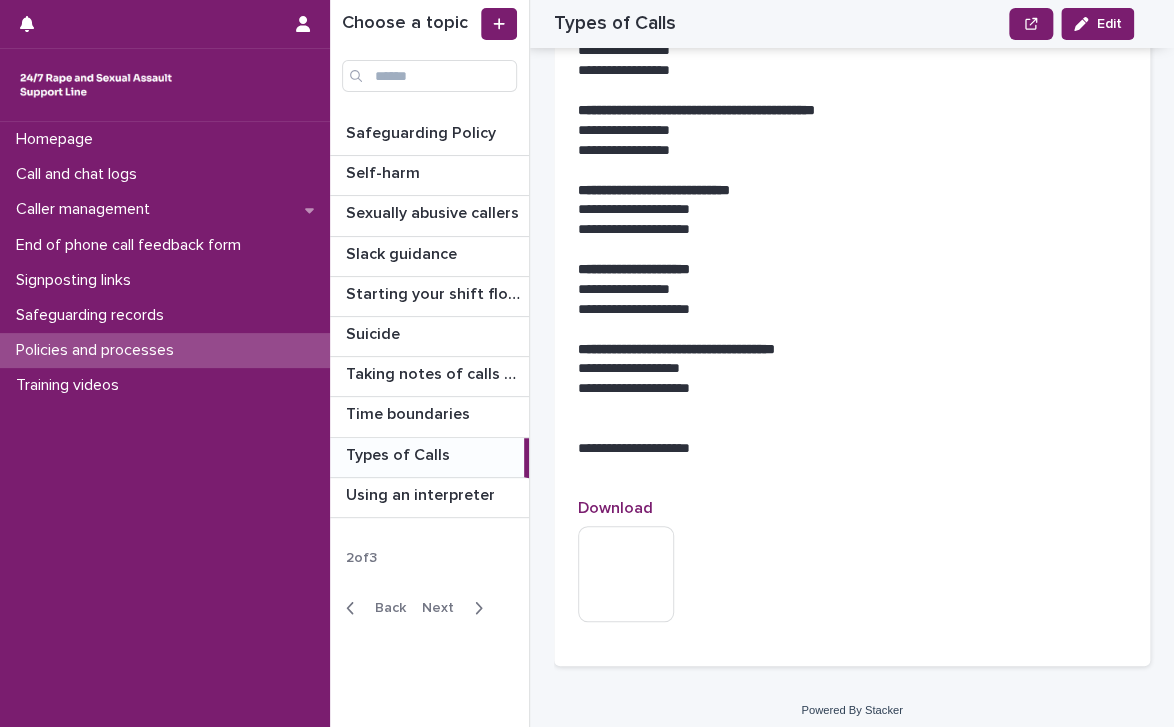 scroll, scrollTop: 5700, scrollLeft: 0, axis: vertical 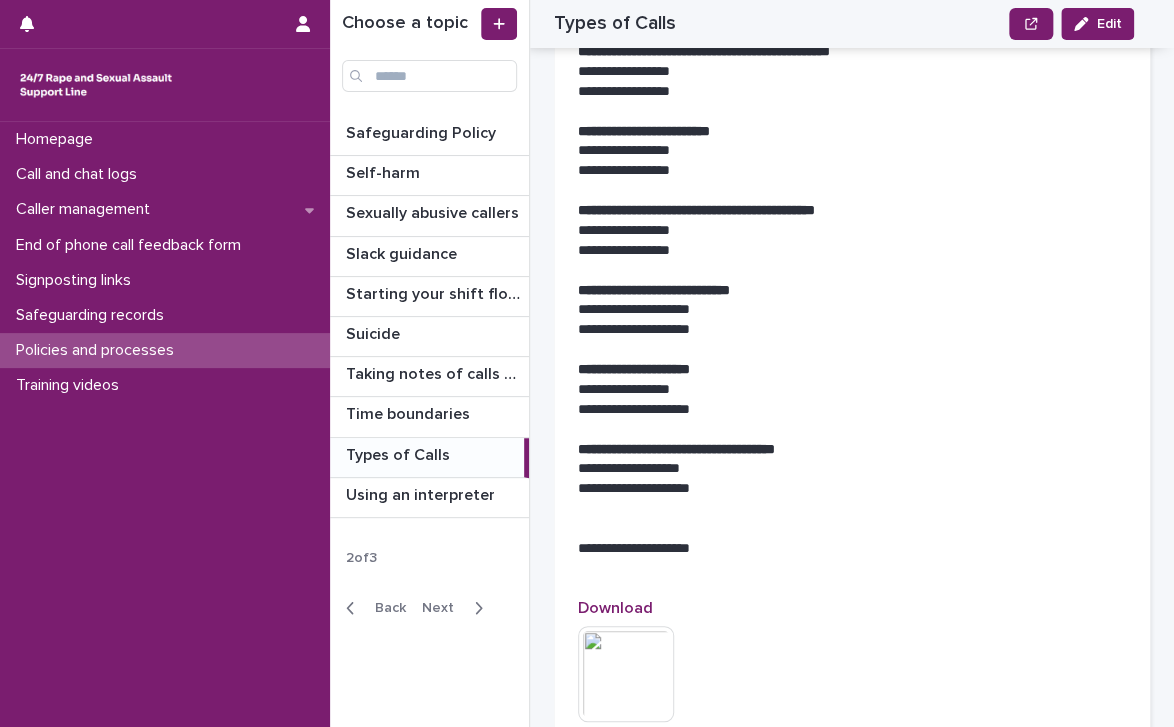 click on "**********" at bounding box center [844, 390] 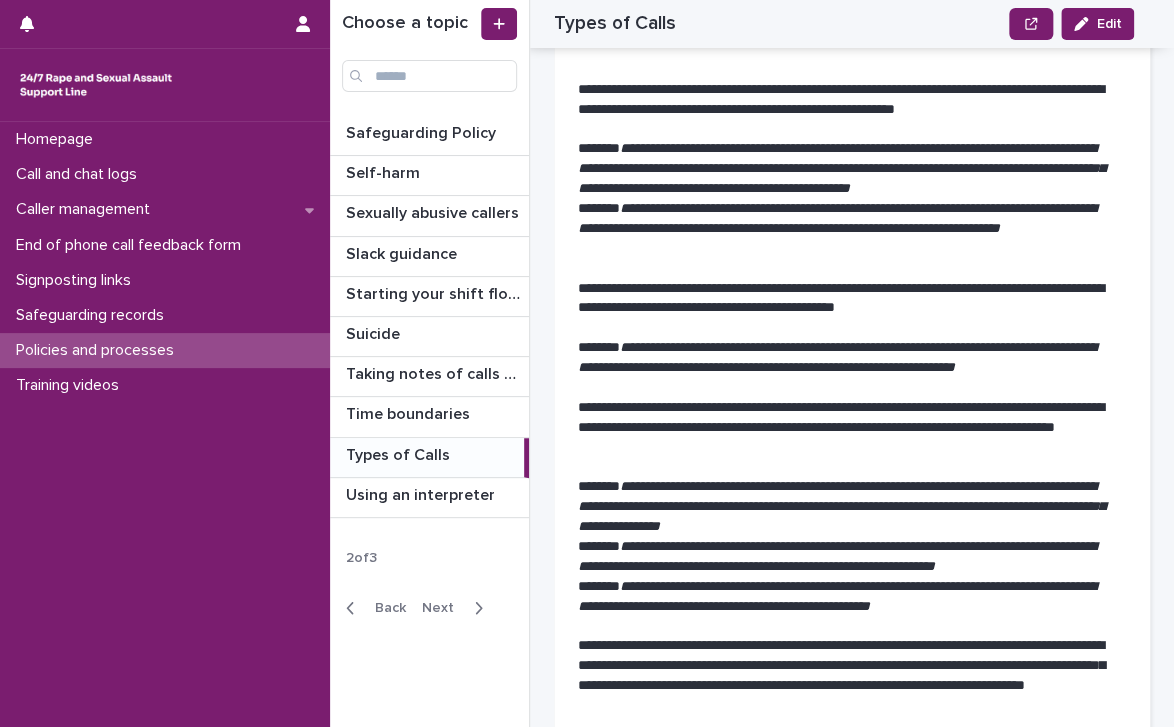 scroll, scrollTop: 3700, scrollLeft: 0, axis: vertical 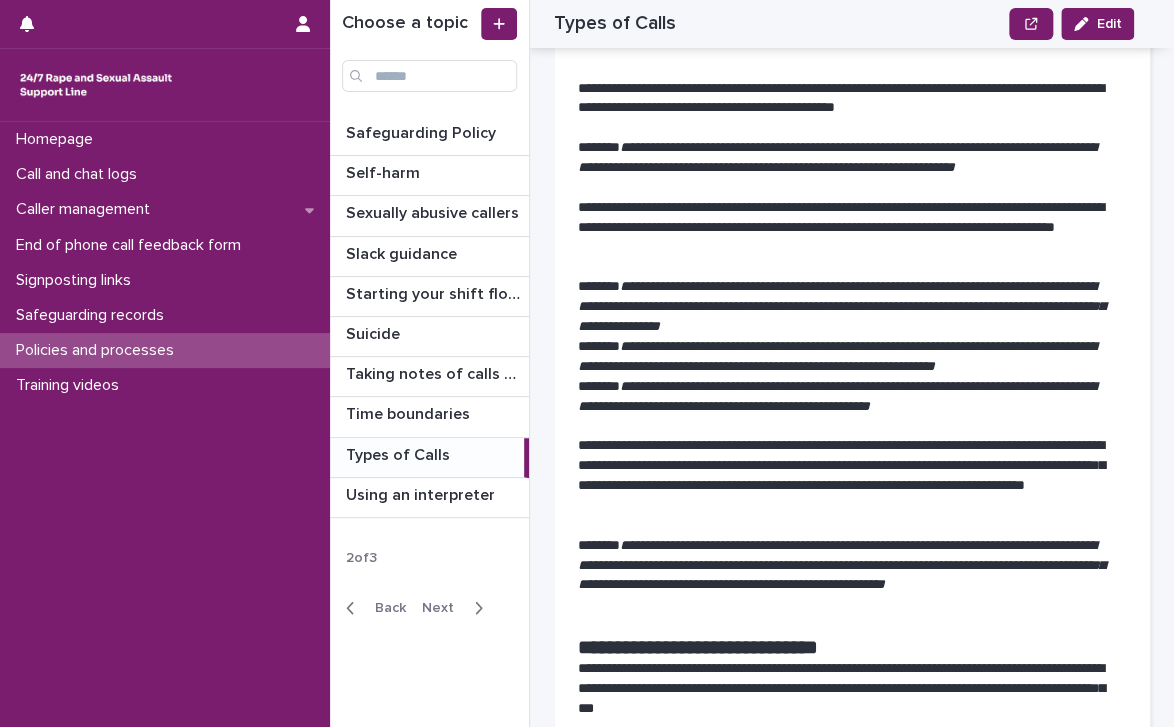 click on "**********" at bounding box center [837, 356] 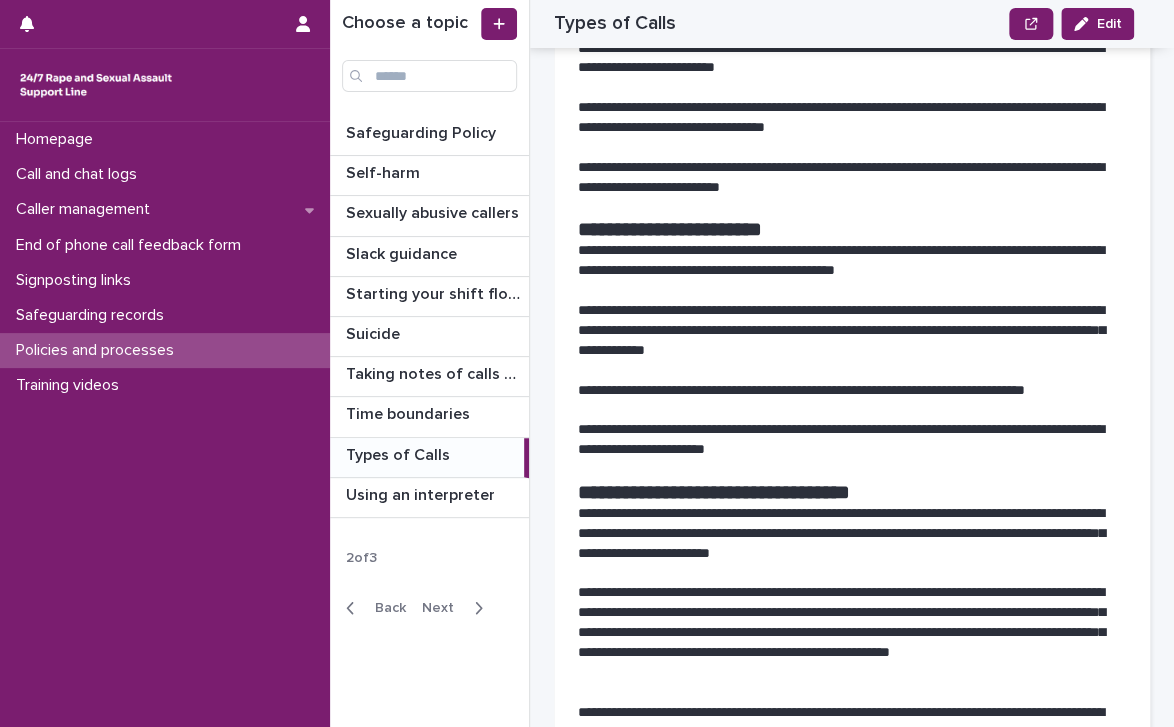 scroll, scrollTop: 4500, scrollLeft: 0, axis: vertical 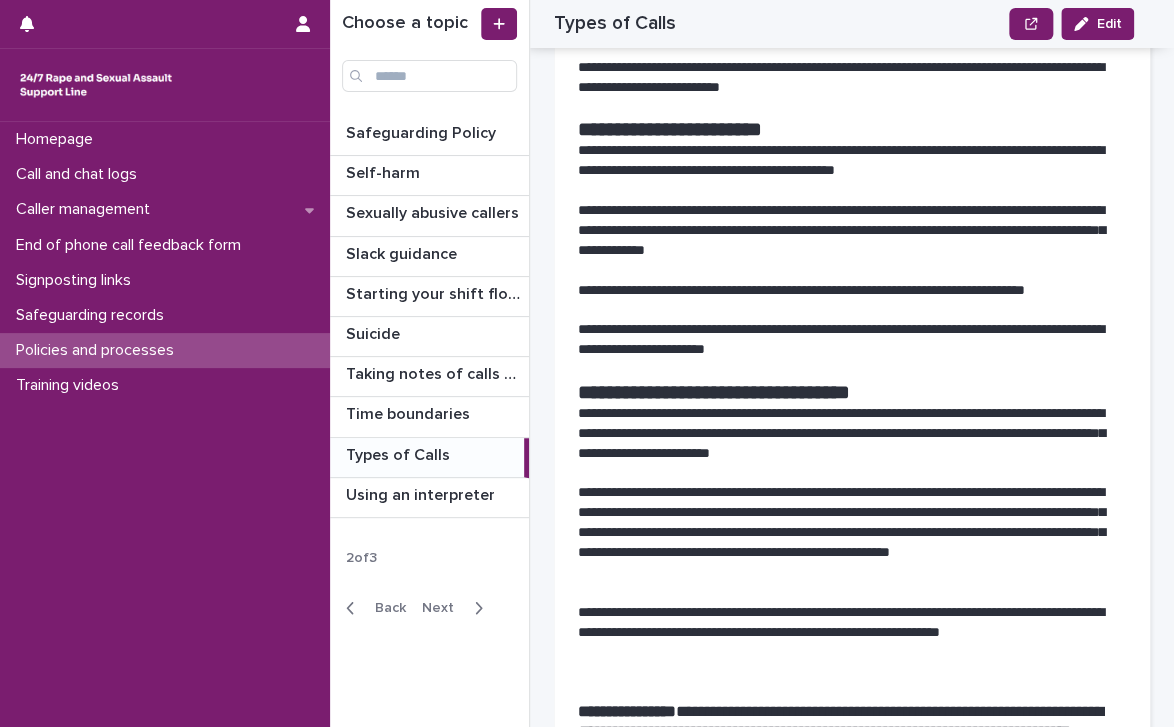 click on "Back" at bounding box center (372, 608) 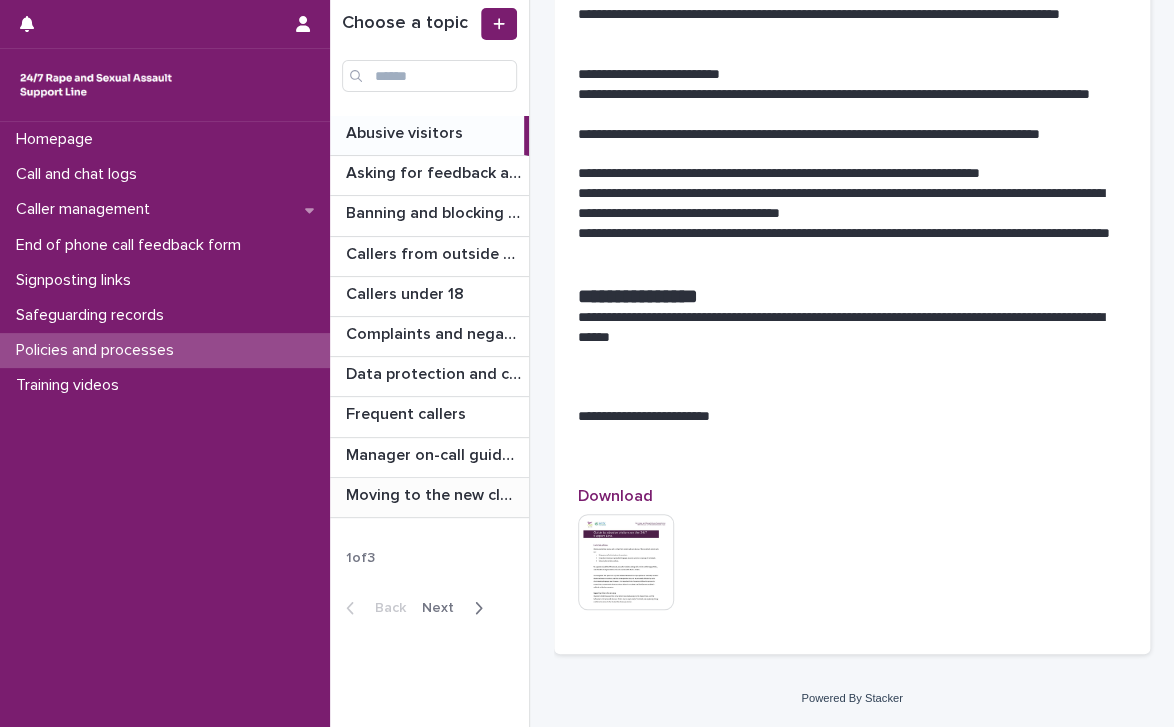scroll, scrollTop: 0, scrollLeft: 0, axis: both 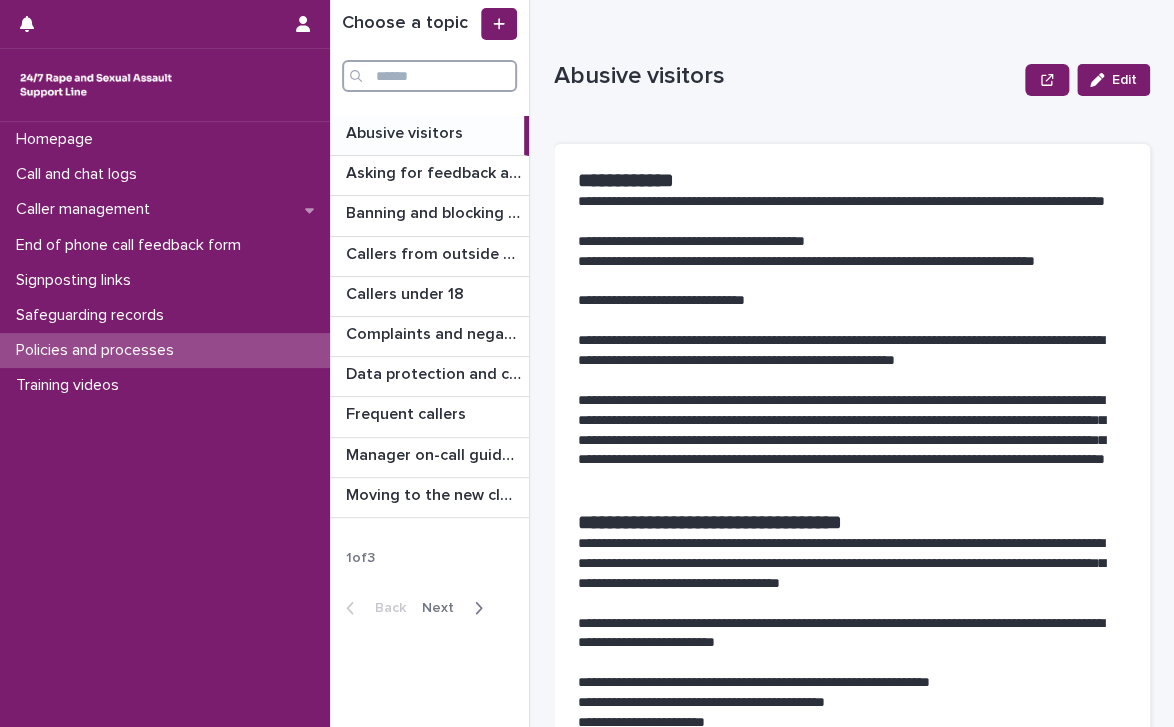 click at bounding box center [429, 76] 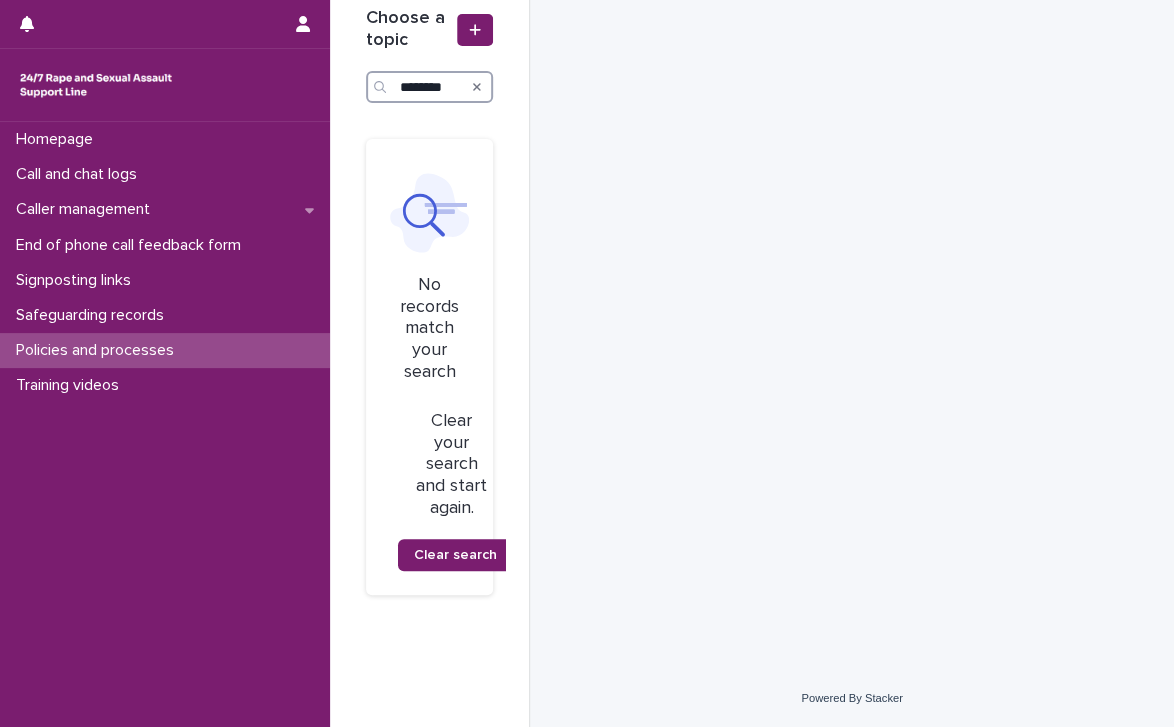 type on "********" 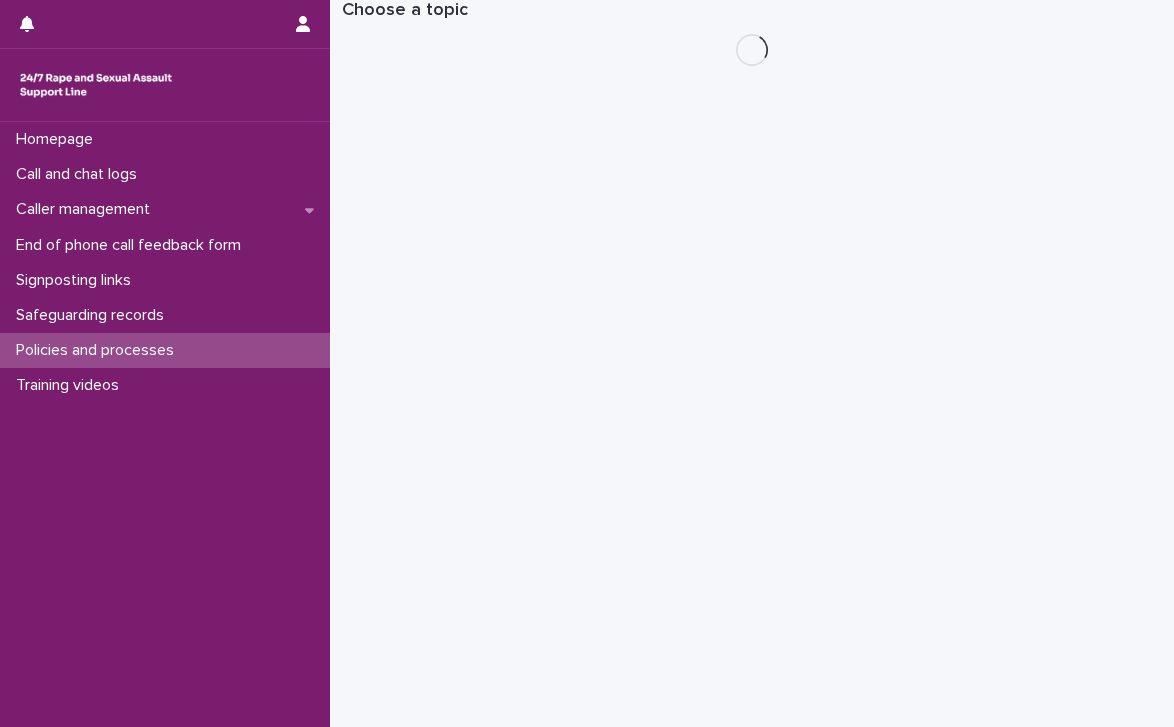 scroll, scrollTop: 0, scrollLeft: 0, axis: both 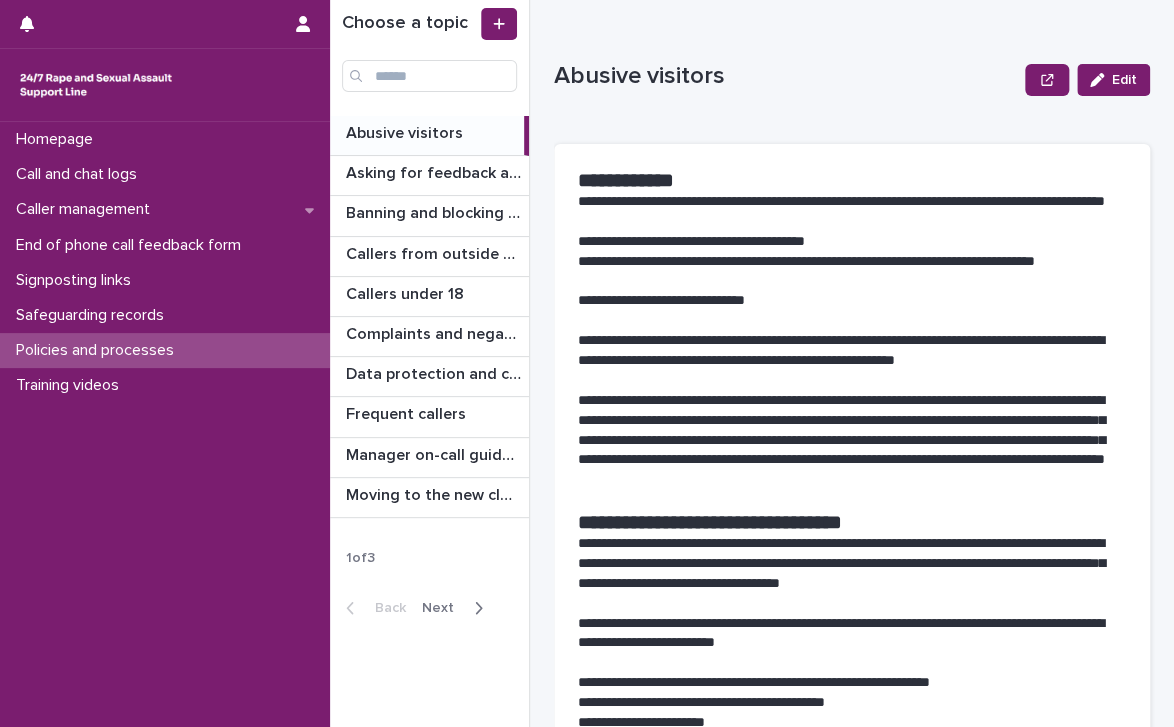 click on "Next" at bounding box center (444, 608) 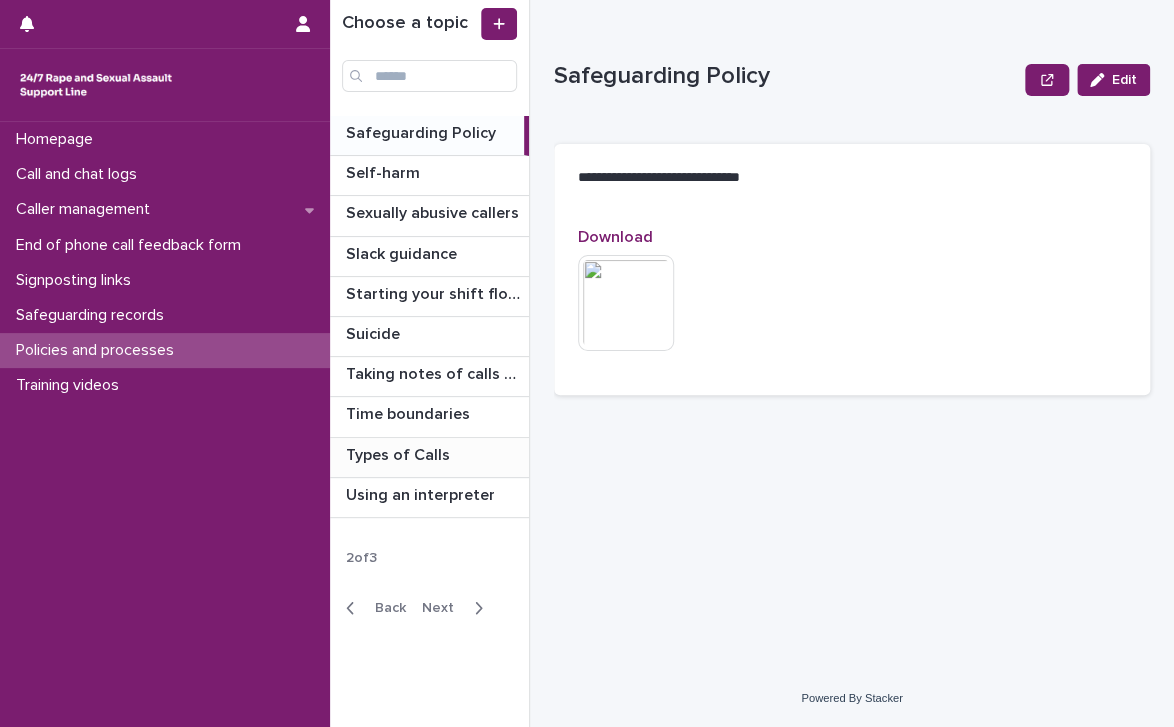 click on "Types of Calls" at bounding box center [400, 453] 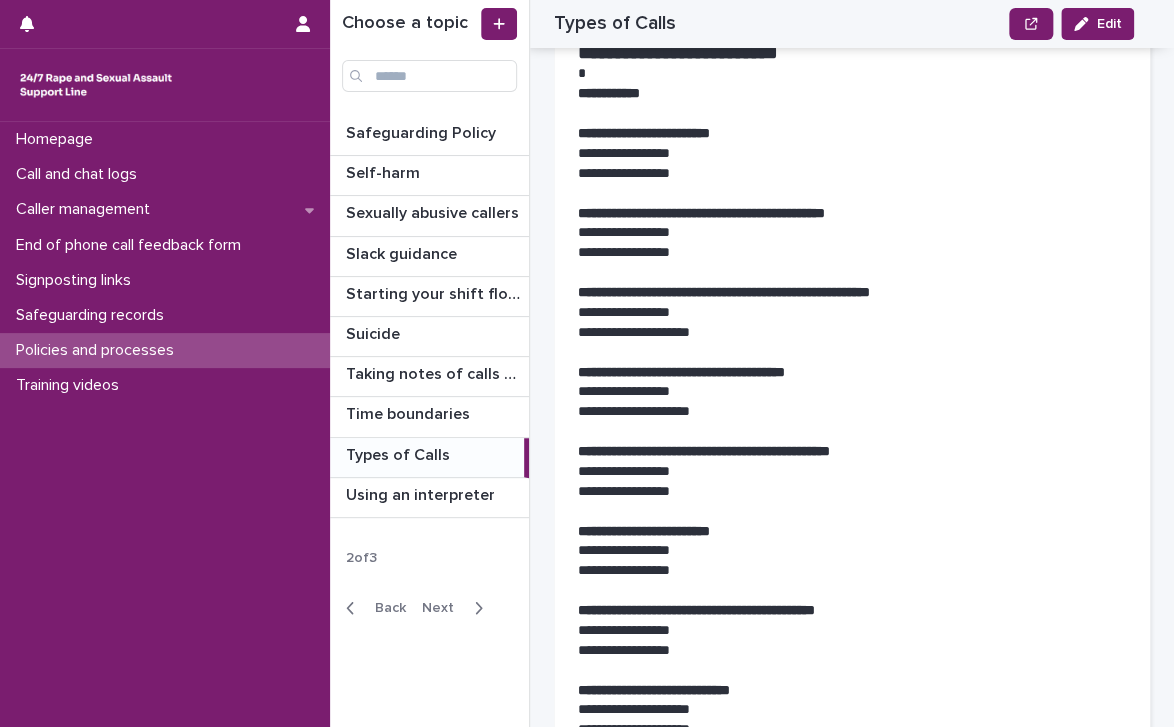 scroll, scrollTop: 5600, scrollLeft: 0, axis: vertical 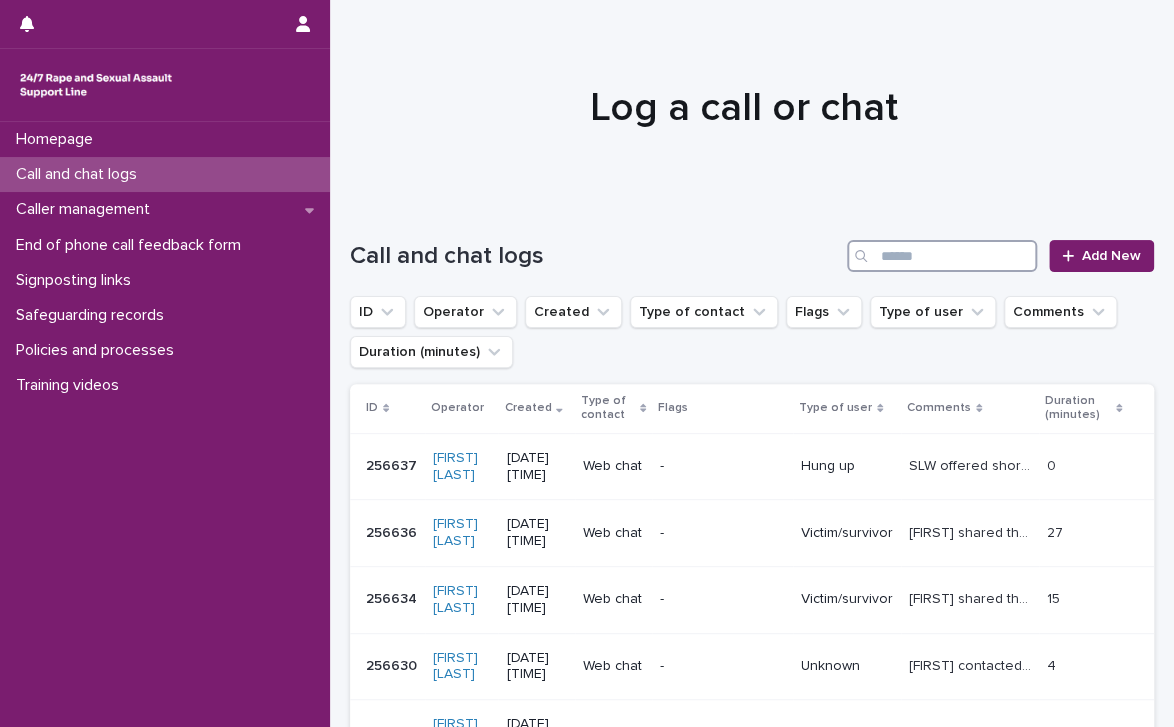 click at bounding box center (942, 256) 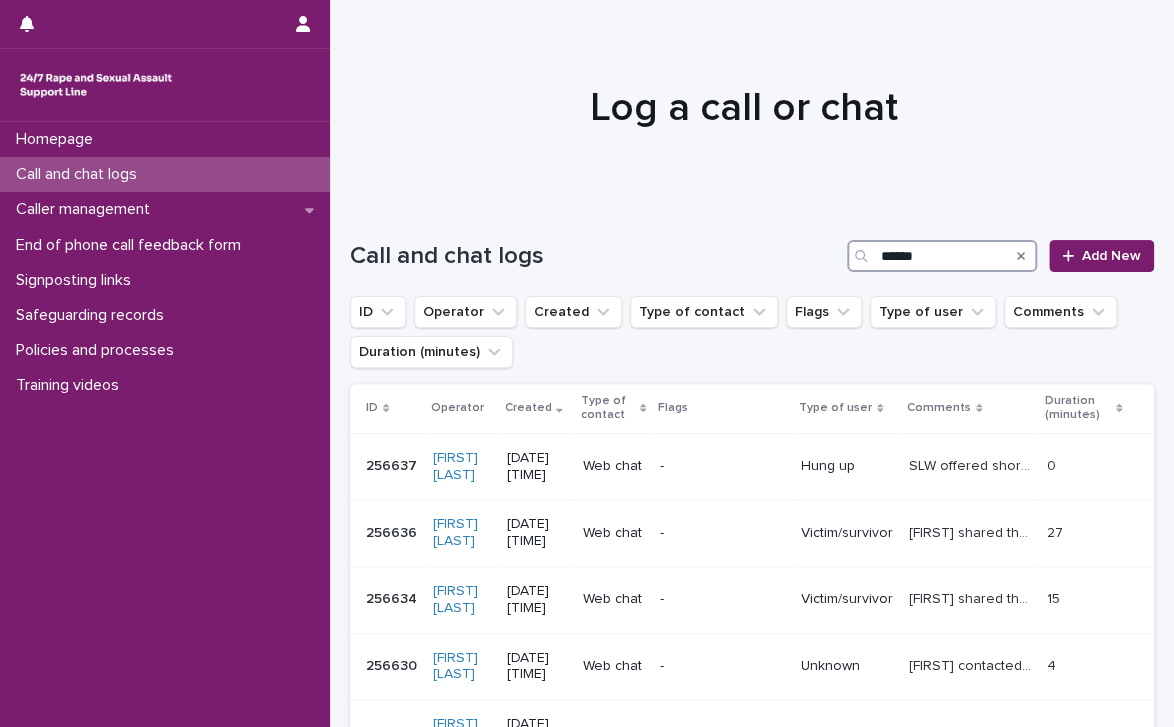 type on "******" 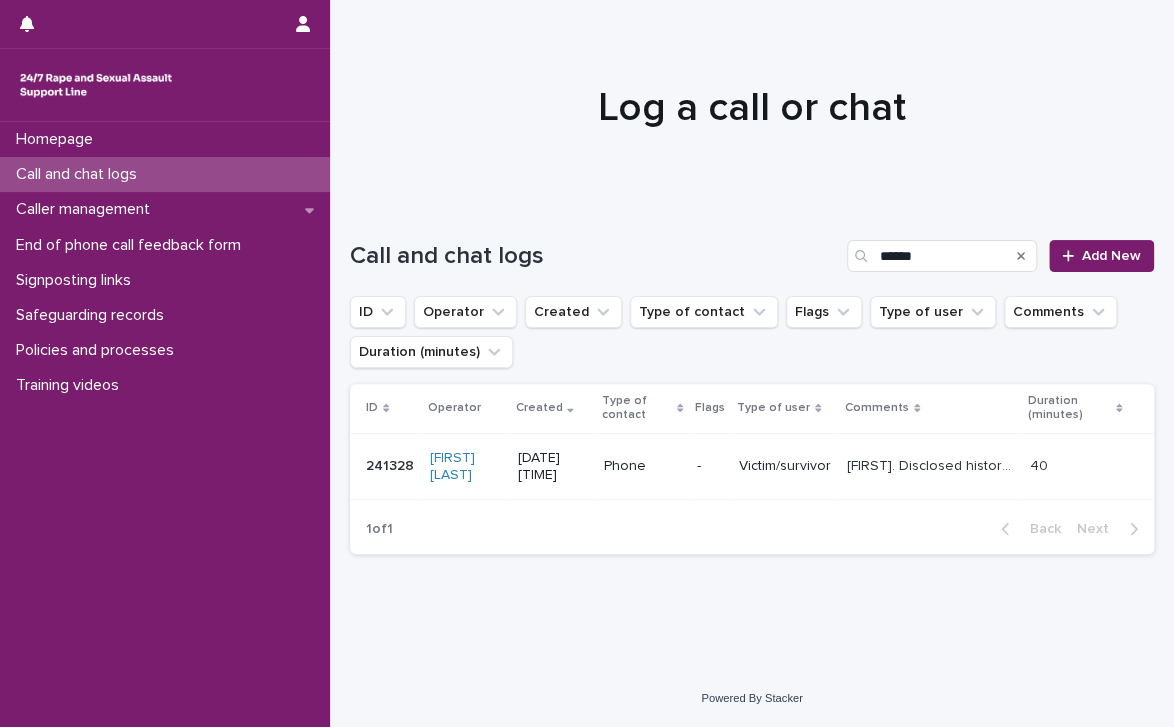 click on "Kirsty. Disclosed historic sexual assault by family friend and a separate recent rape whilst on holiday. Explored feelings of suicide." at bounding box center (932, 464) 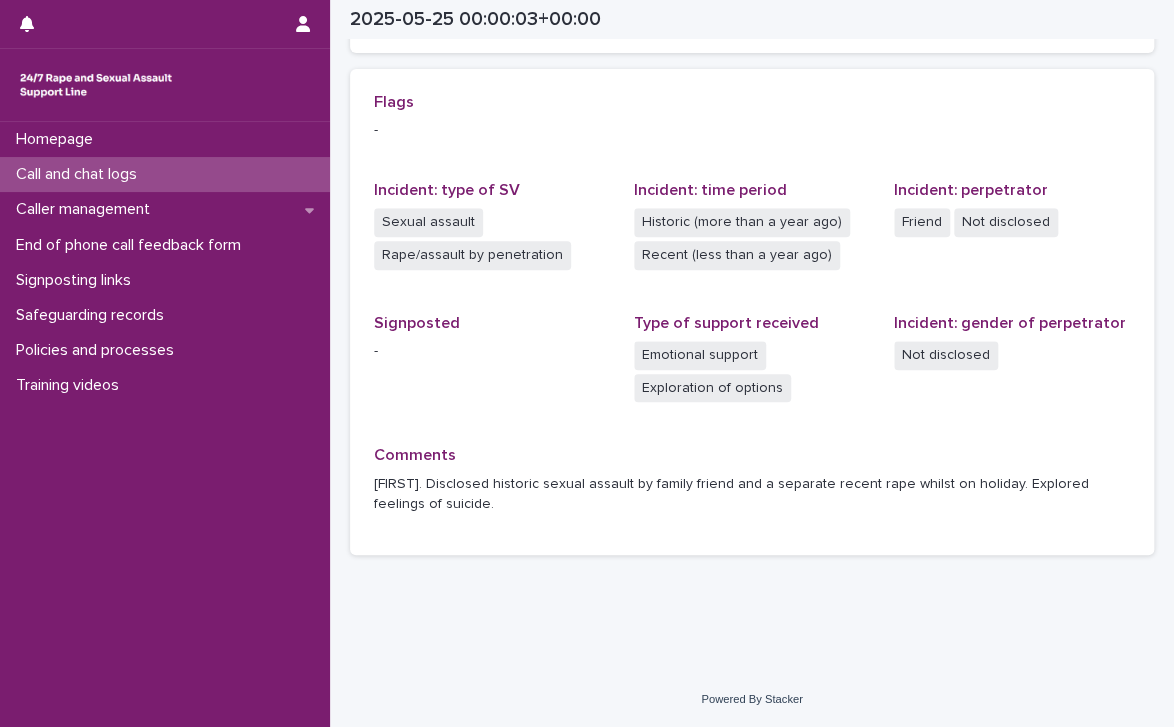 scroll, scrollTop: 0, scrollLeft: 0, axis: both 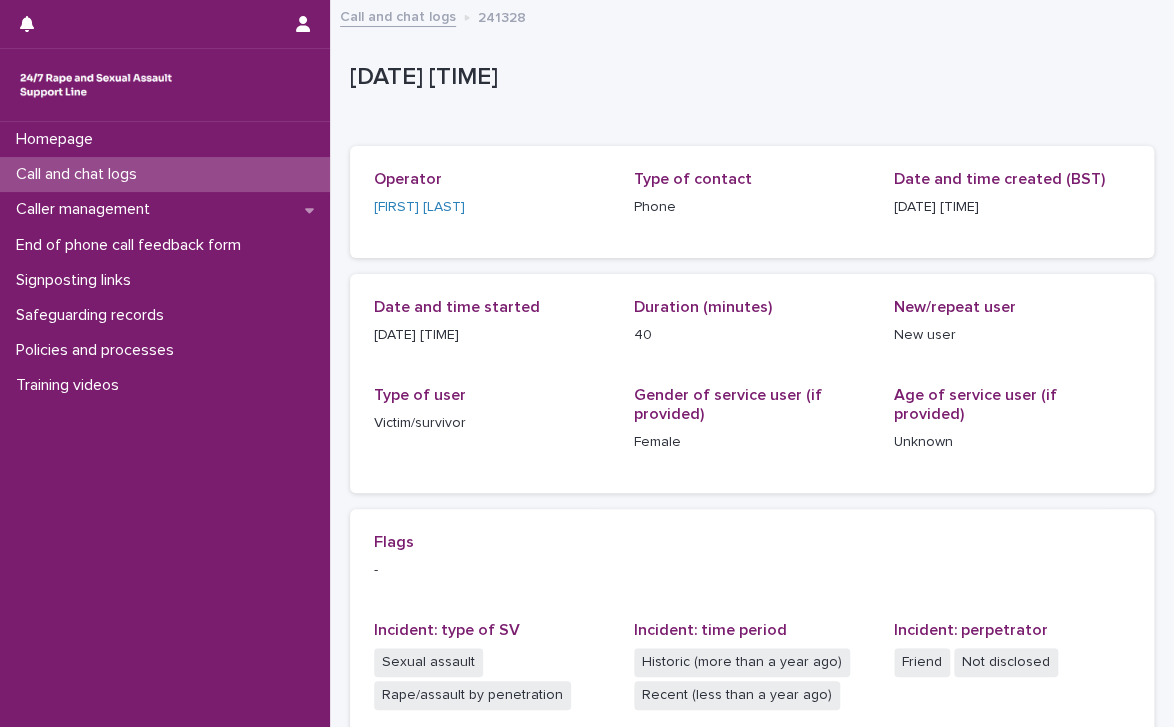 click on "241328" at bounding box center (502, 16) 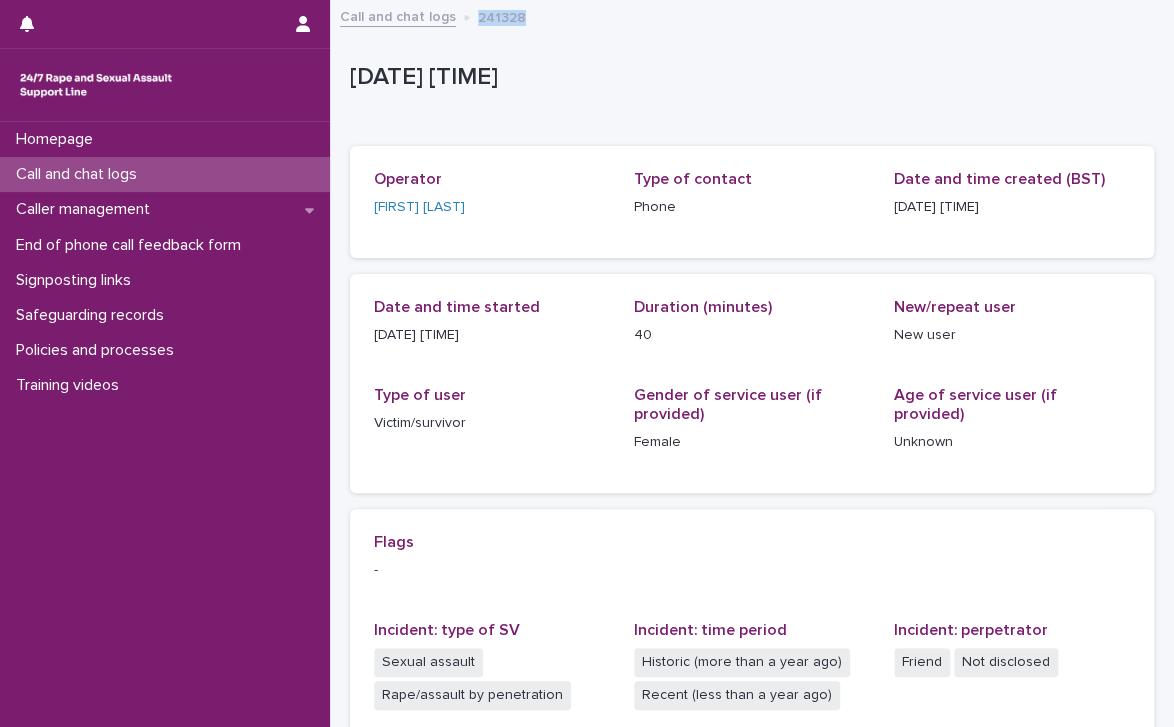 click on "241328" at bounding box center [502, 16] 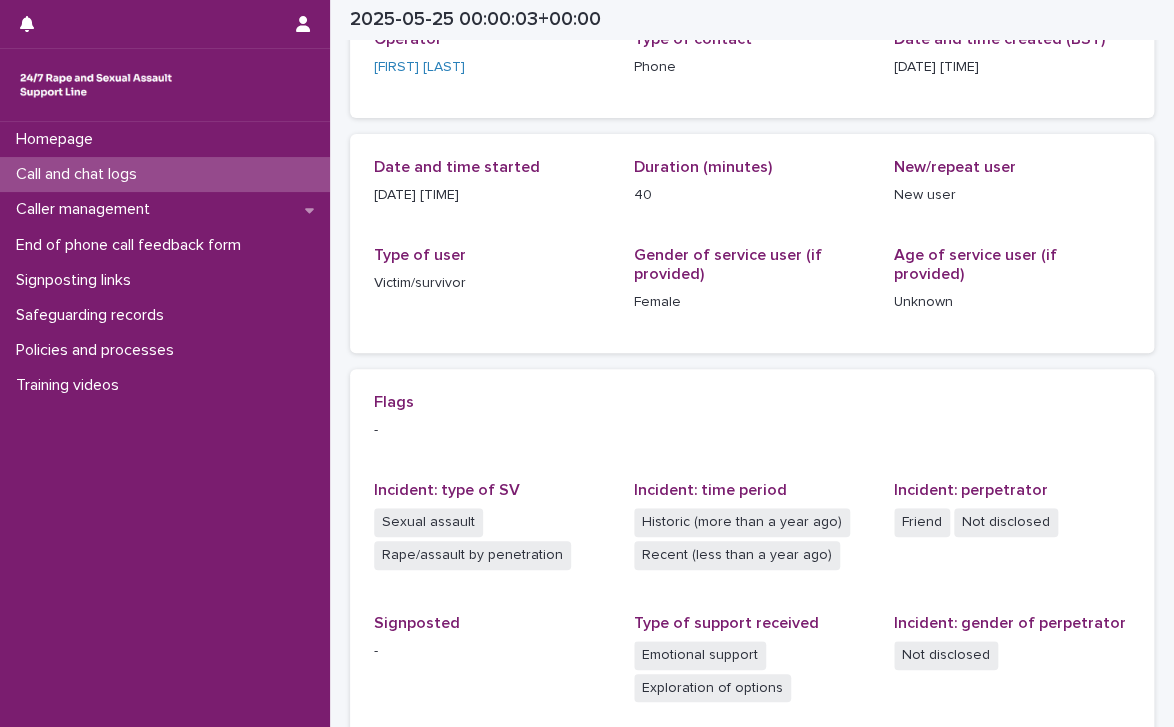 scroll, scrollTop: 0, scrollLeft: 0, axis: both 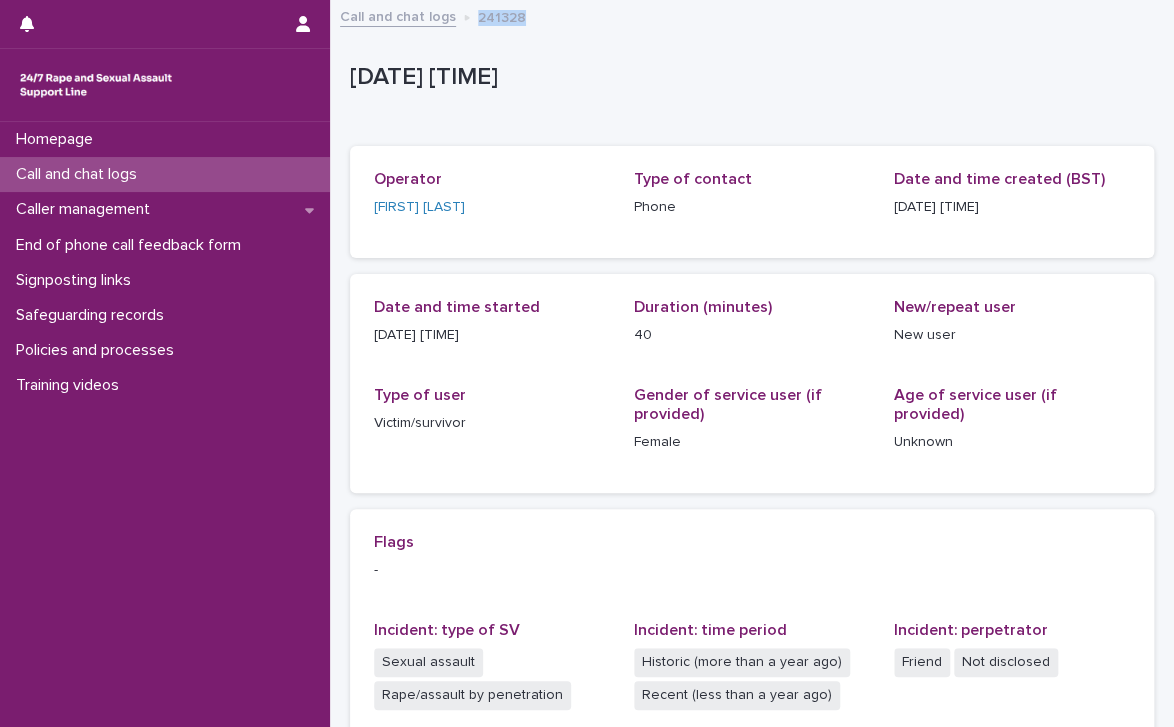click on "Call and chat logs" at bounding box center (80, 174) 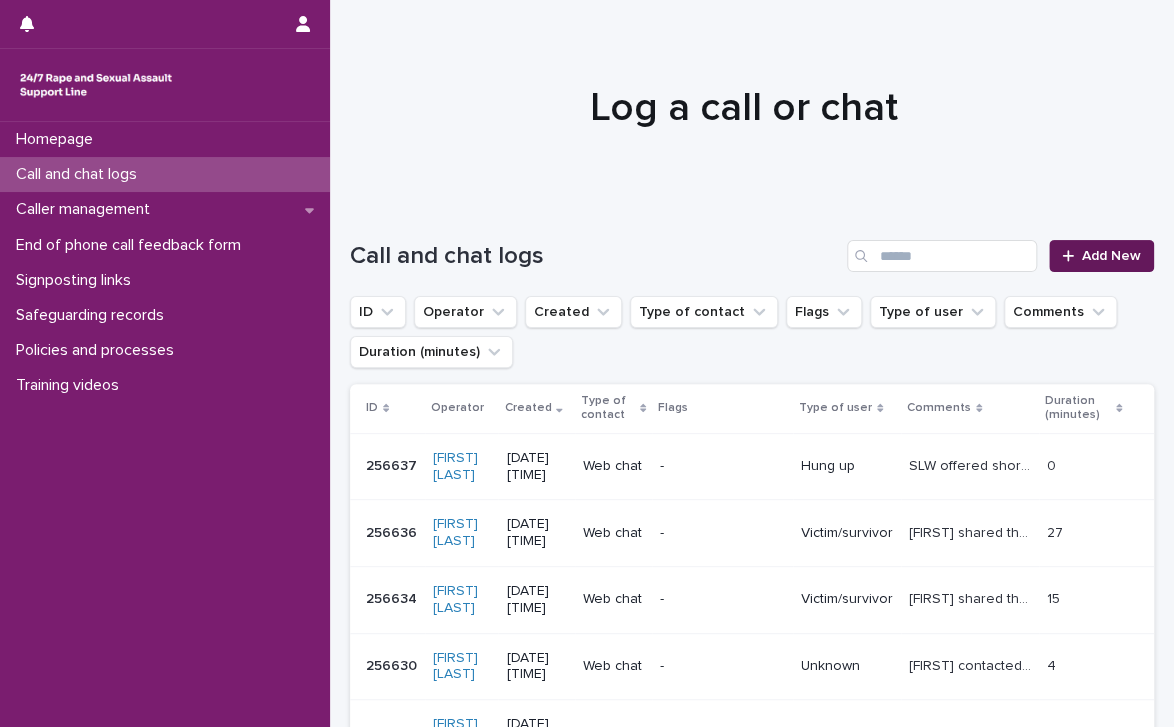 click on "Add New" at bounding box center (1111, 256) 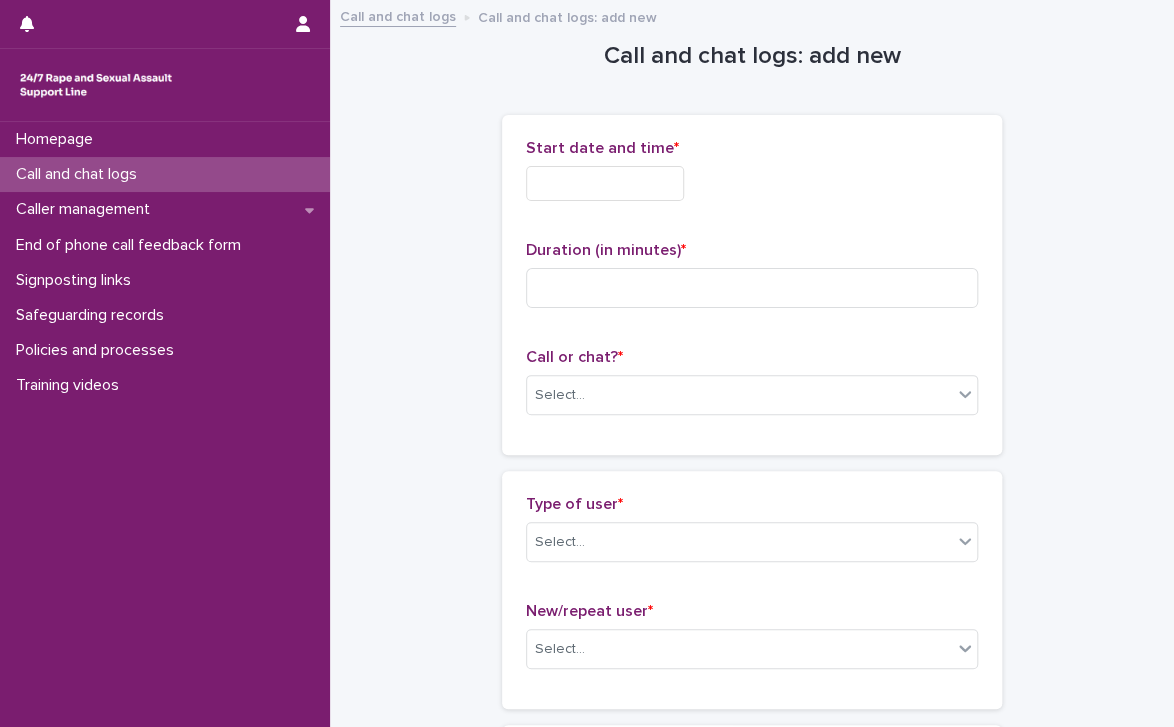 click at bounding box center (605, 183) 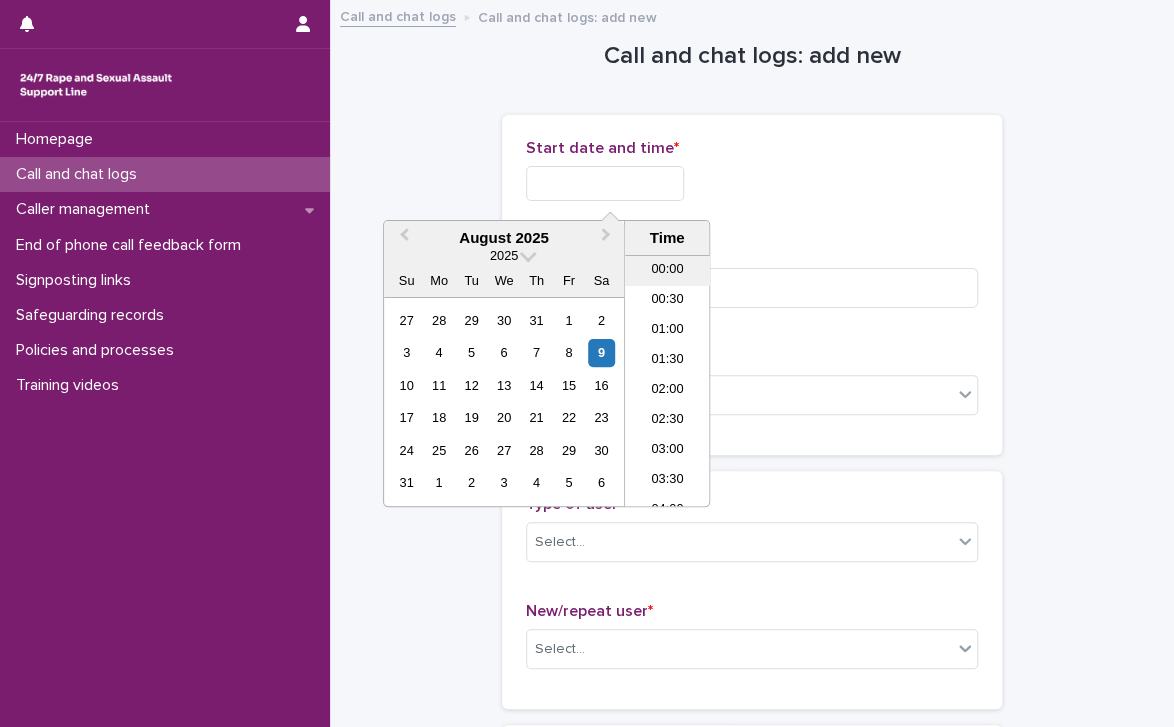 click on "00:00" at bounding box center [667, 271] 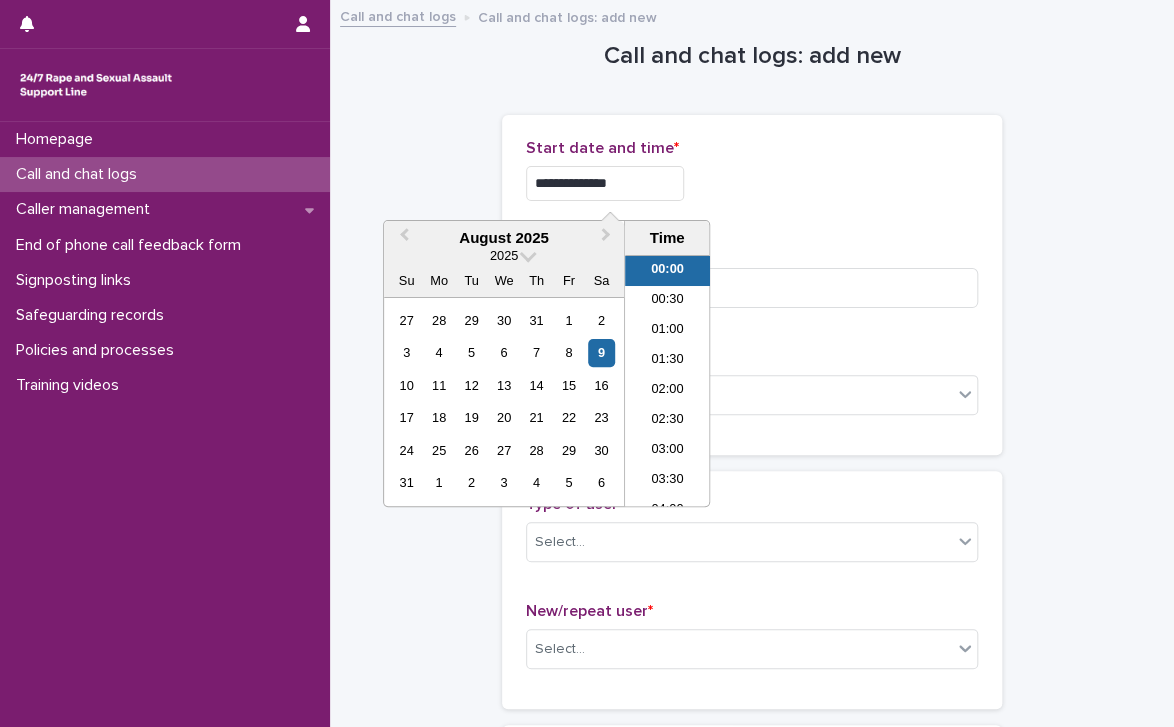 drag, startPoint x: 610, startPoint y: 186, endPoint x: 678, endPoint y: 192, distance: 68.26419 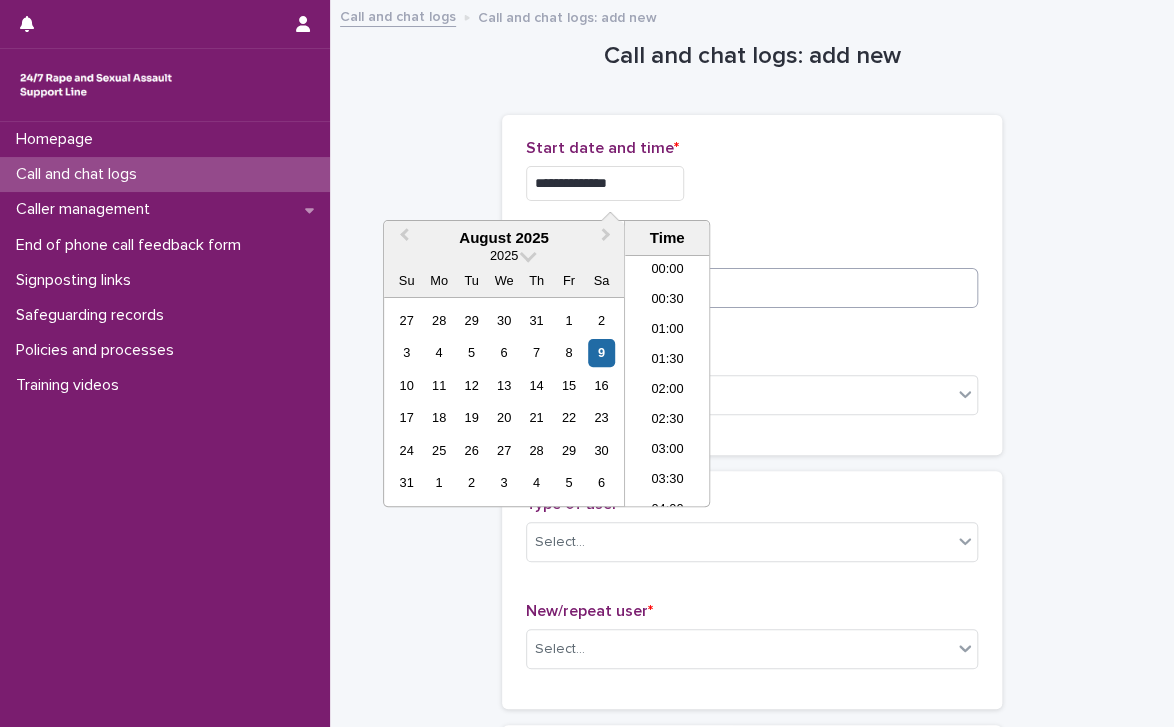type on "**********" 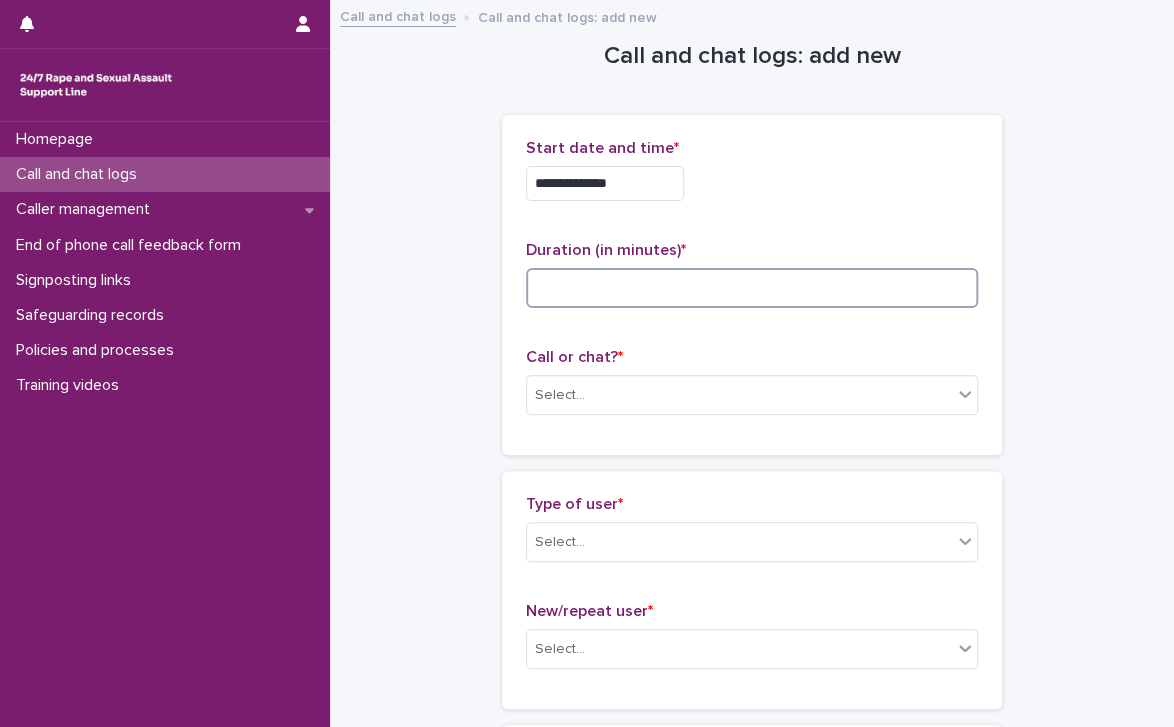 click at bounding box center [752, 288] 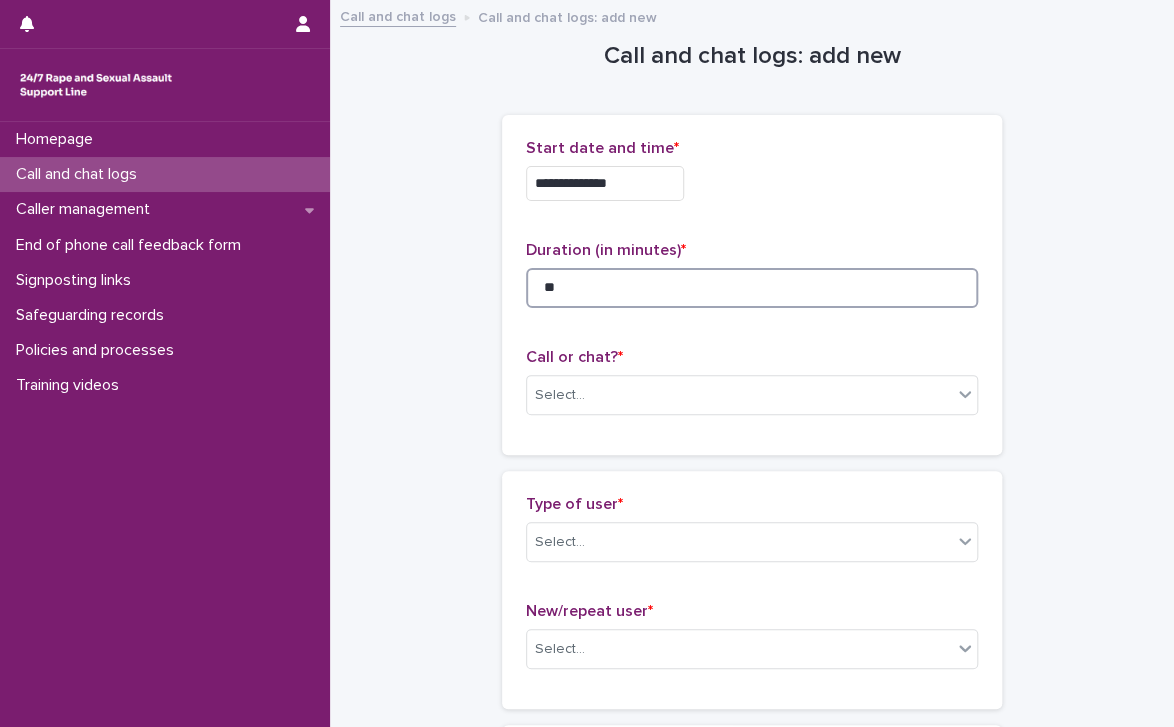 type on "**" 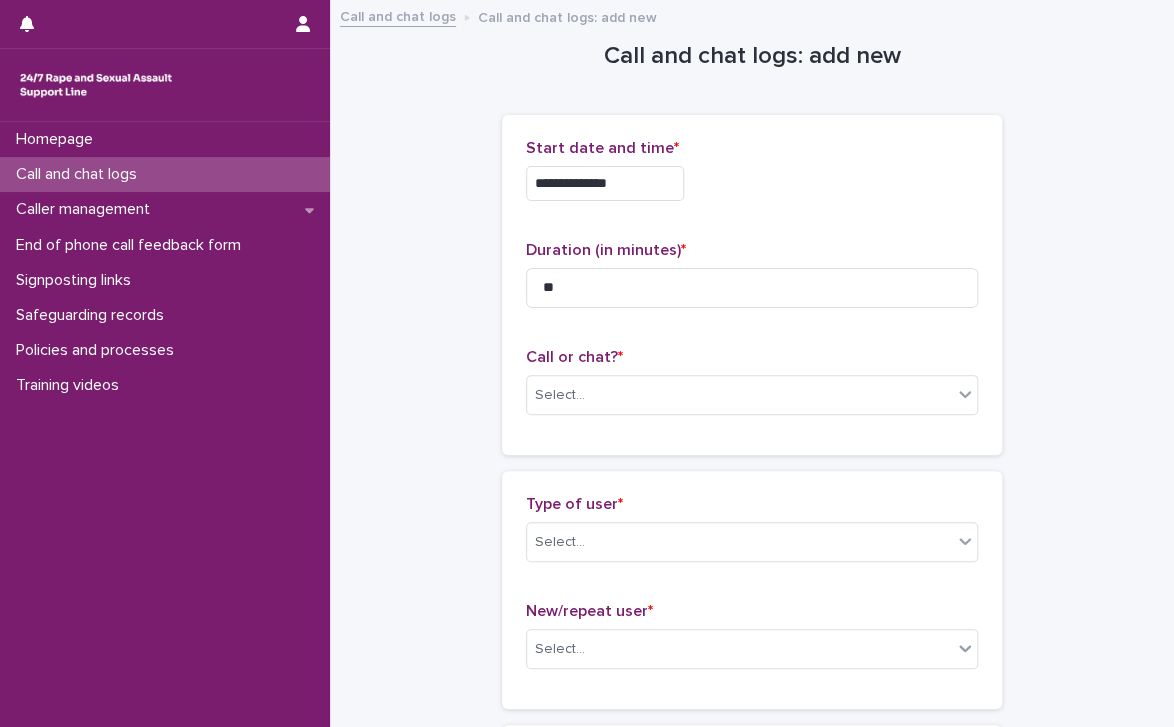 click on "**********" at bounding box center [752, 1084] 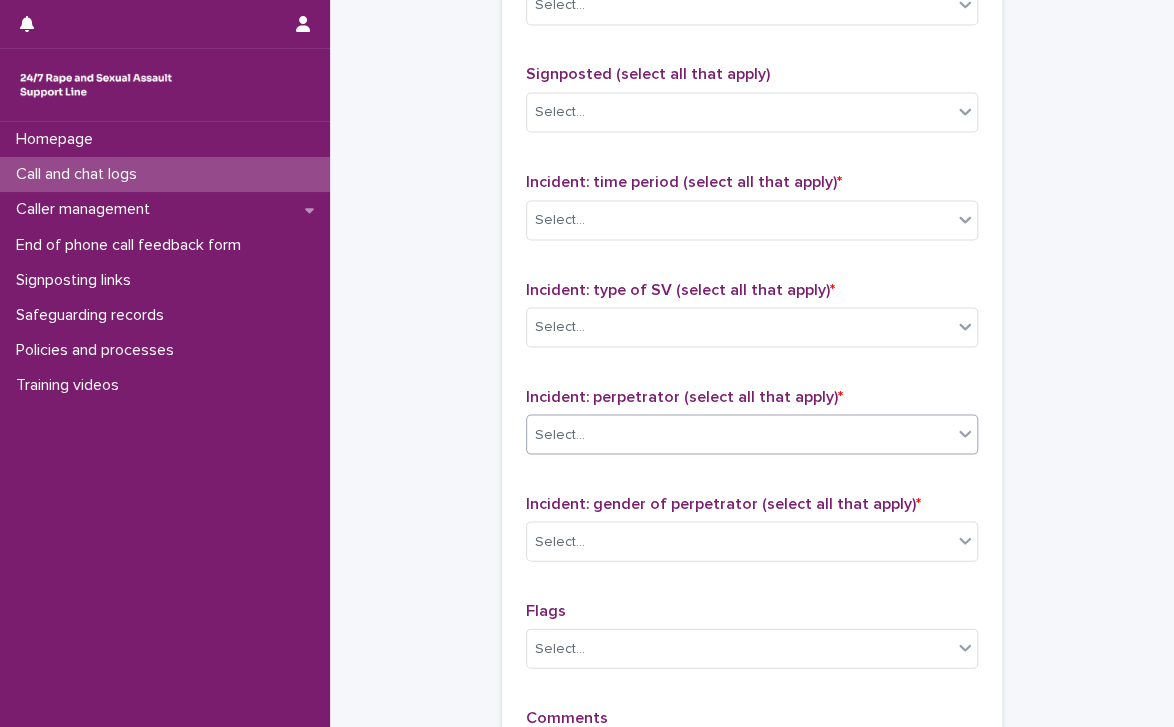scroll, scrollTop: 1589, scrollLeft: 0, axis: vertical 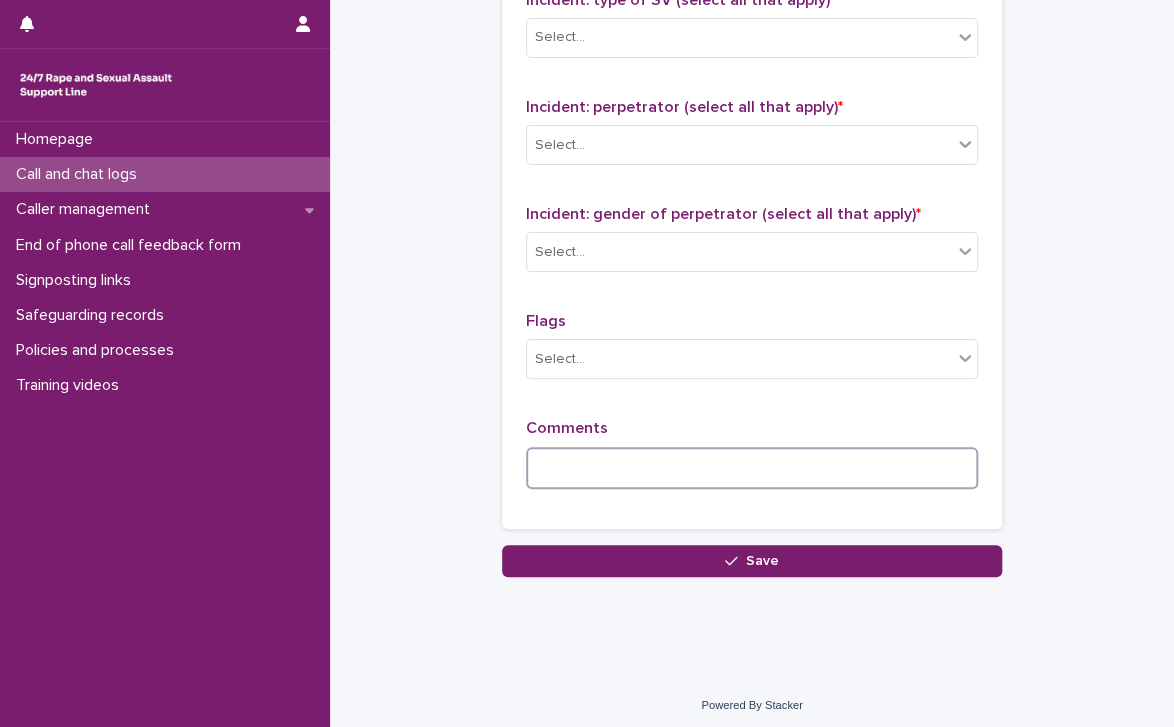 click at bounding box center [752, 468] 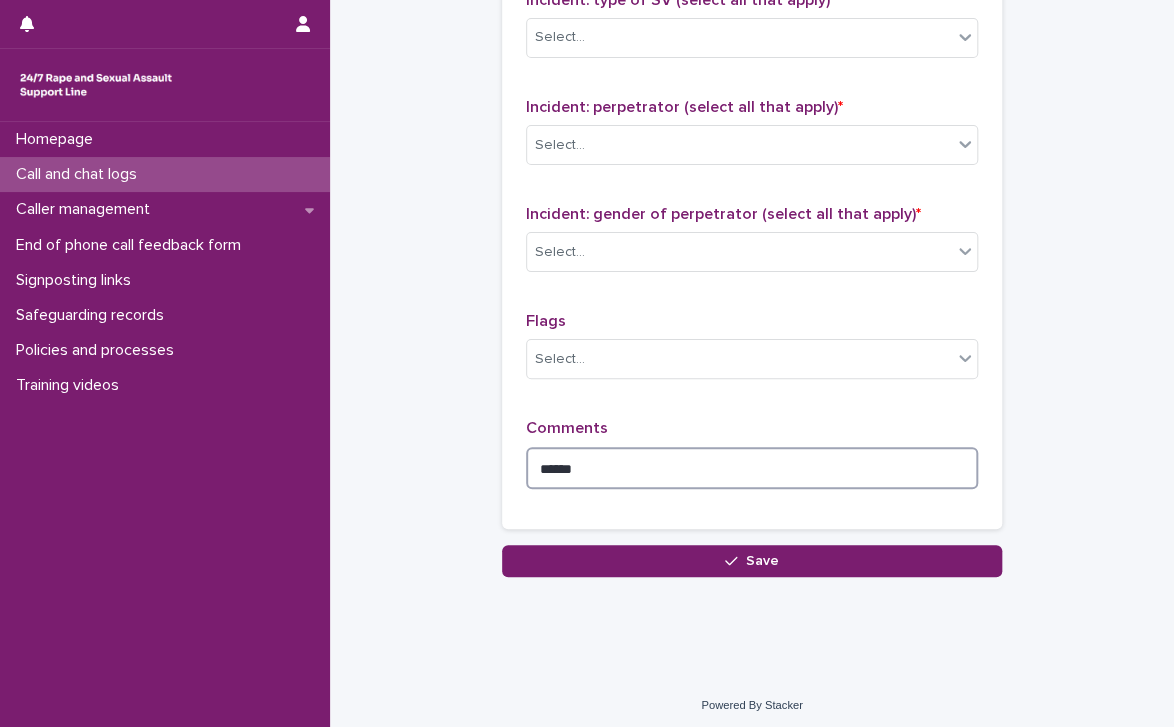 type on "******" 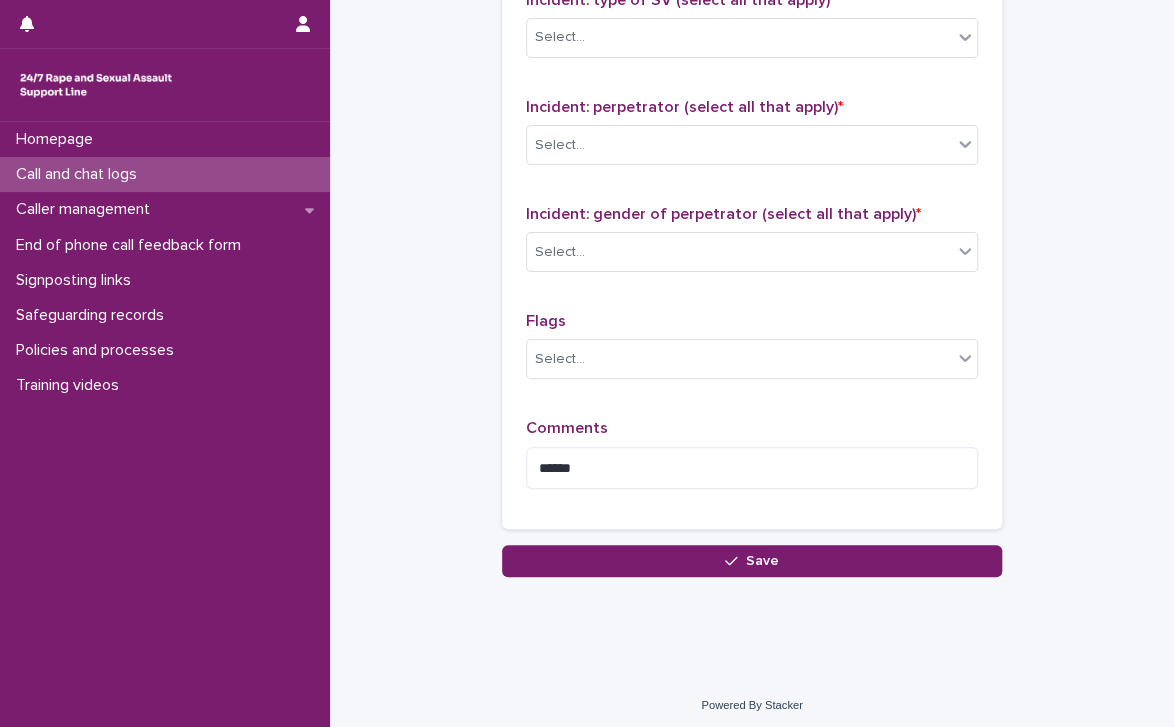 click on "**********" at bounding box center (752, -505) 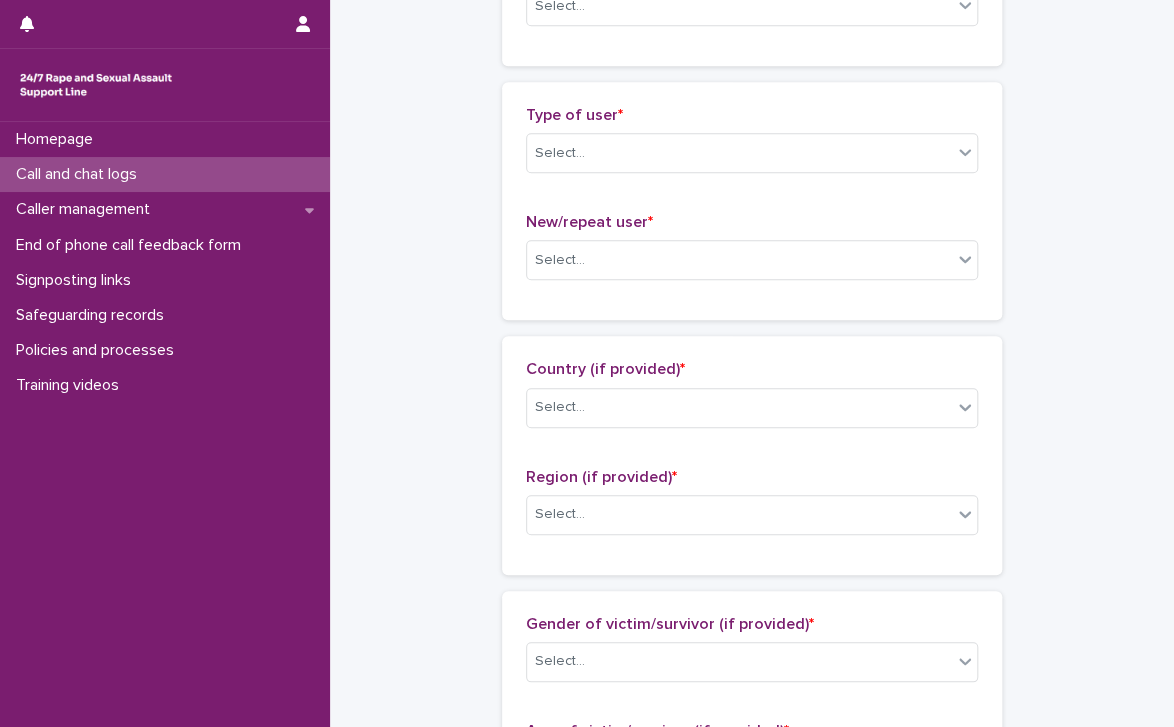 scroll, scrollTop: 0, scrollLeft: 0, axis: both 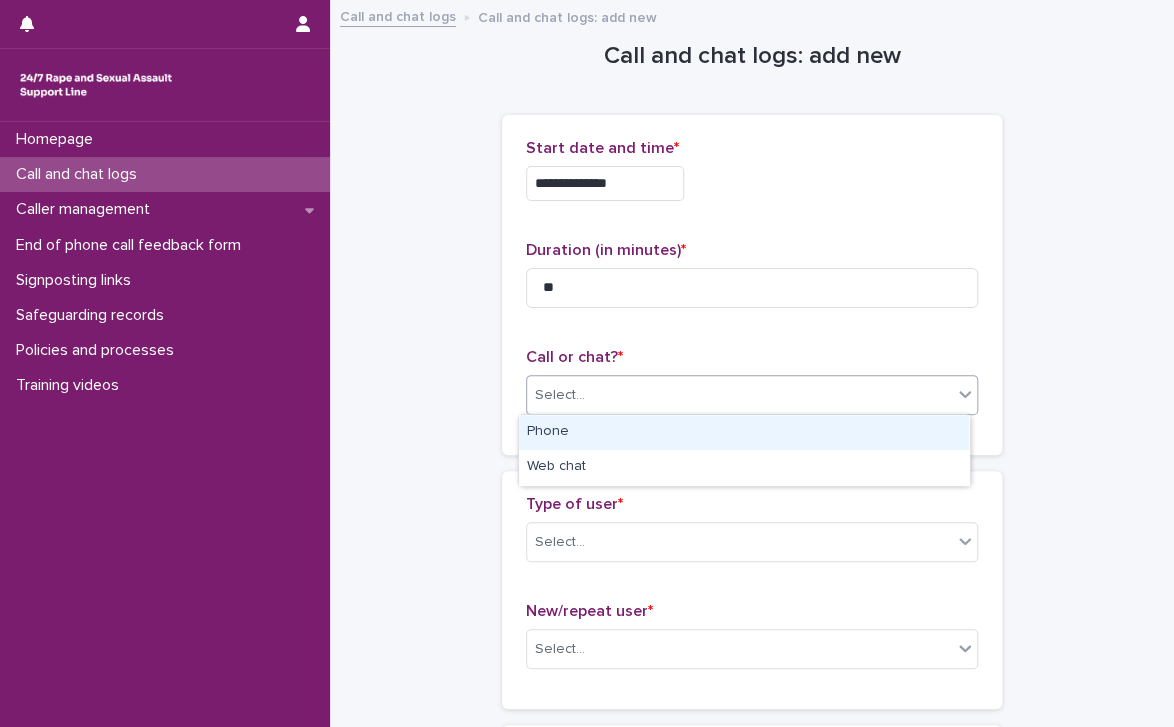 click on "Select..." at bounding box center (560, 395) 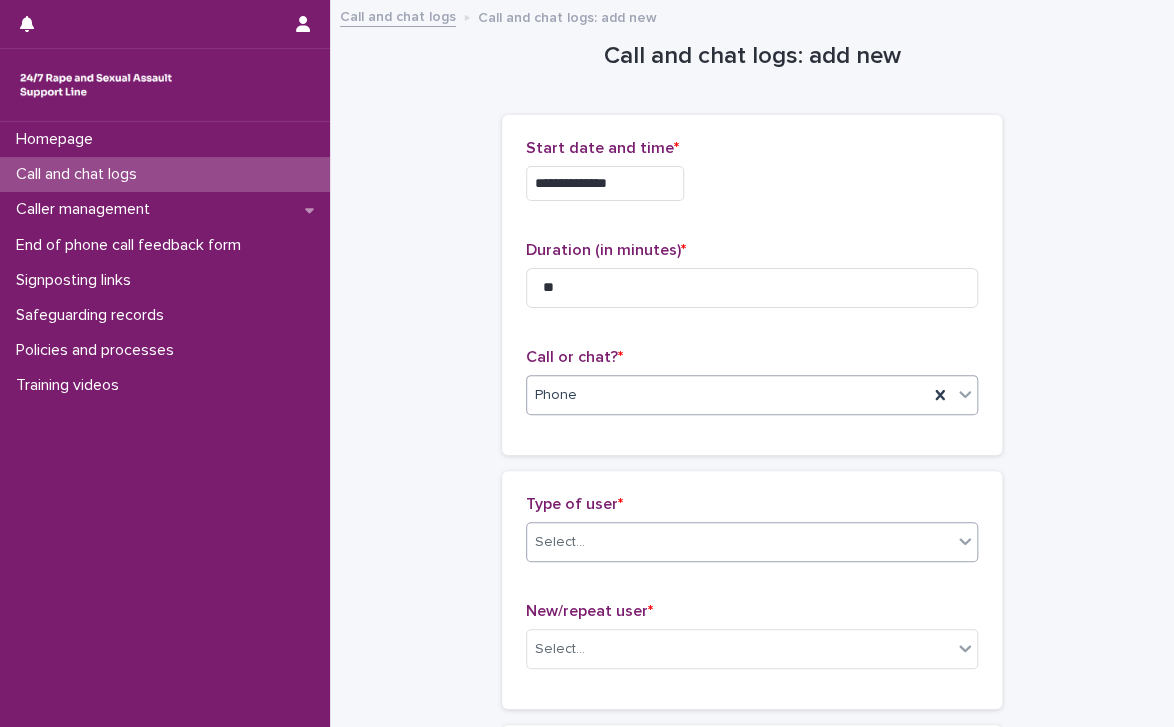 click on "Select..." at bounding box center (739, 542) 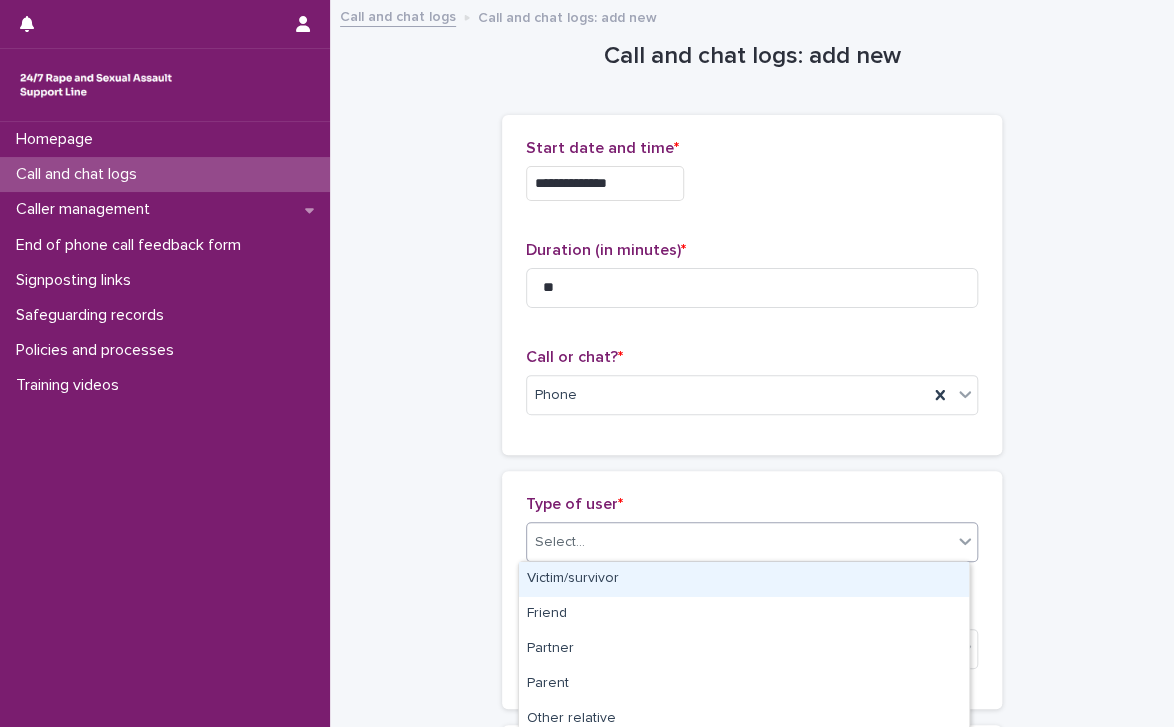 click on "Victim/survivor" at bounding box center [744, 579] 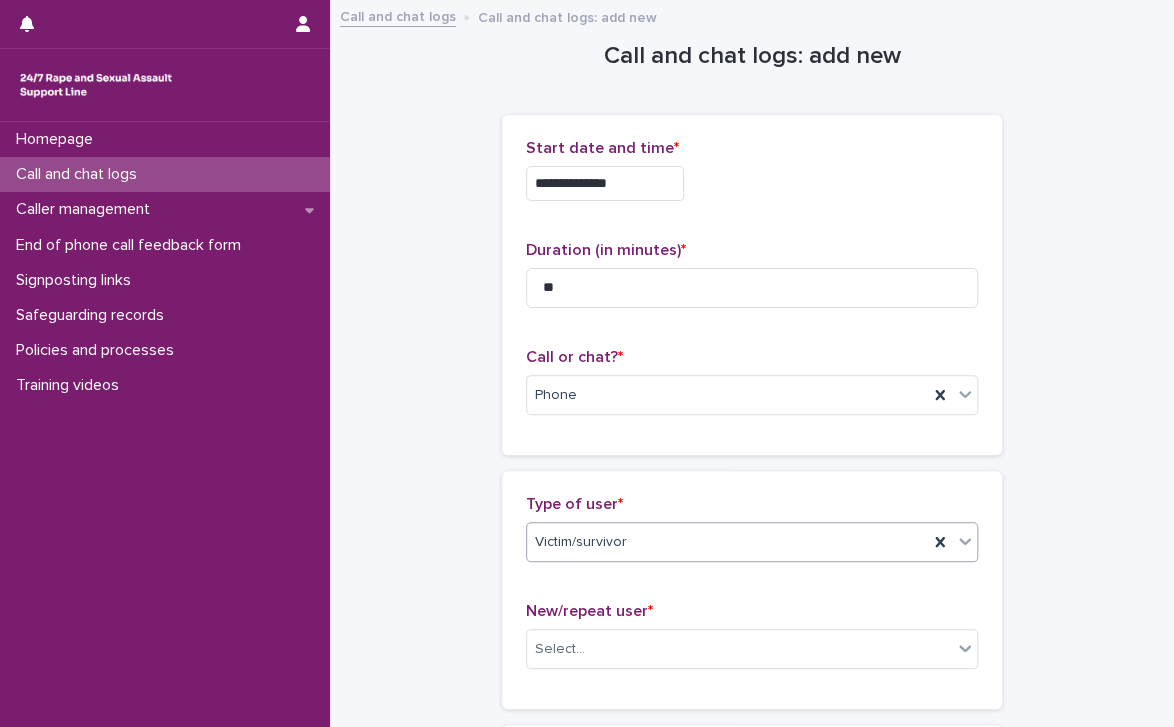 click on "**********" at bounding box center [752, 1084] 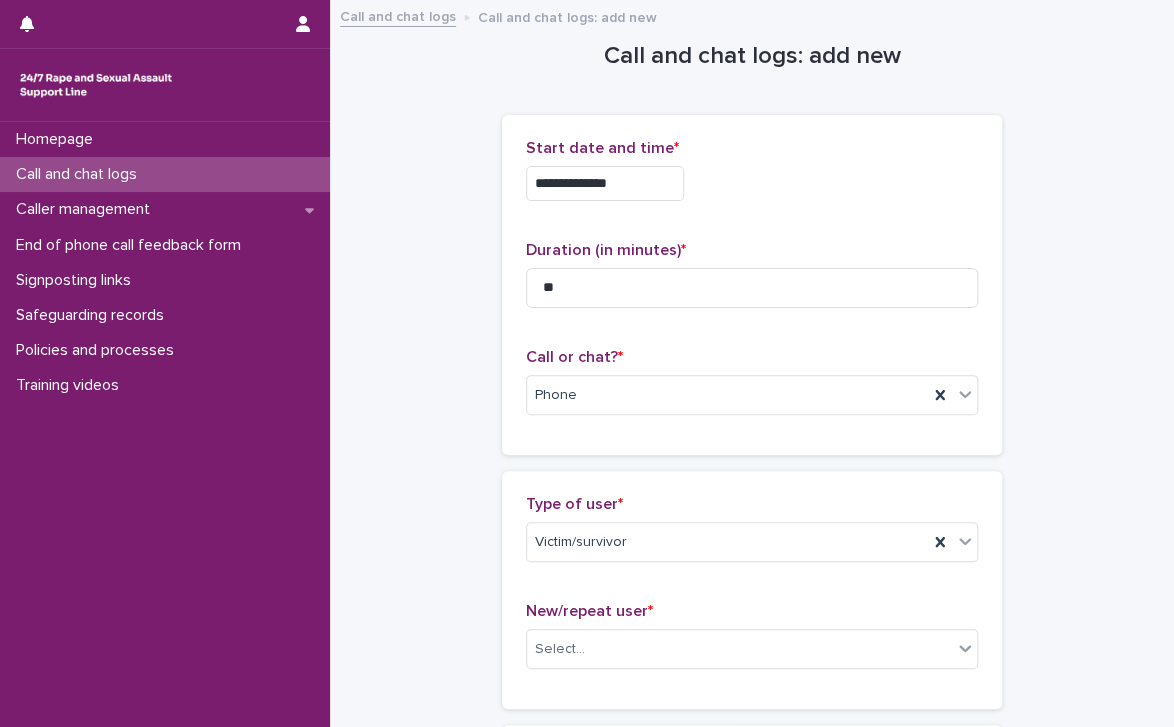 scroll, scrollTop: 300, scrollLeft: 0, axis: vertical 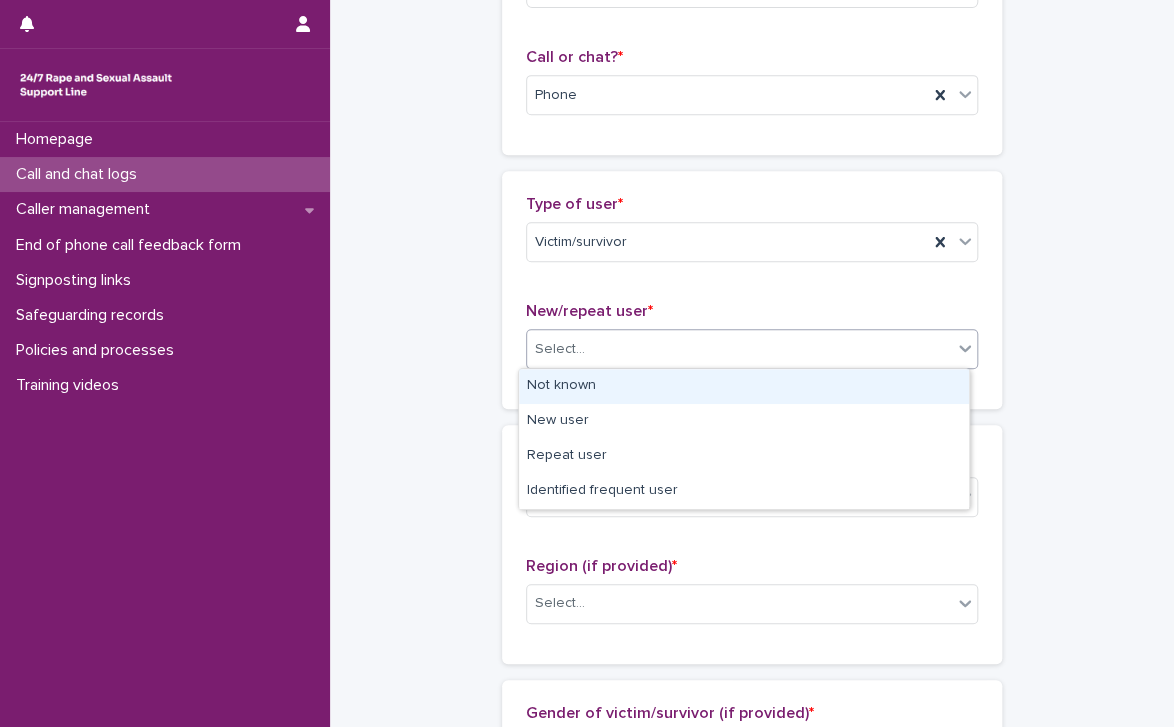 click on "Select..." at bounding box center (739, 349) 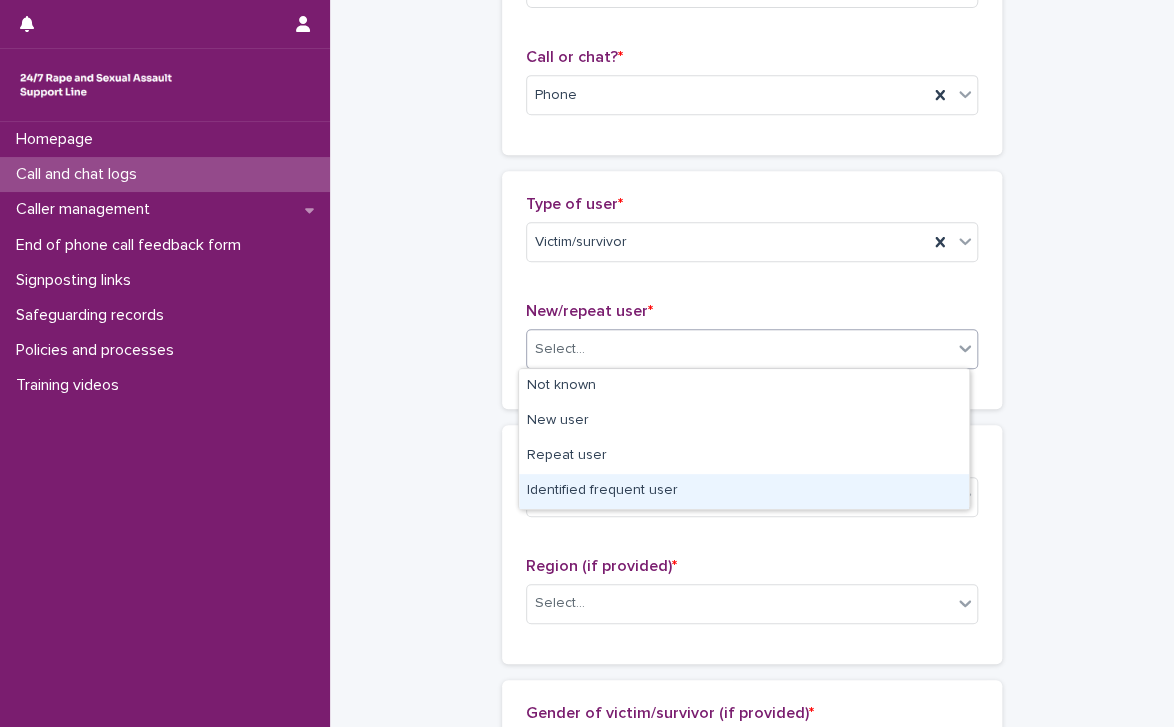 click on "Identified frequent user" at bounding box center (744, 491) 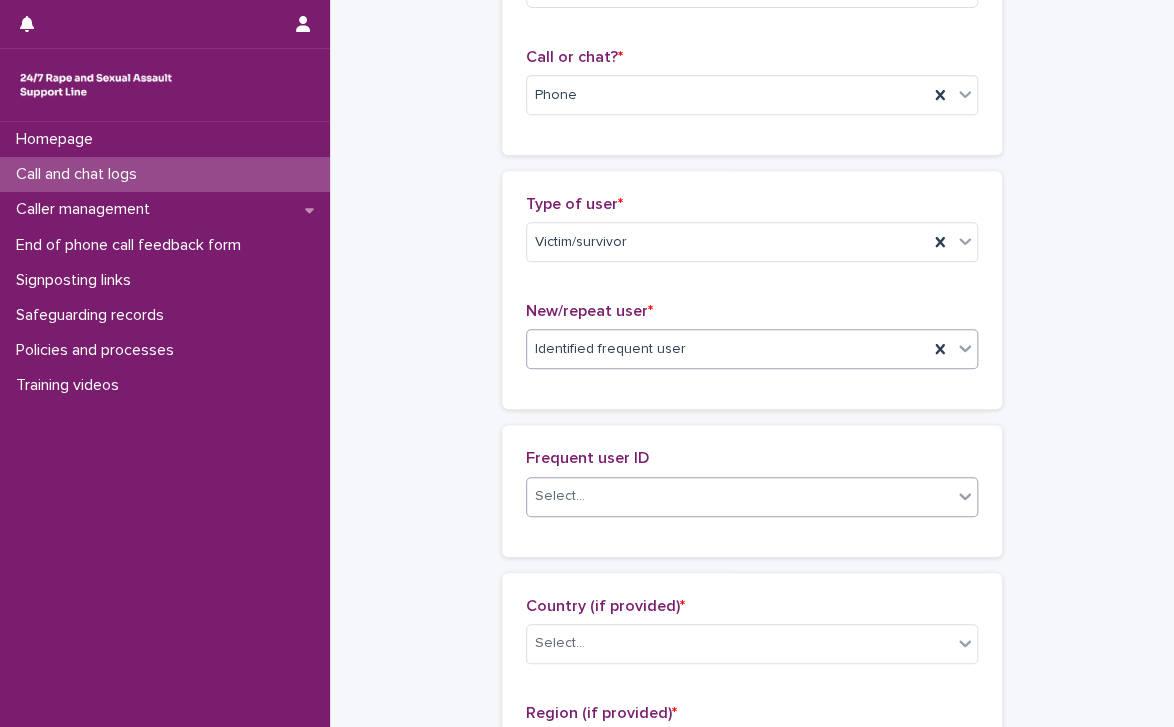 click on "Select..." at bounding box center [739, 496] 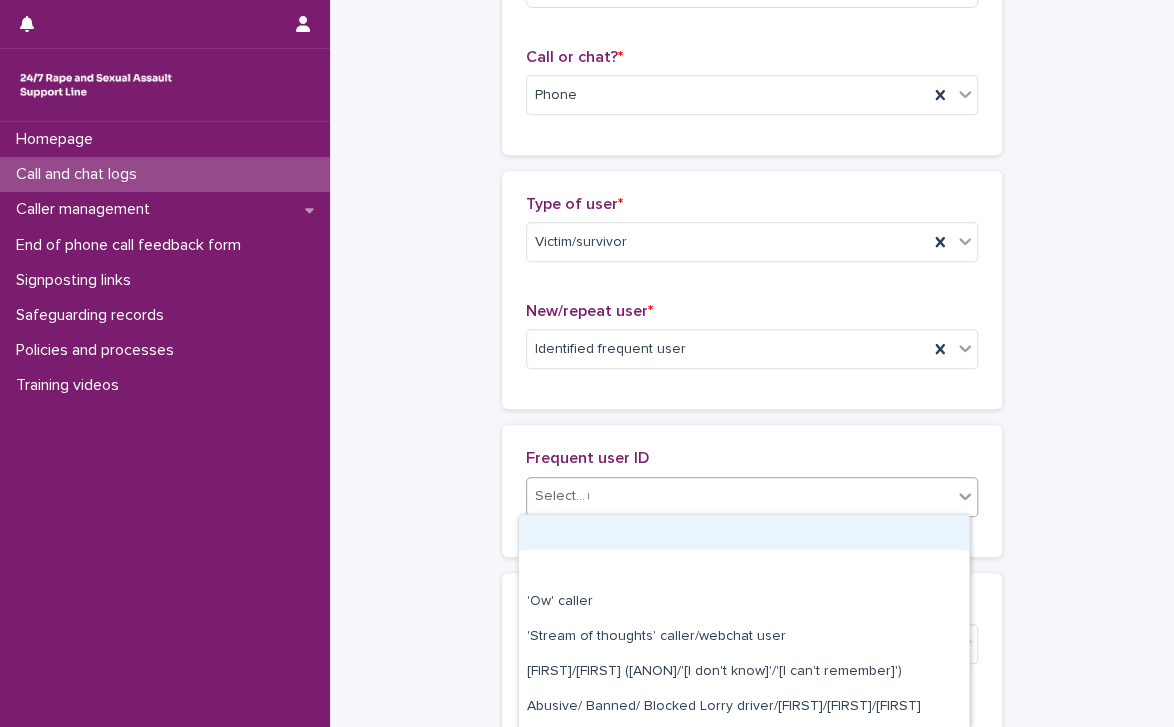 type on "**" 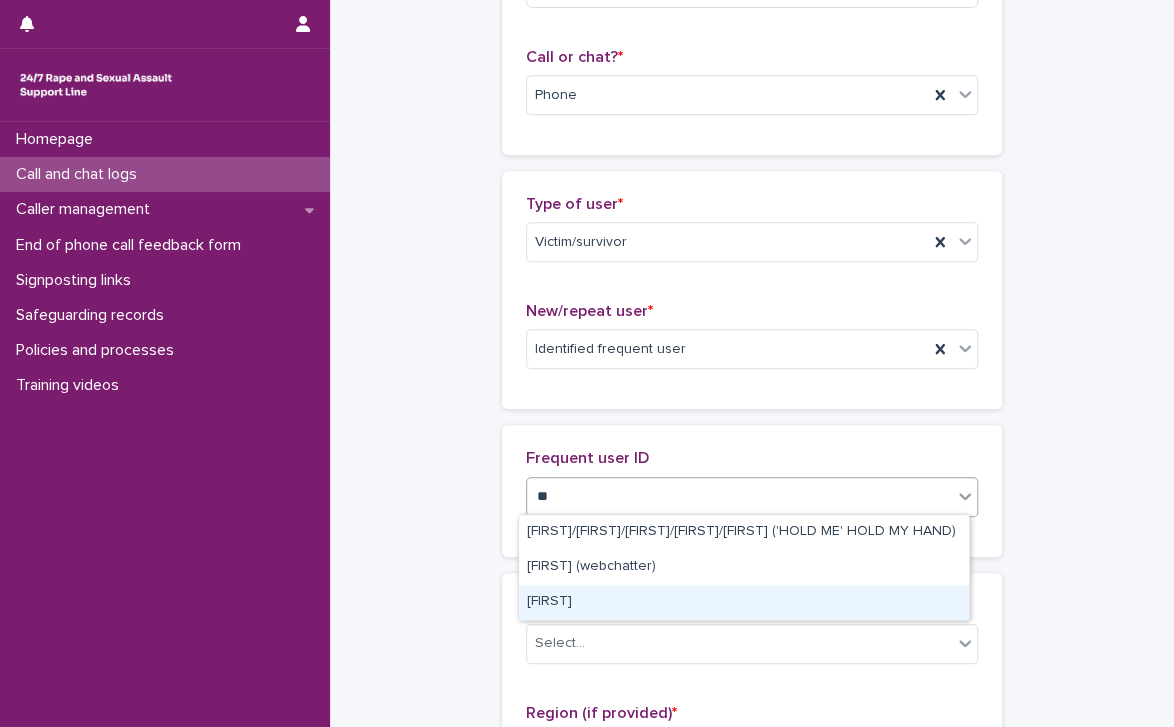 click on "[FIRST]" at bounding box center (744, 602) 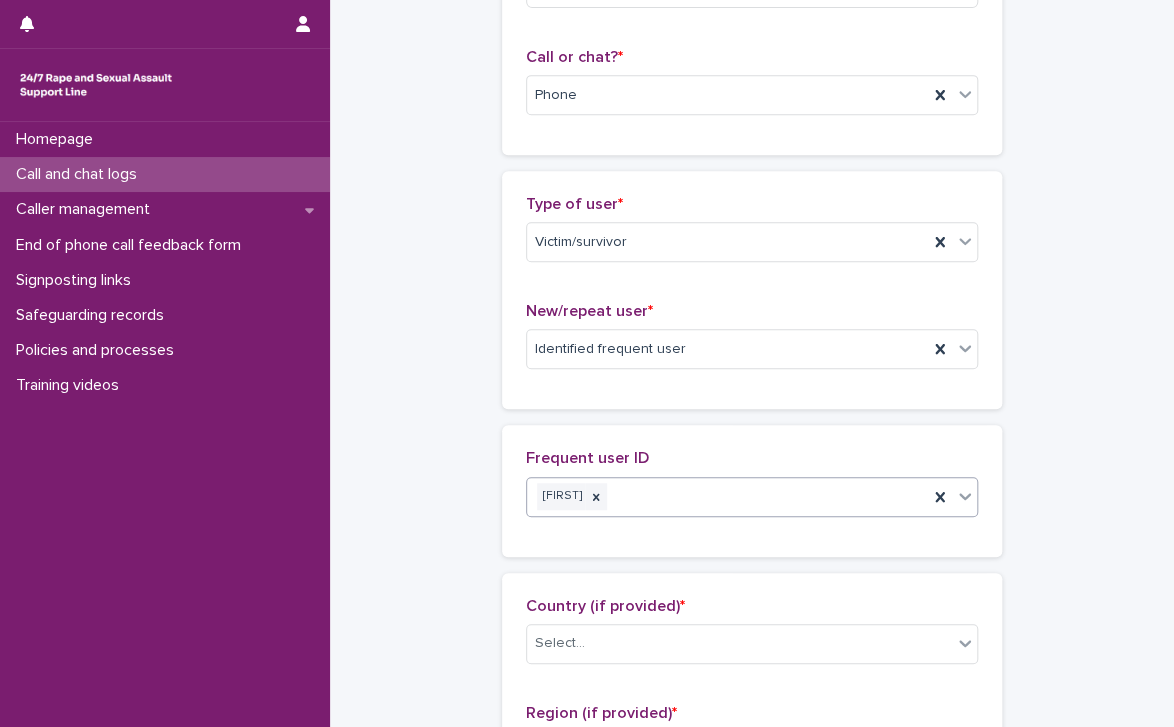 click on "Country (if provided) *" at bounding box center [605, 606] 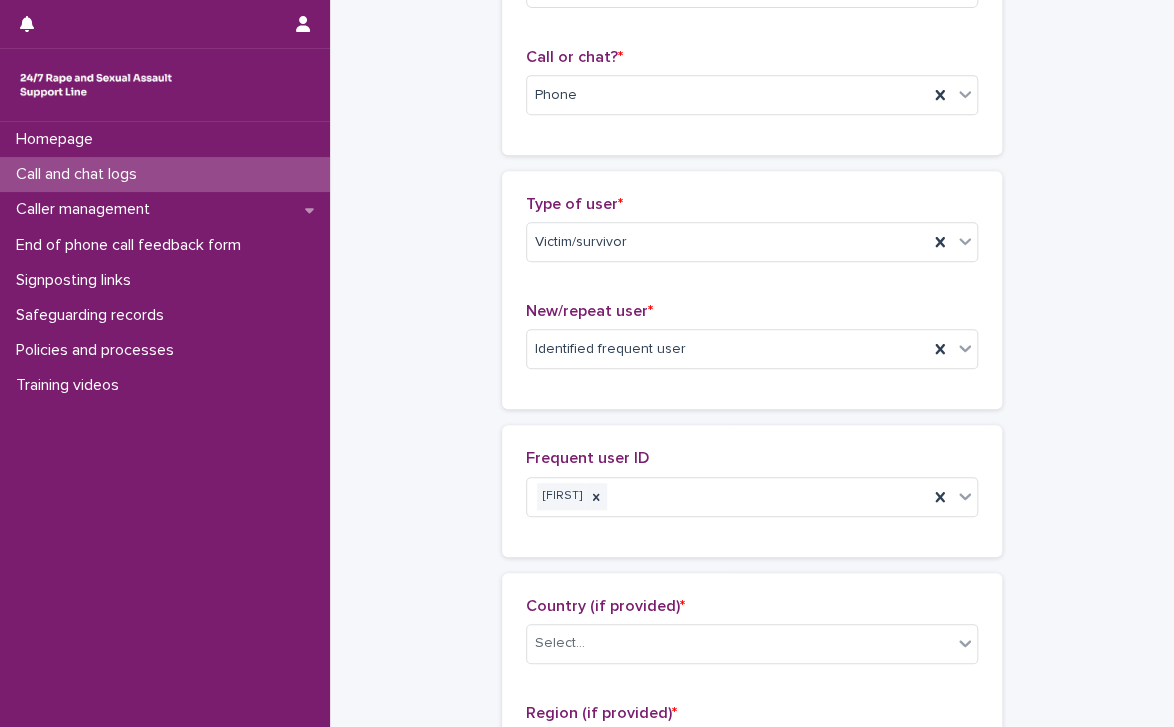 scroll, scrollTop: 600, scrollLeft: 0, axis: vertical 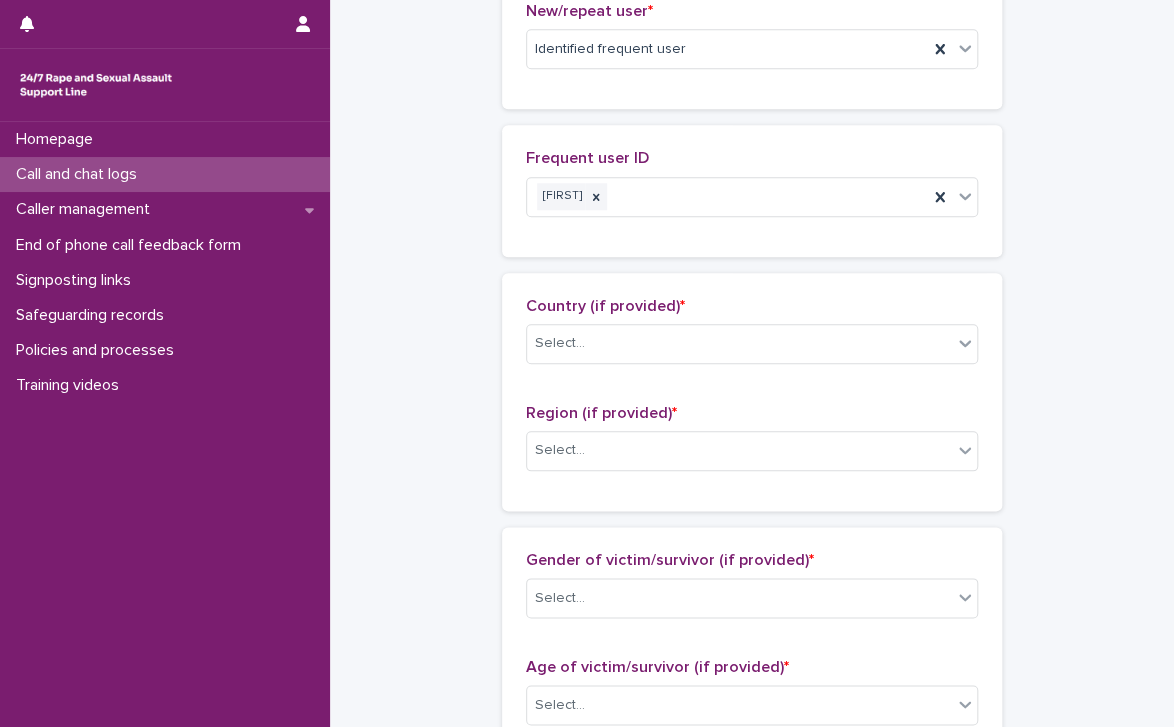 click on "Country (if provided) * Select..." at bounding box center [752, 338] 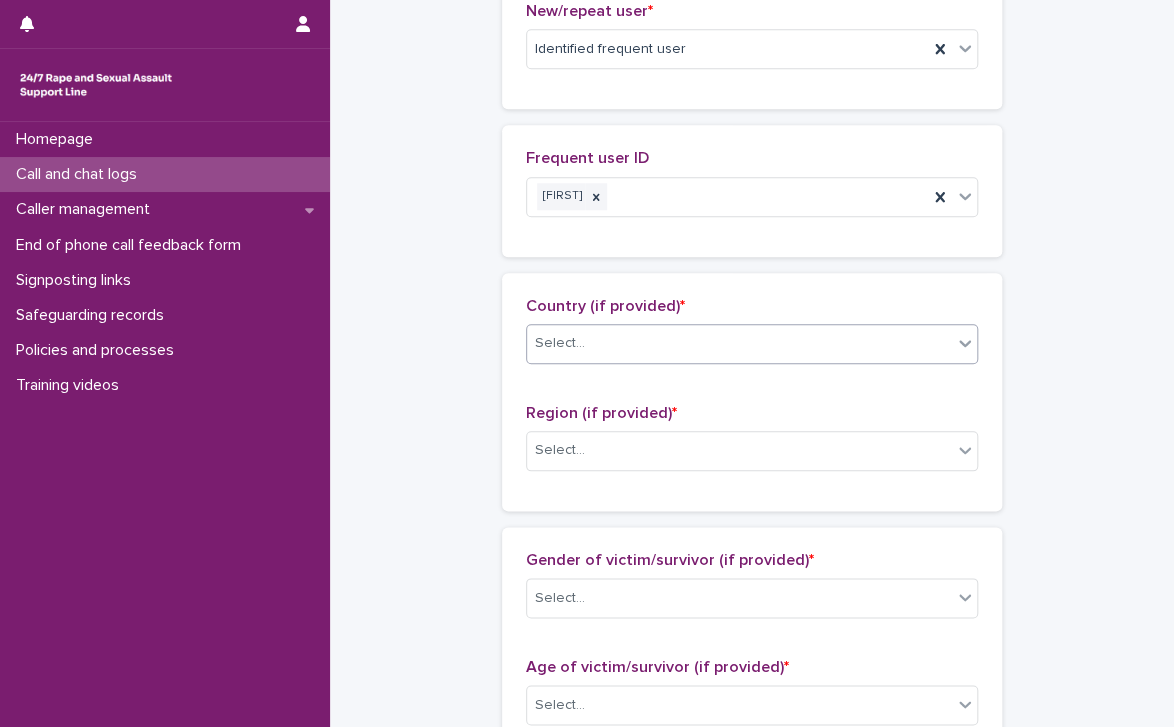 click on "Select..." at bounding box center (739, 343) 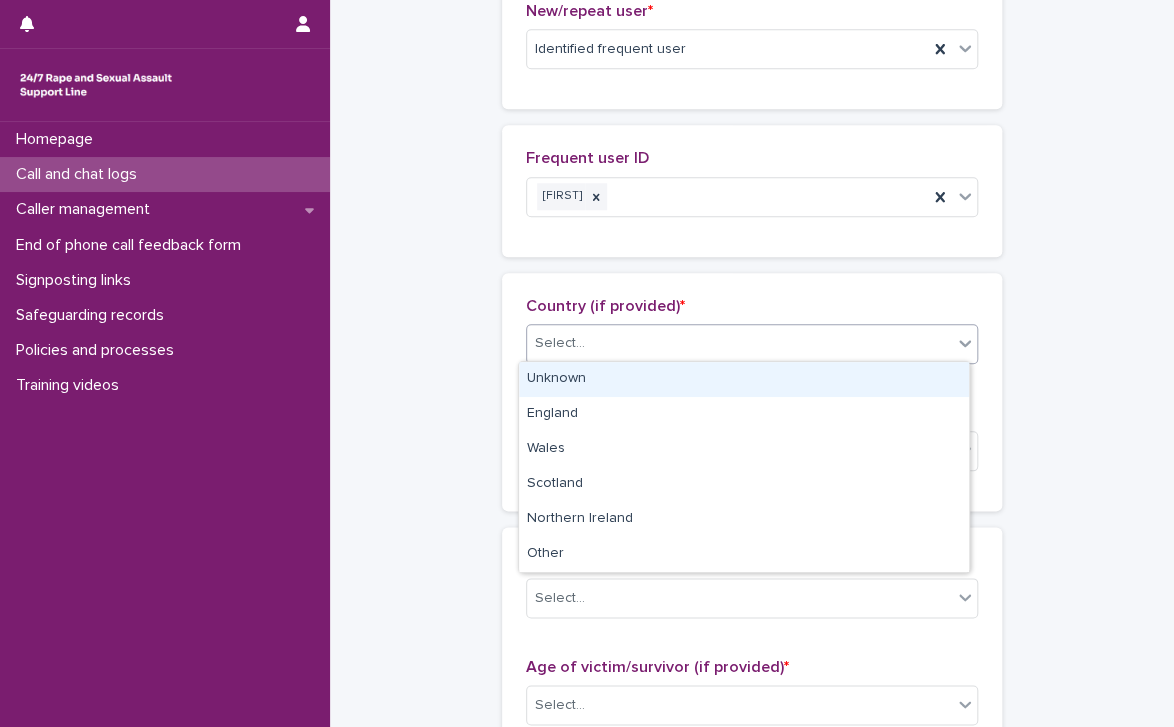 click on "Unknown" at bounding box center [744, 379] 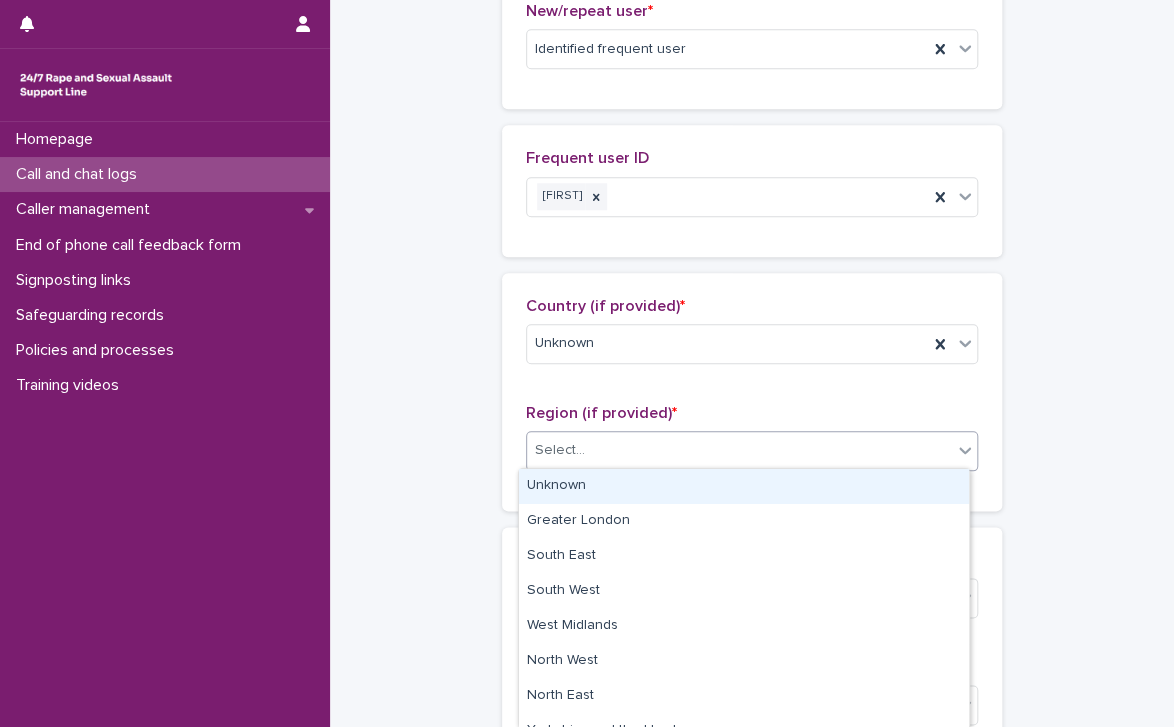 click on "Select..." at bounding box center (739, 450) 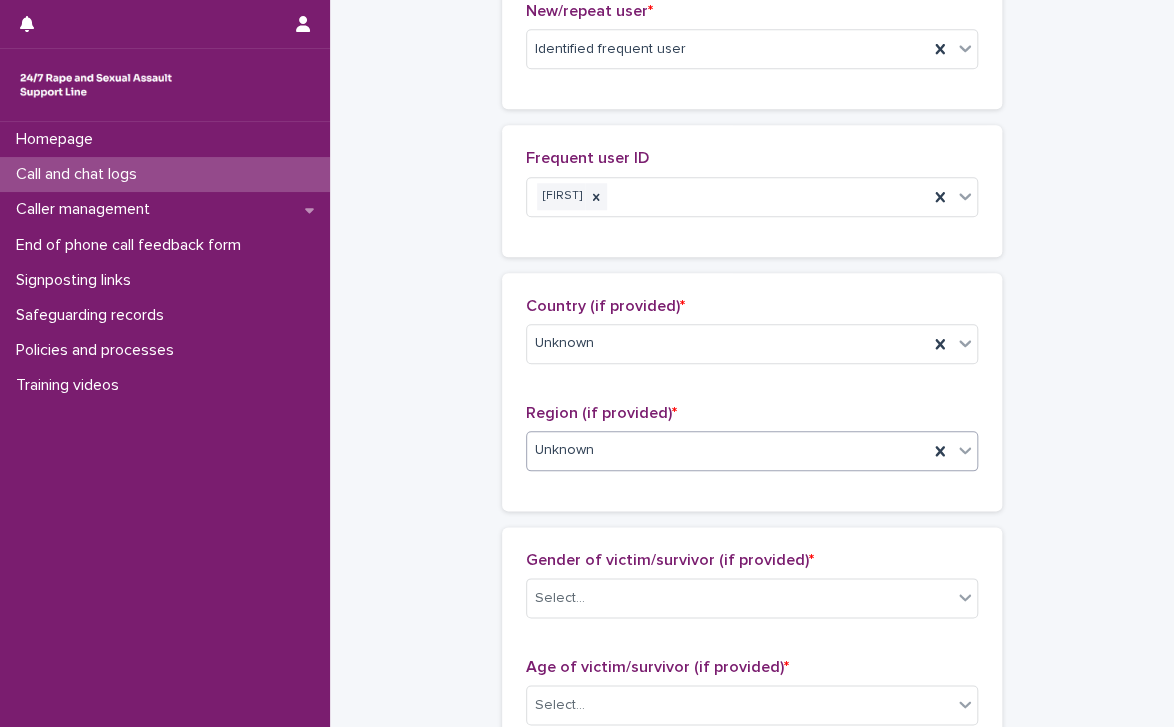click on "**********" at bounding box center [752, 558] 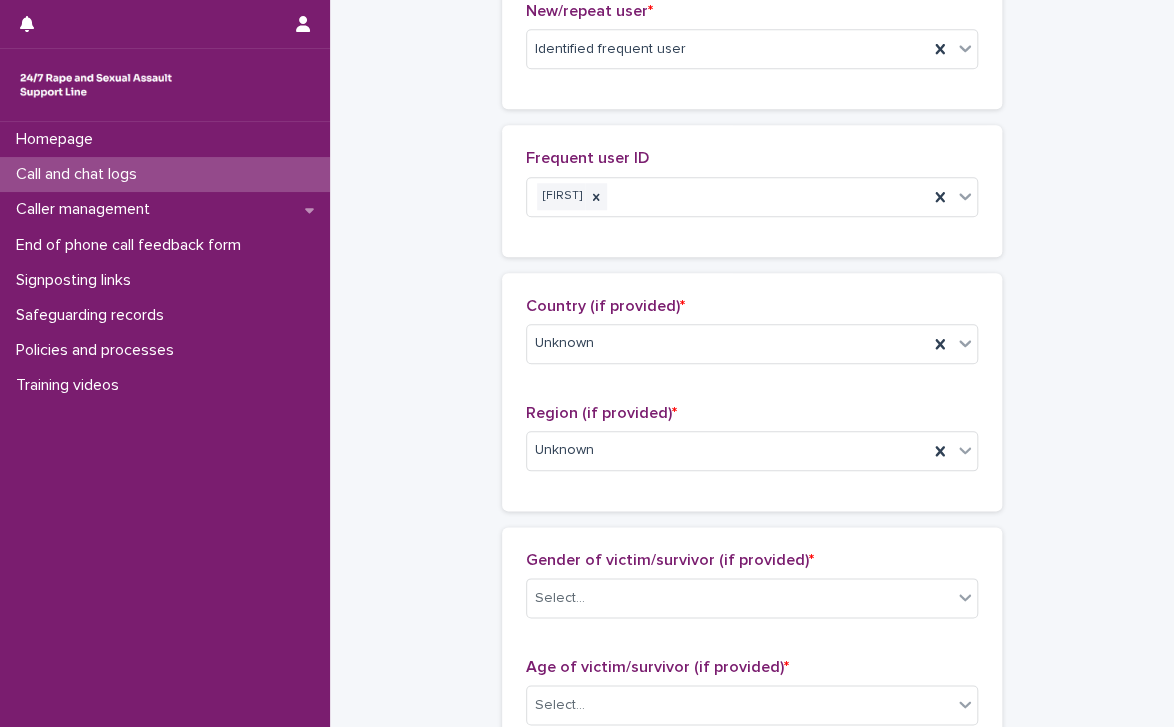 scroll, scrollTop: 1000, scrollLeft: 0, axis: vertical 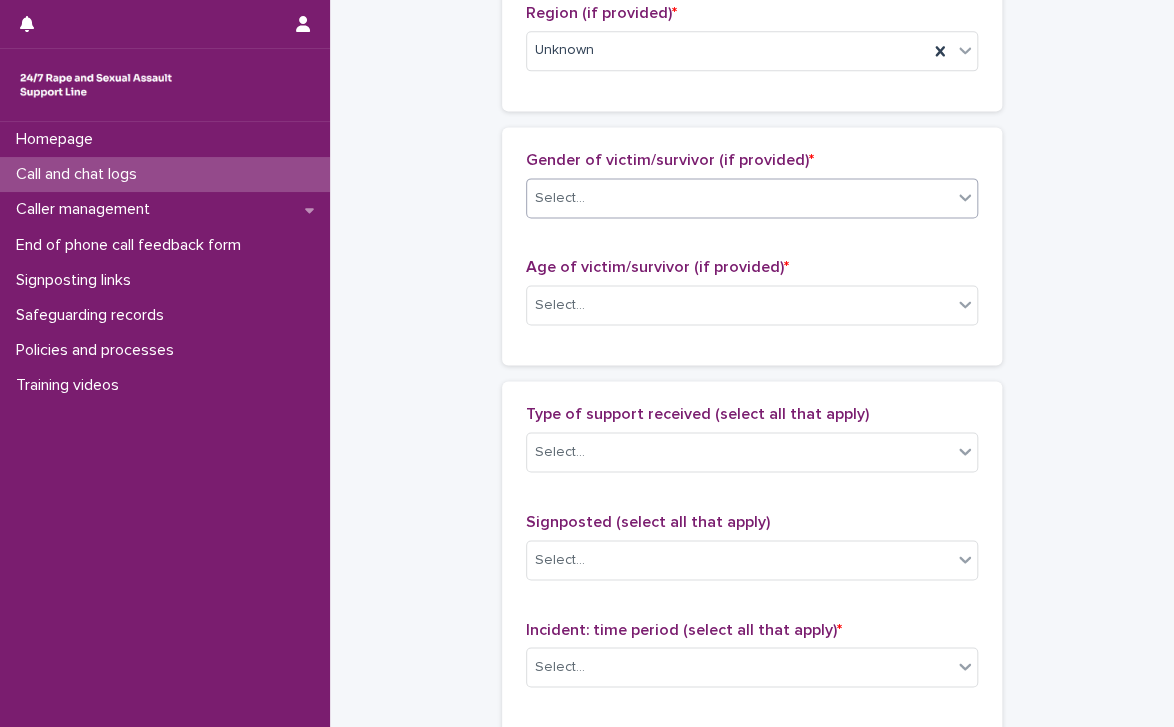 click on "Select..." at bounding box center [739, 198] 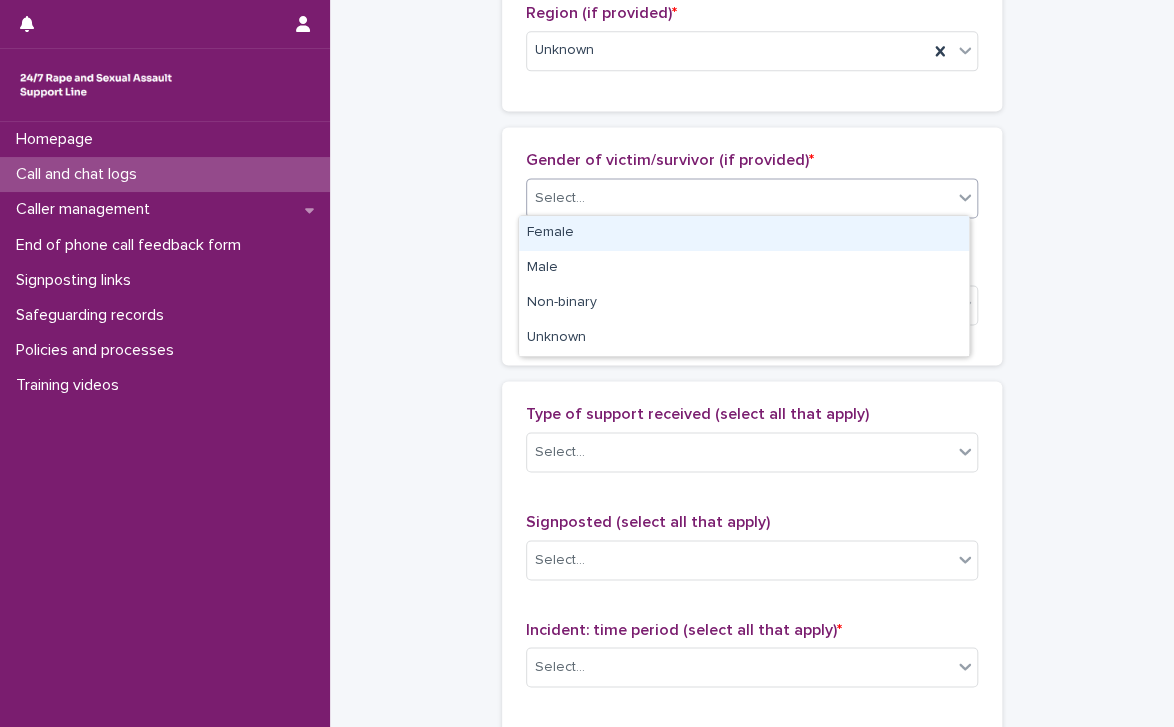 click on "Female" at bounding box center (744, 233) 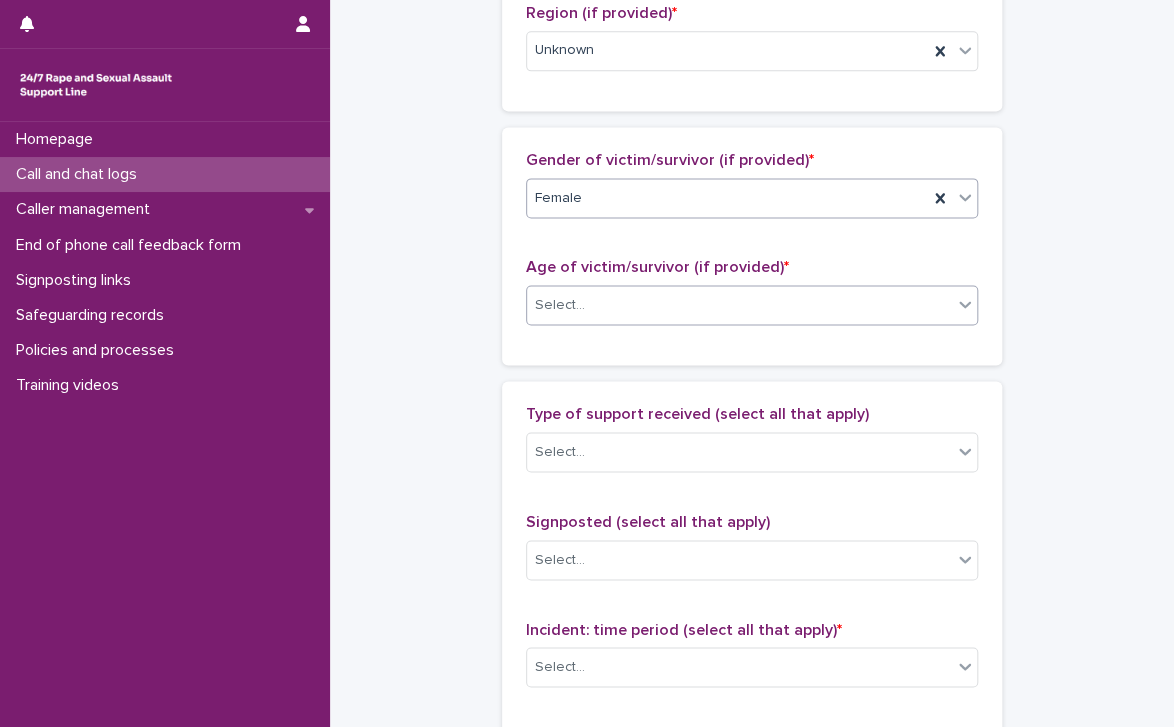 click on "Select..." at bounding box center (739, 305) 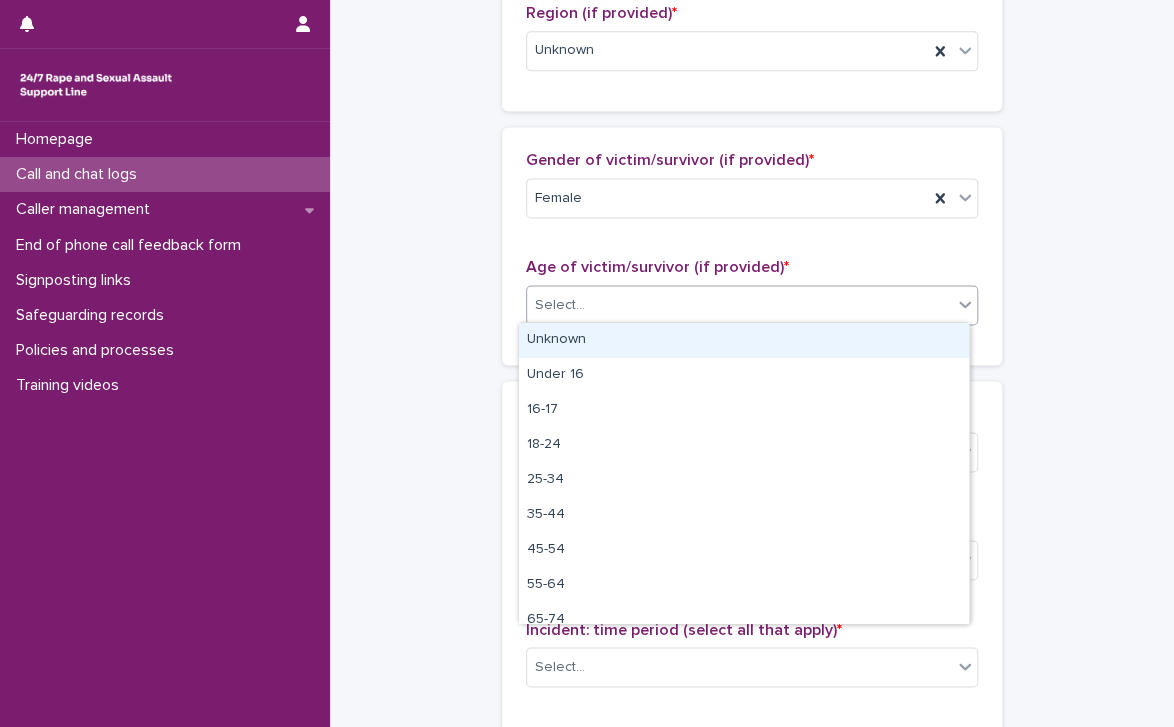 click on "Unknown" at bounding box center (744, 340) 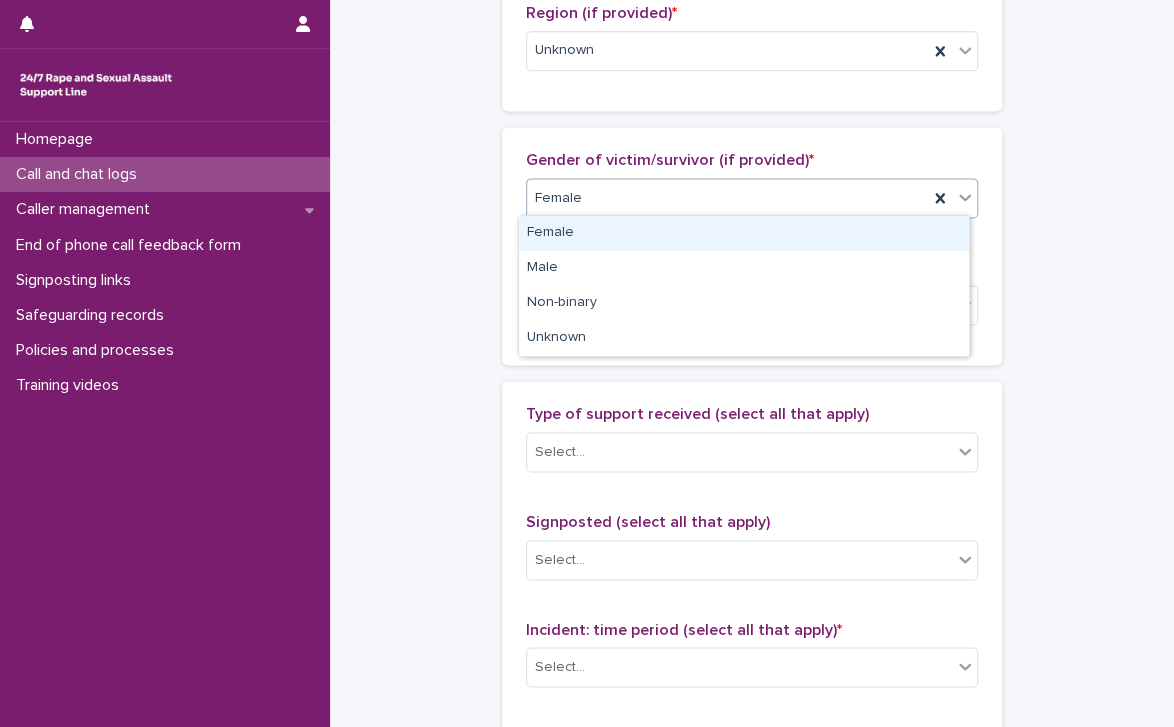 click at bounding box center (585, 198) 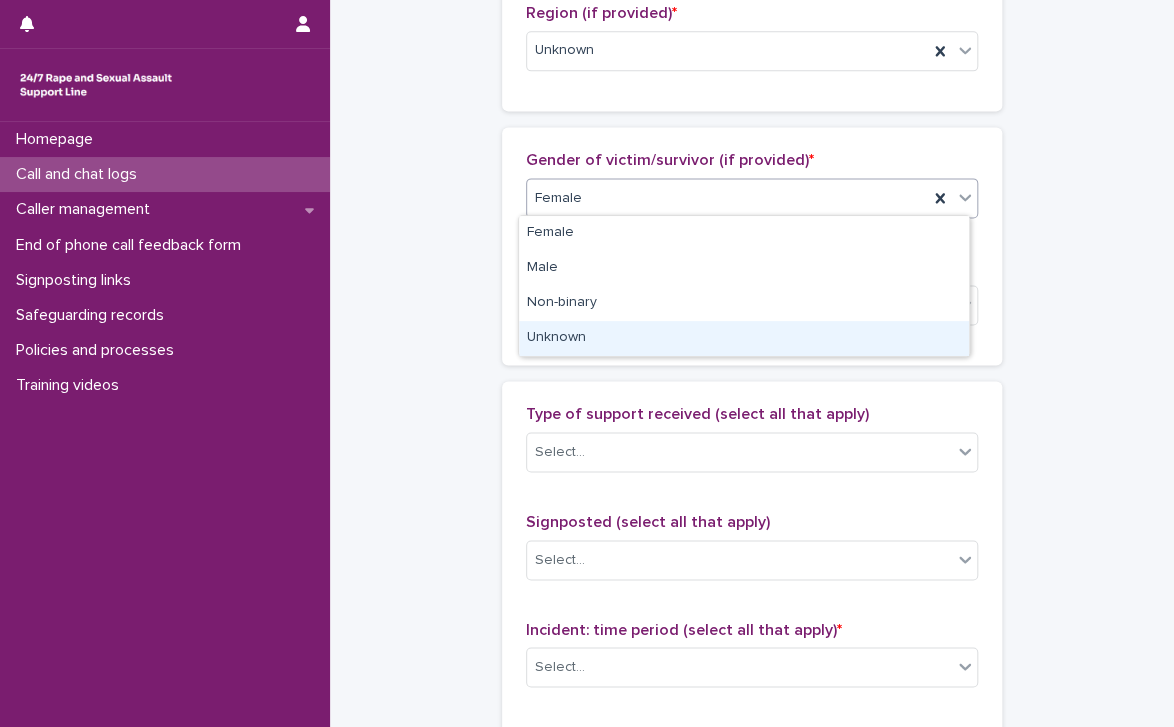 click on "Unknown" at bounding box center (744, 338) 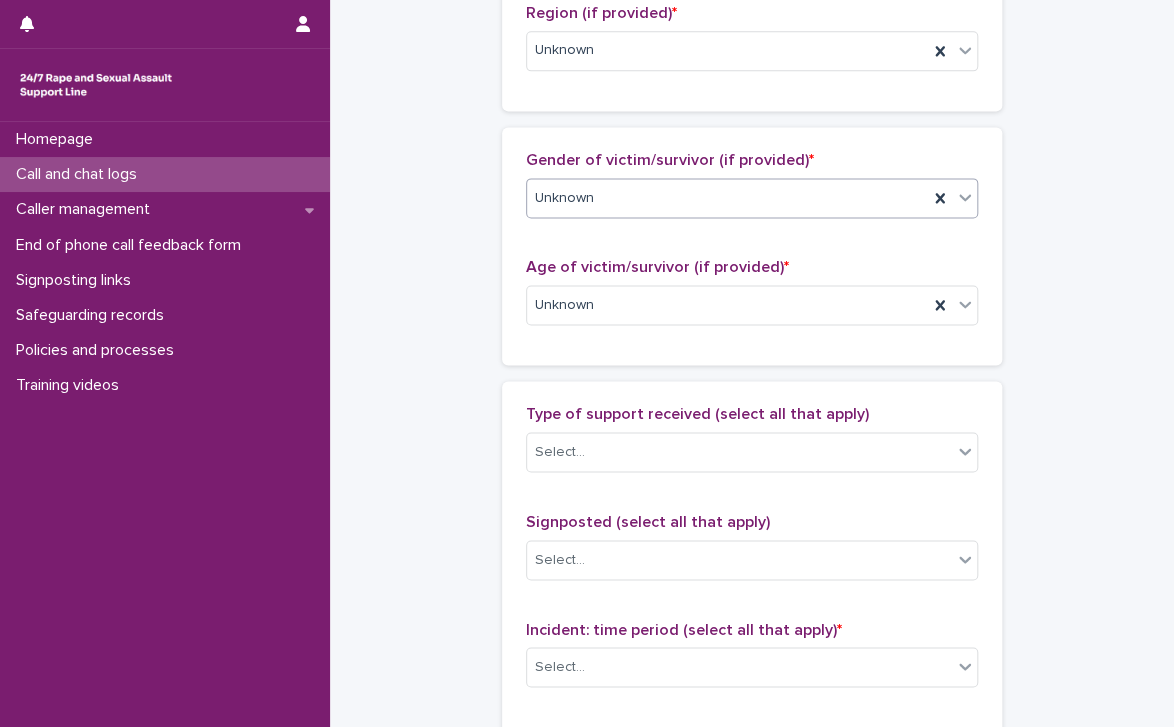 click on "Type of support received (select all that apply)" at bounding box center (697, 414) 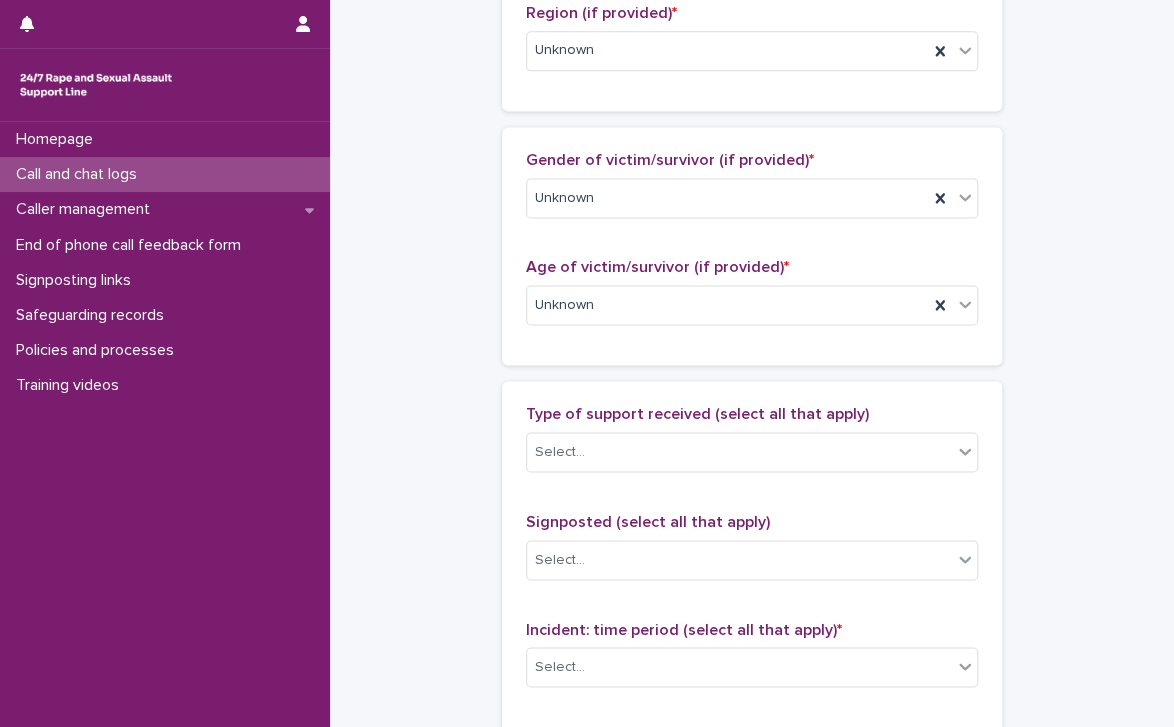 scroll, scrollTop: 1300, scrollLeft: 0, axis: vertical 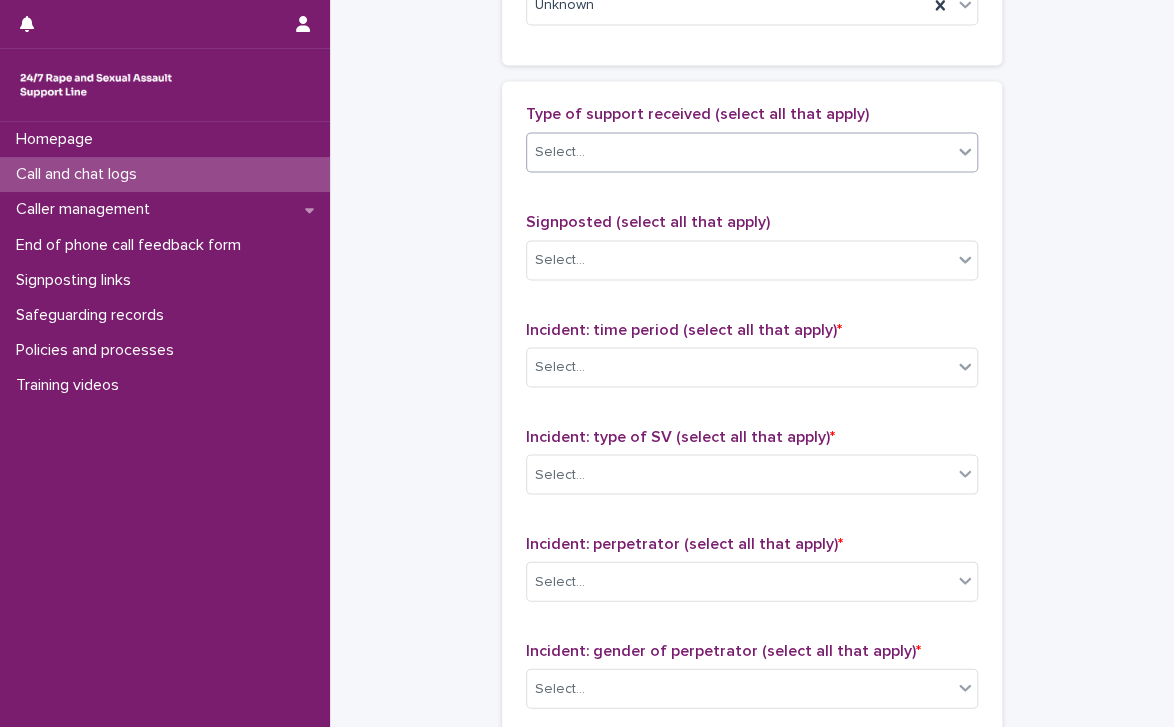 click on "Select..." at bounding box center (739, 152) 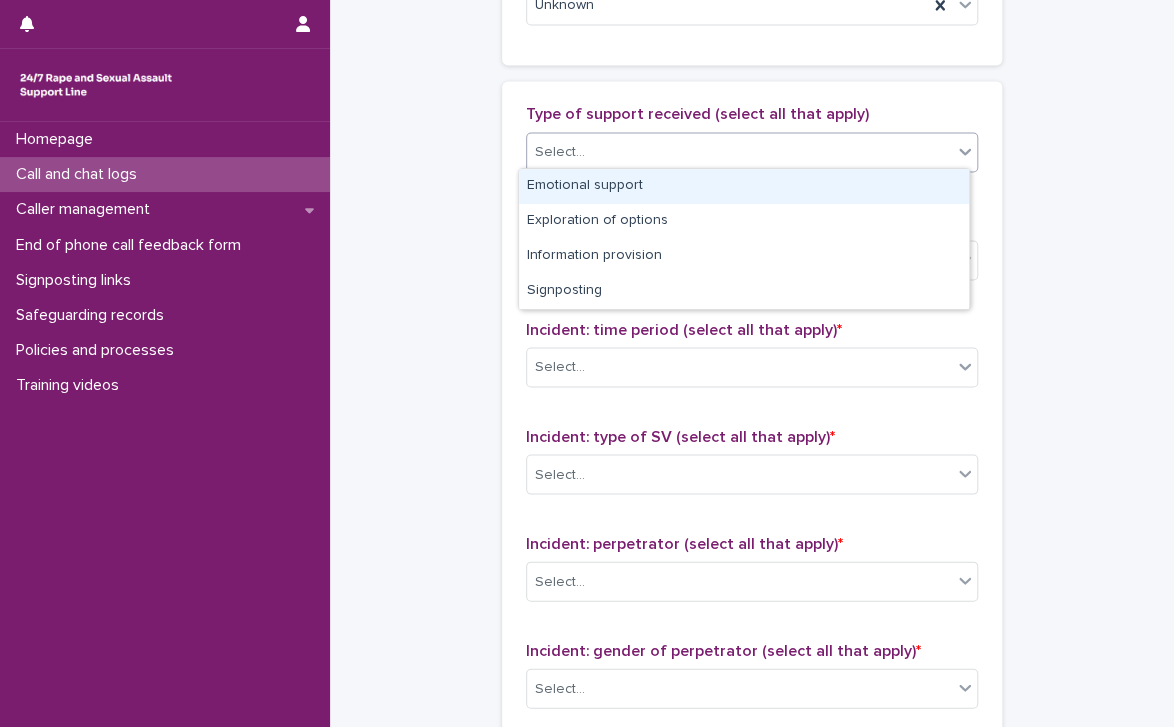 click on "Emotional support" at bounding box center [744, 186] 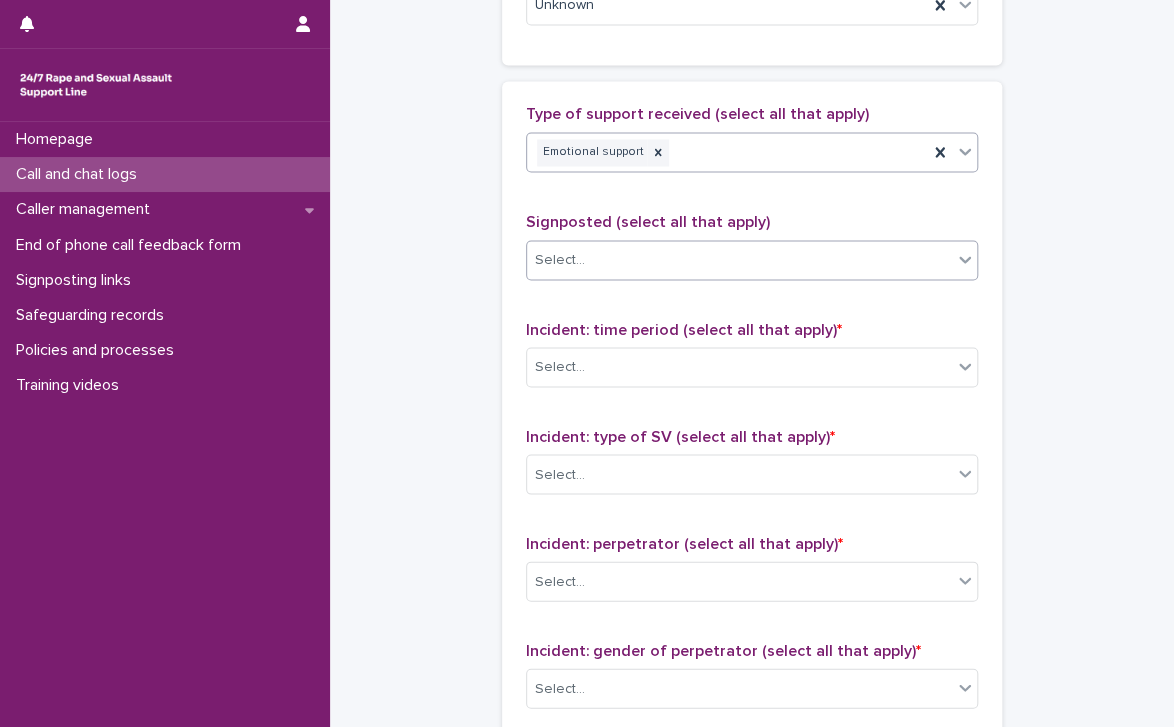 click on "Select..." at bounding box center [739, 259] 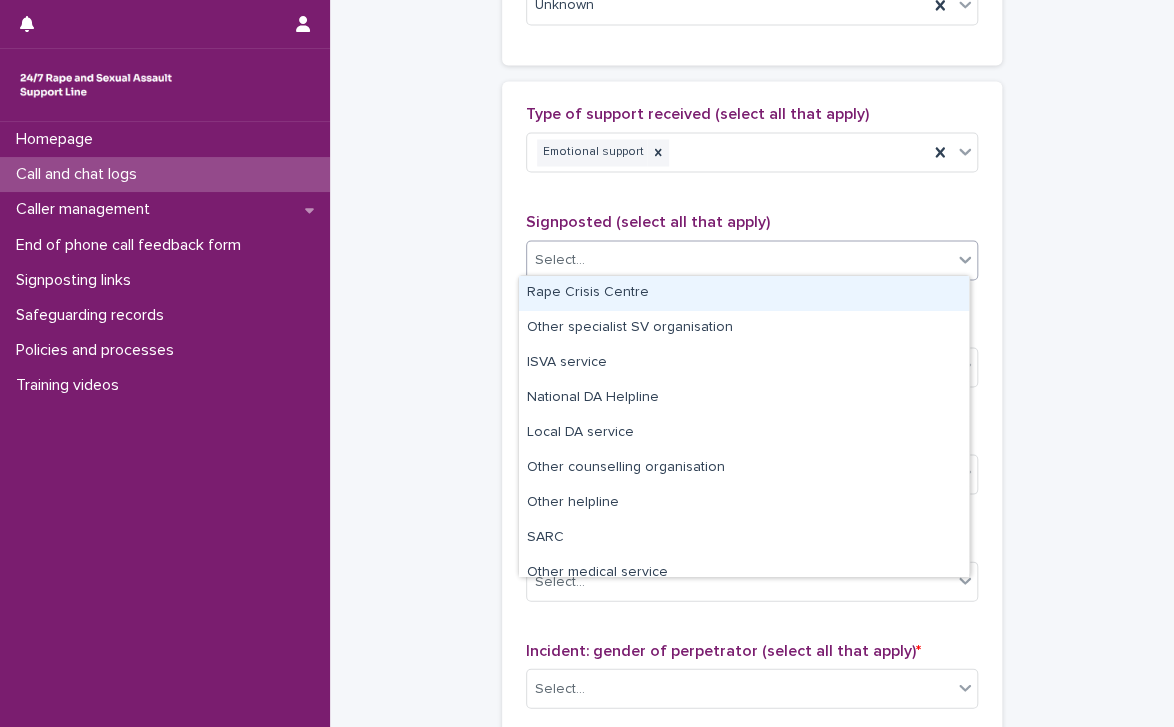 click on "Select..." at bounding box center [739, 259] 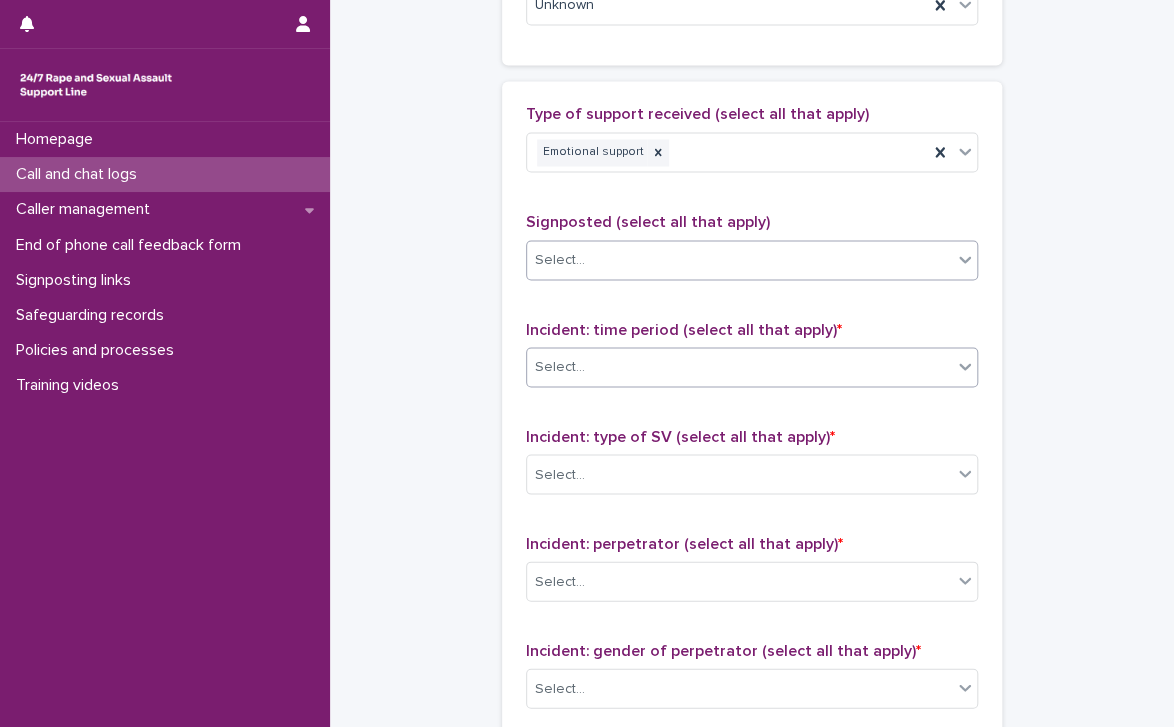 click on "Select..." at bounding box center [739, 366] 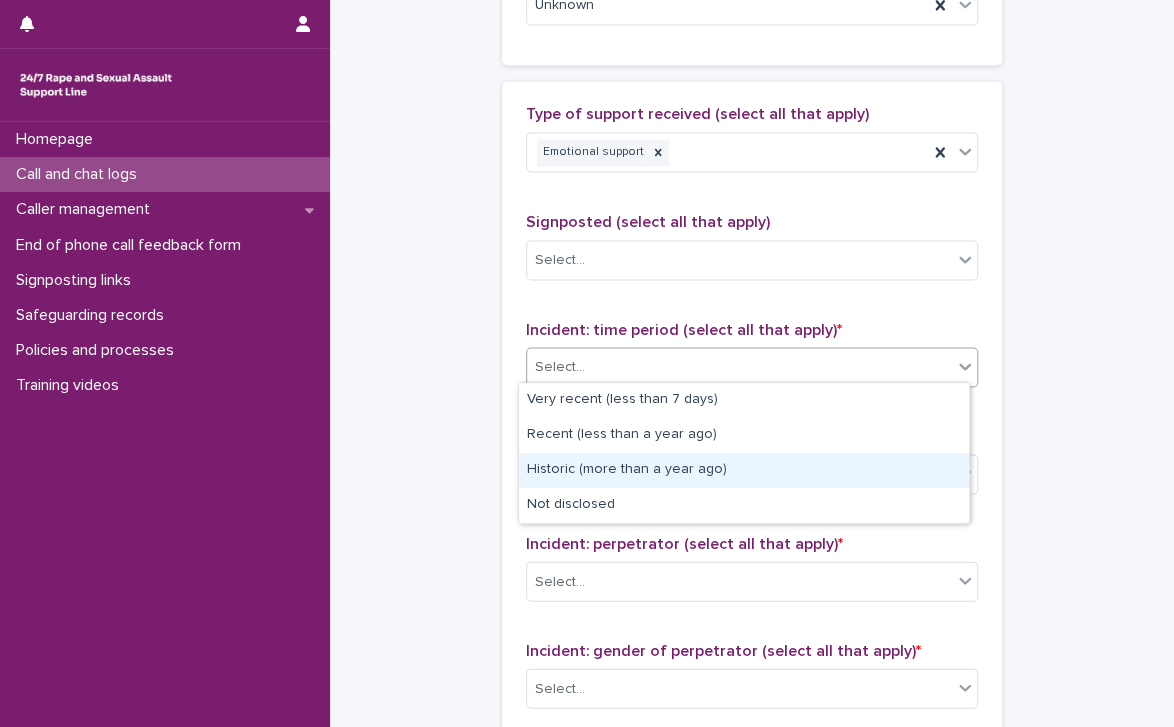 click on "Historic (more than a year ago)" at bounding box center [744, 470] 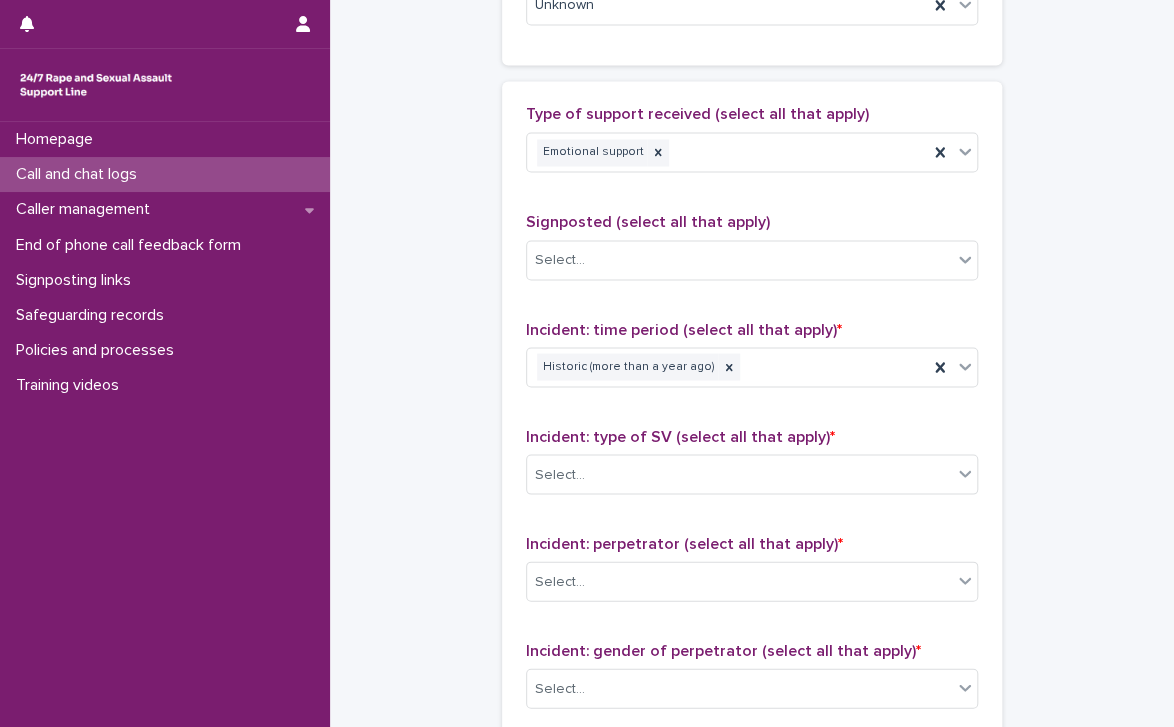 click on "Incident: type of SV (select all that apply) *" at bounding box center (680, 436) 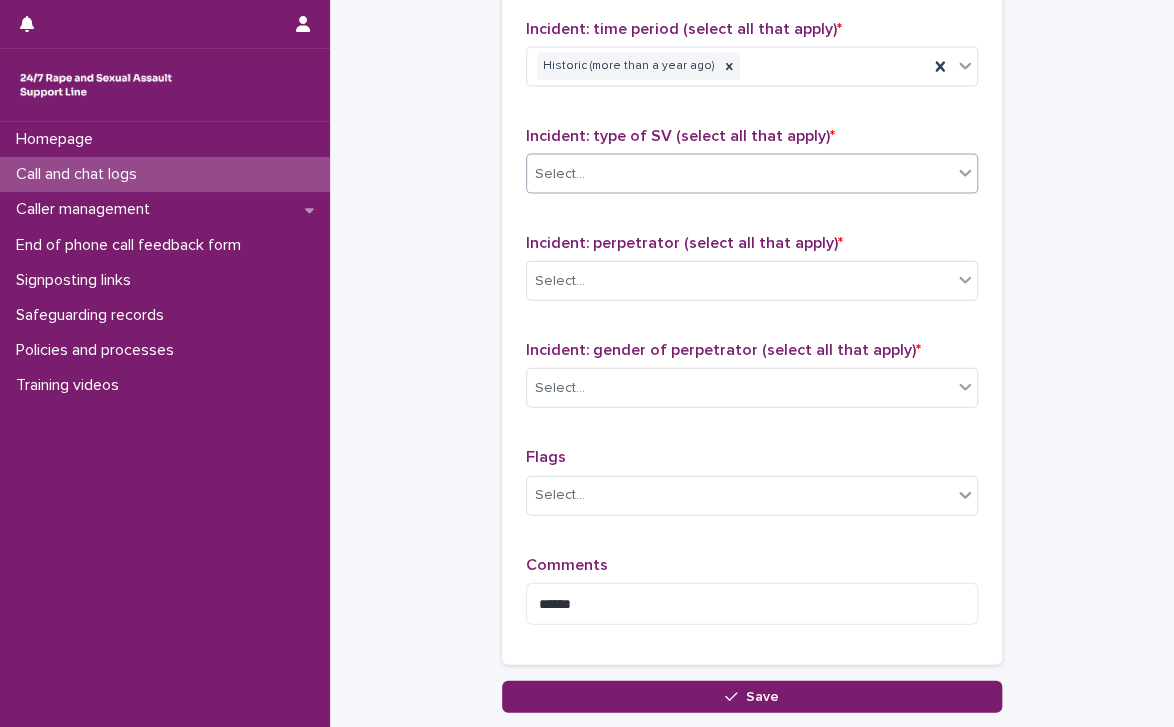 click on "Select..." at bounding box center (739, 174) 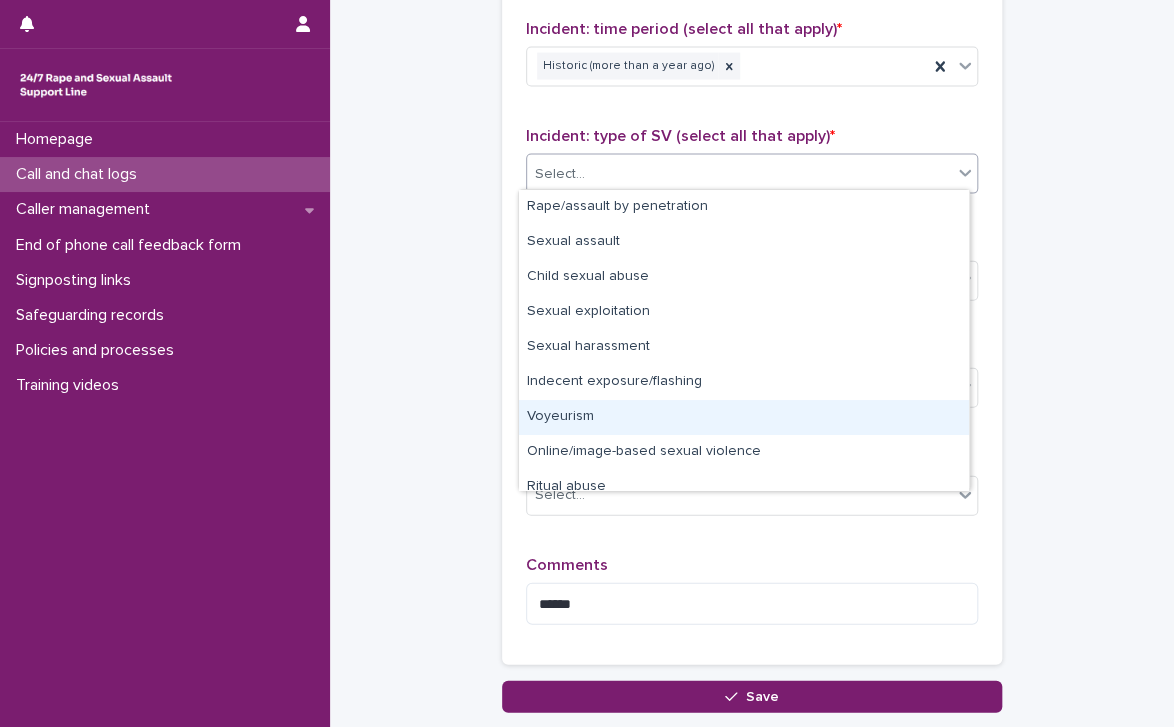 scroll, scrollTop: 50, scrollLeft: 0, axis: vertical 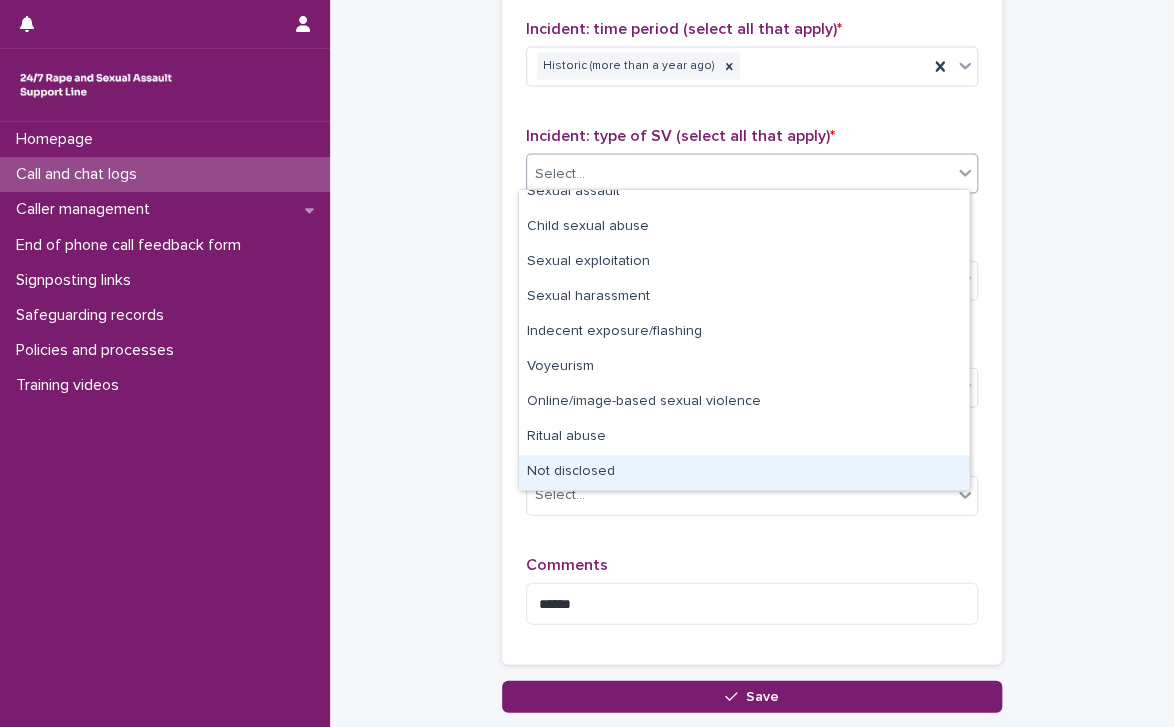 drag, startPoint x: 628, startPoint y: 451, endPoint x: 614, endPoint y: 469, distance: 22.803509 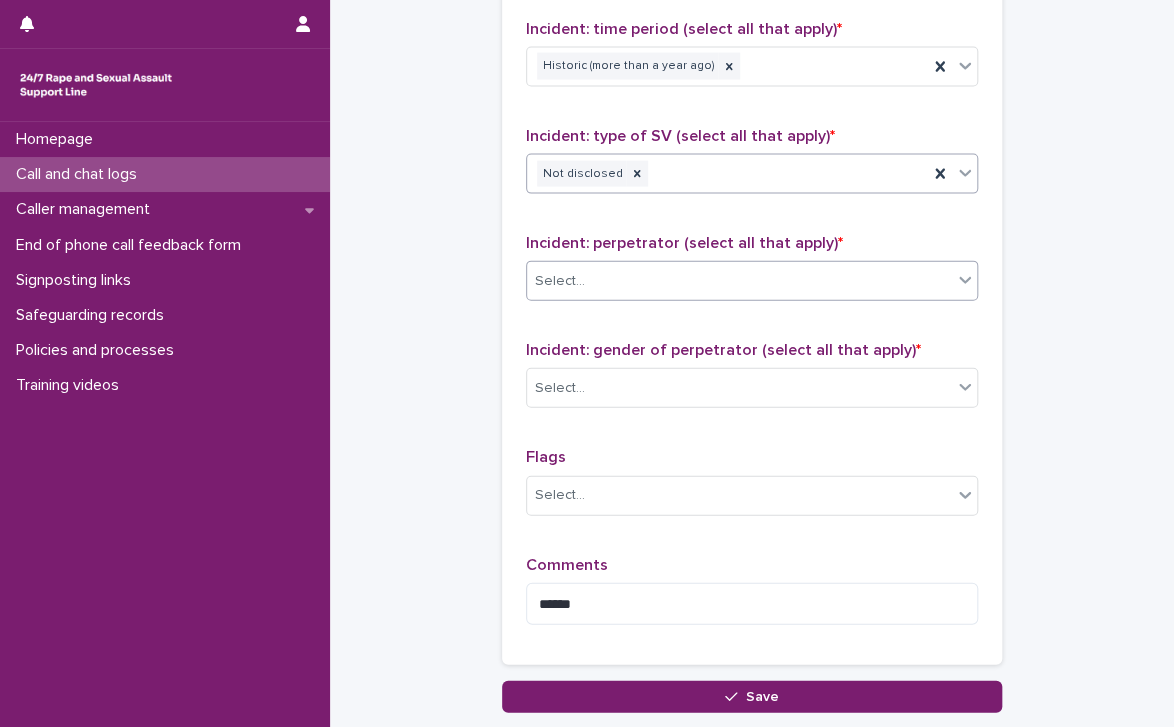 click on "Select..." at bounding box center [739, 281] 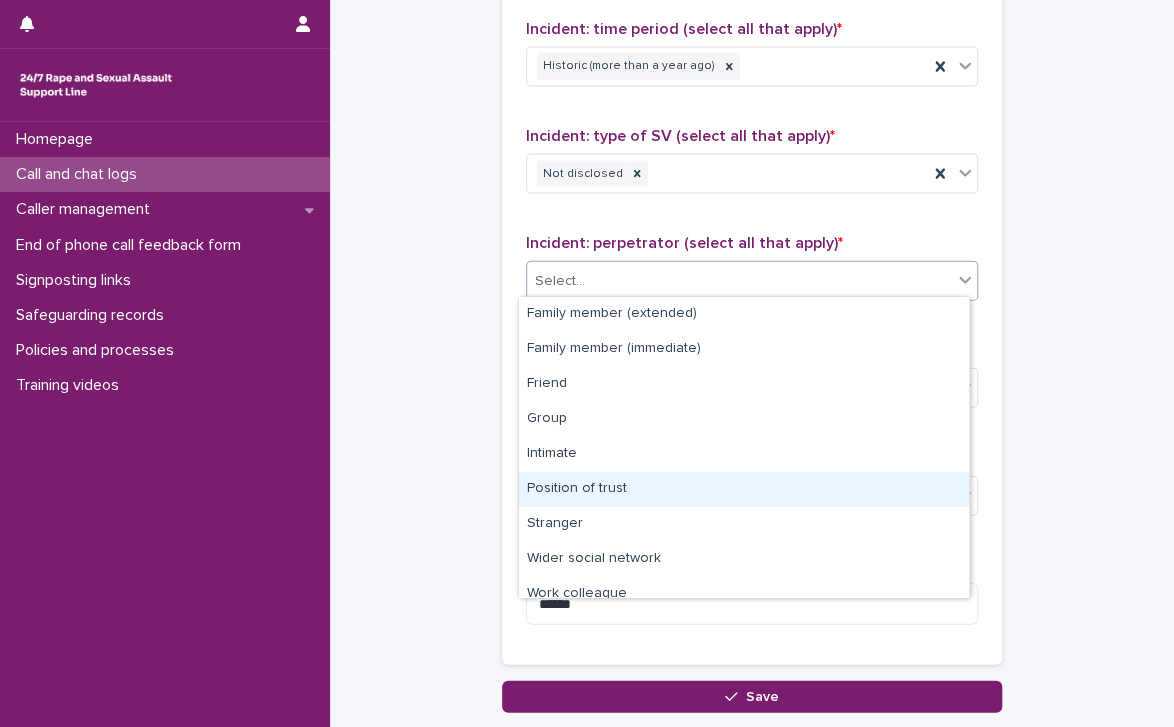 click on "Position of trust" at bounding box center [744, 489] 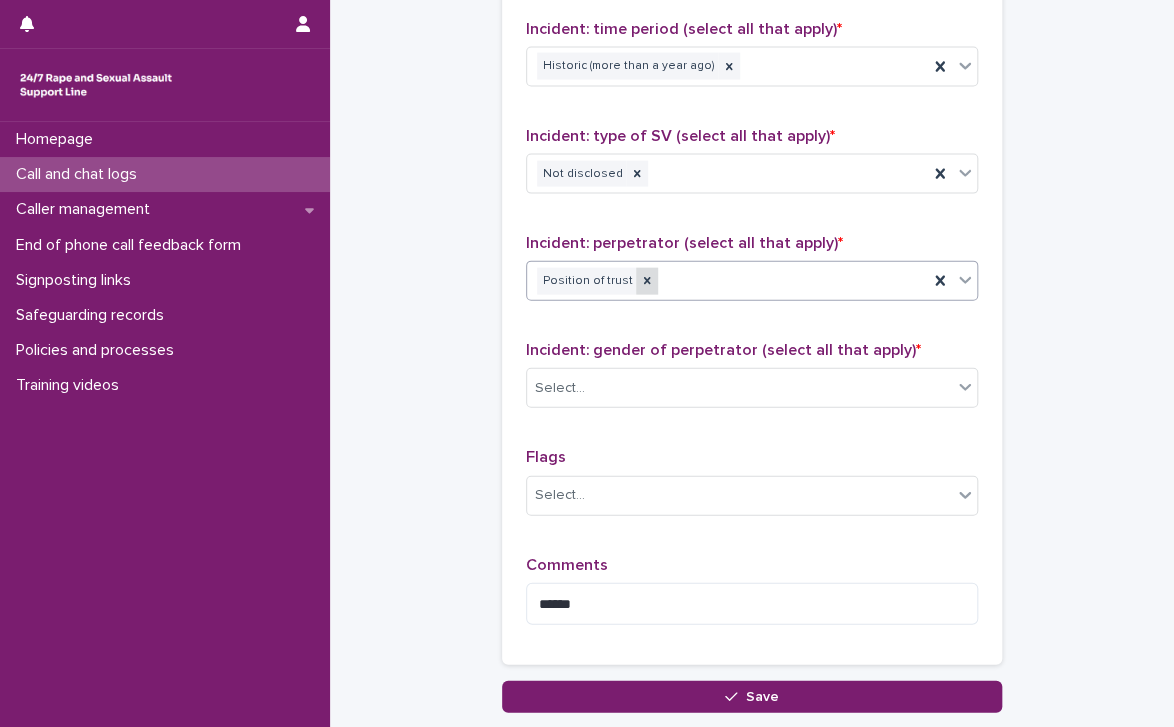 click 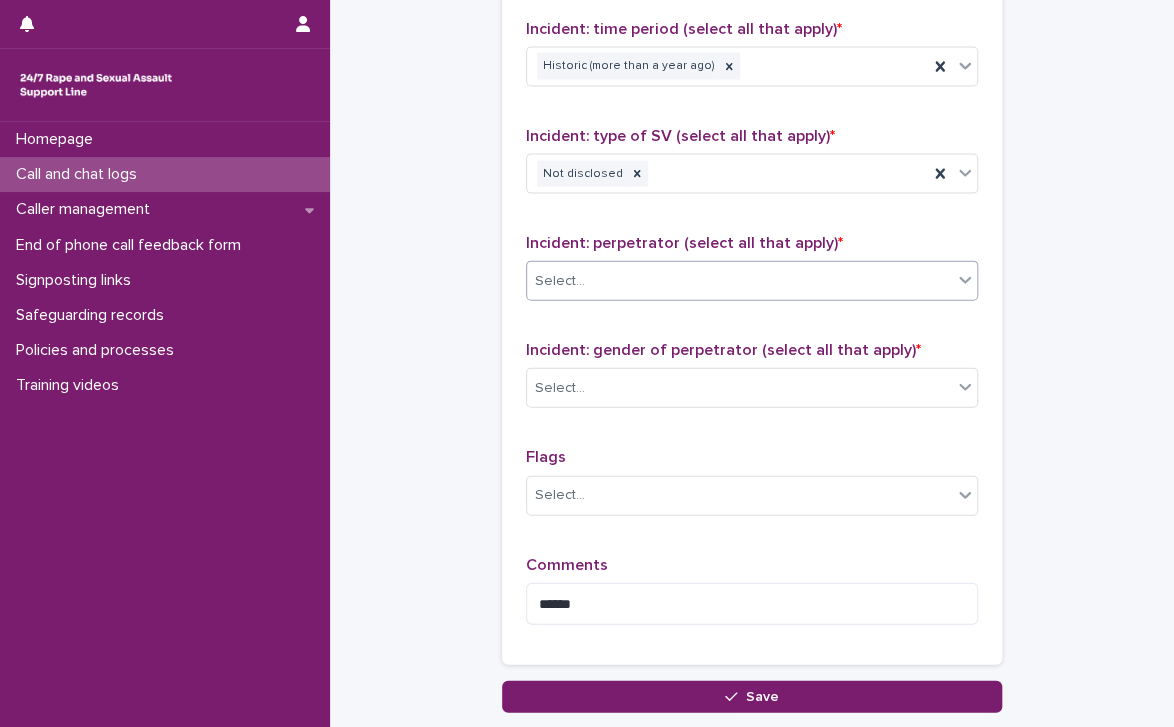 click on "Select..." at bounding box center [739, 281] 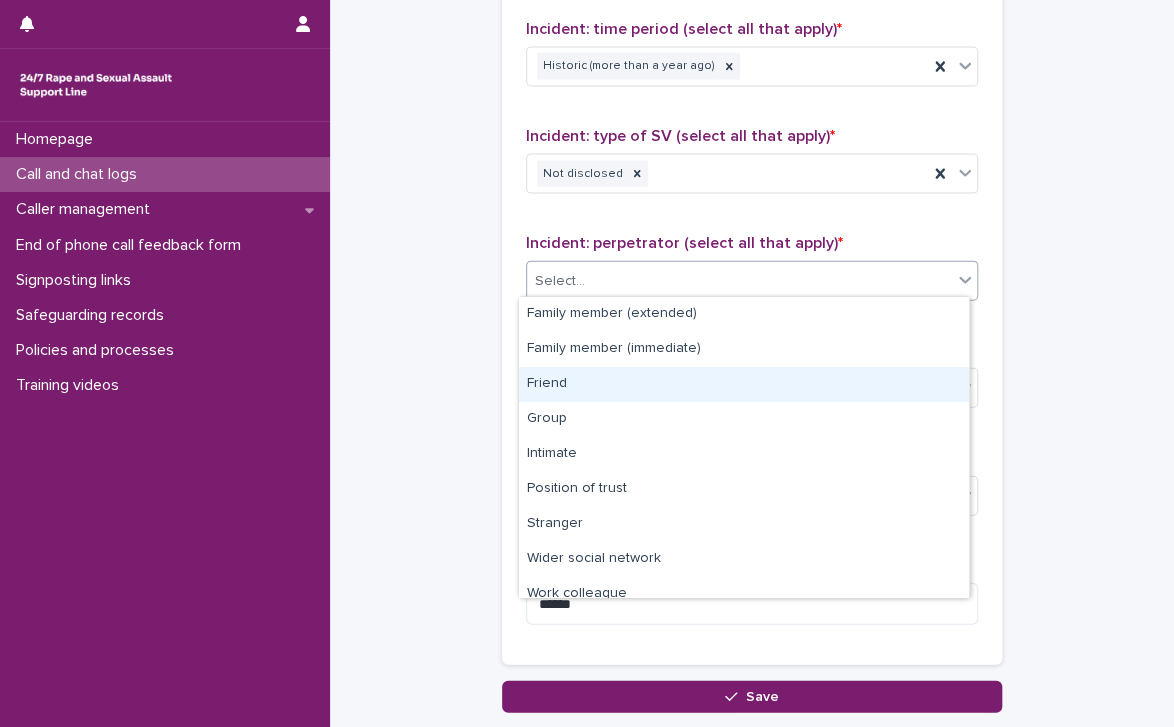 click on "Friend" at bounding box center [744, 384] 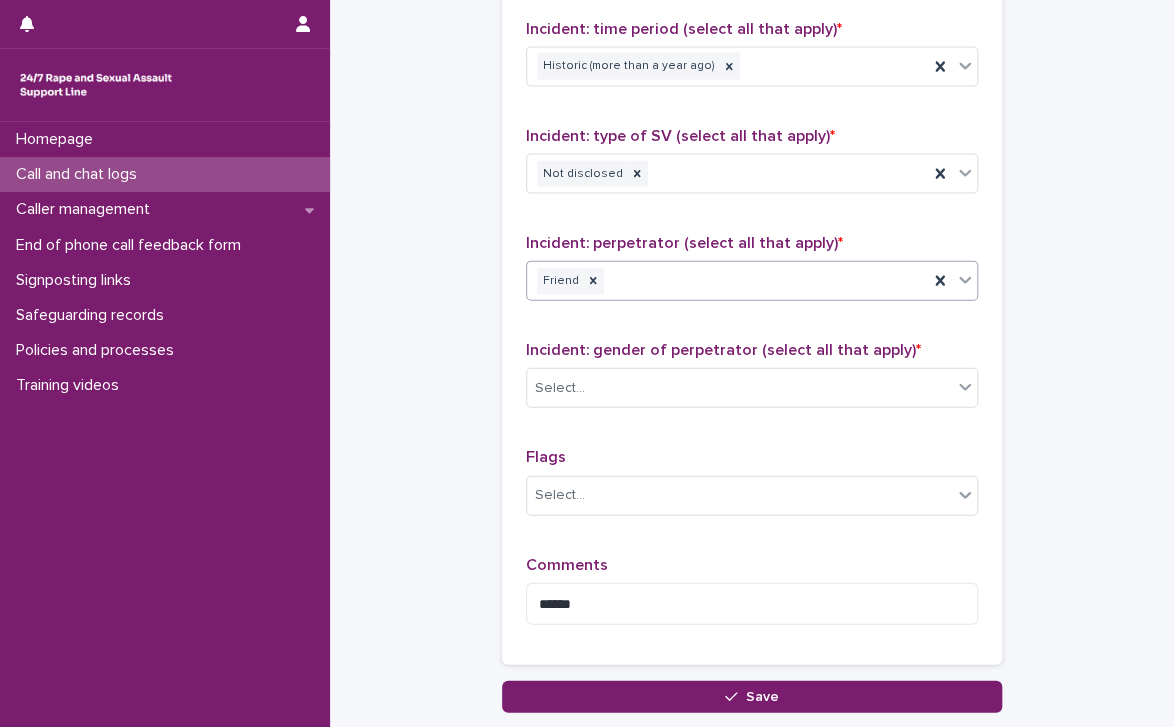 click on "**********" at bounding box center [752, -442] 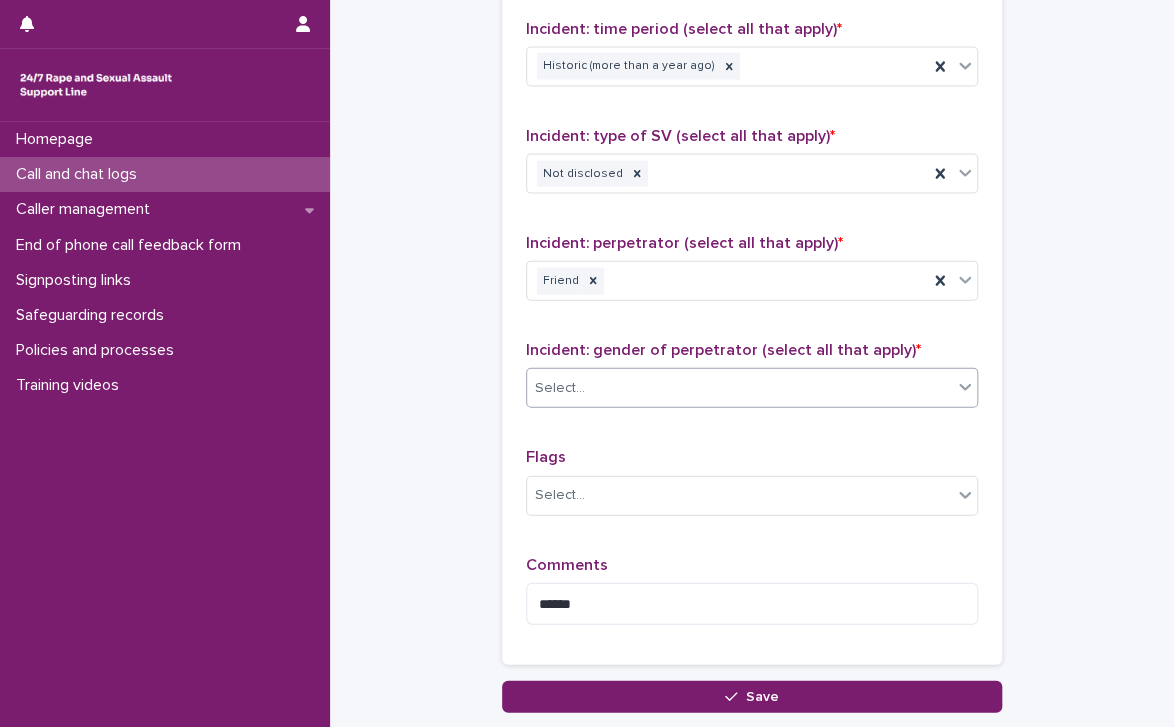 click on "Select..." at bounding box center (739, 388) 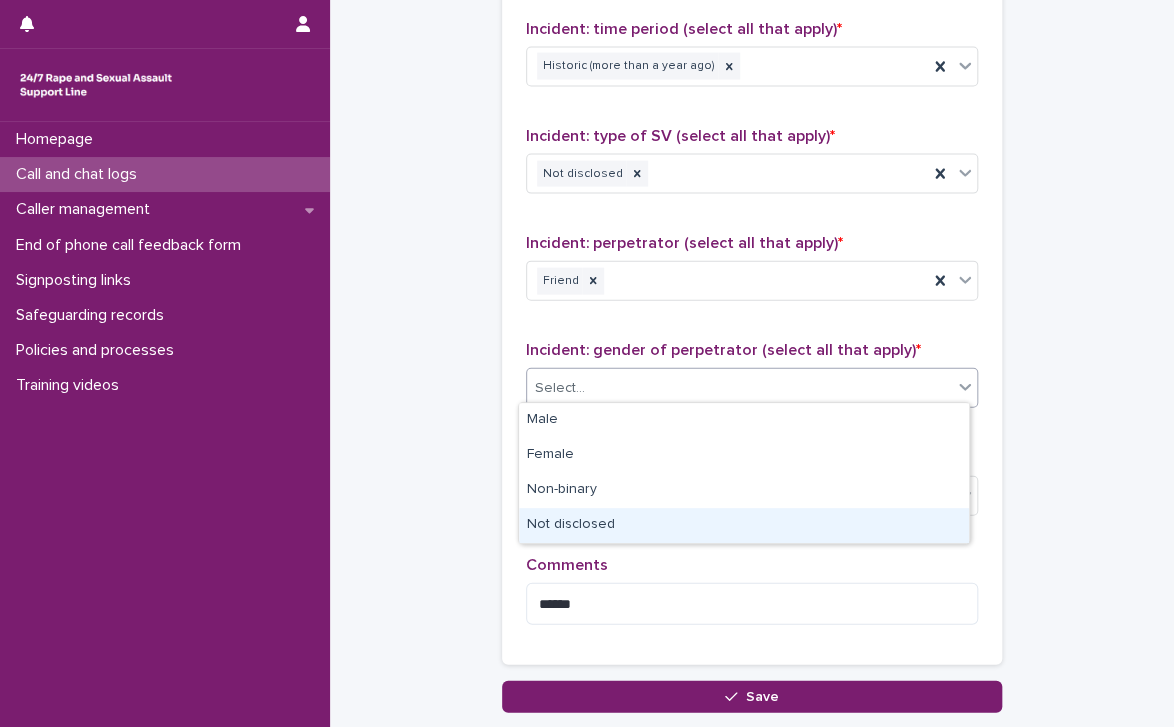 click on "Not disclosed" at bounding box center (744, 525) 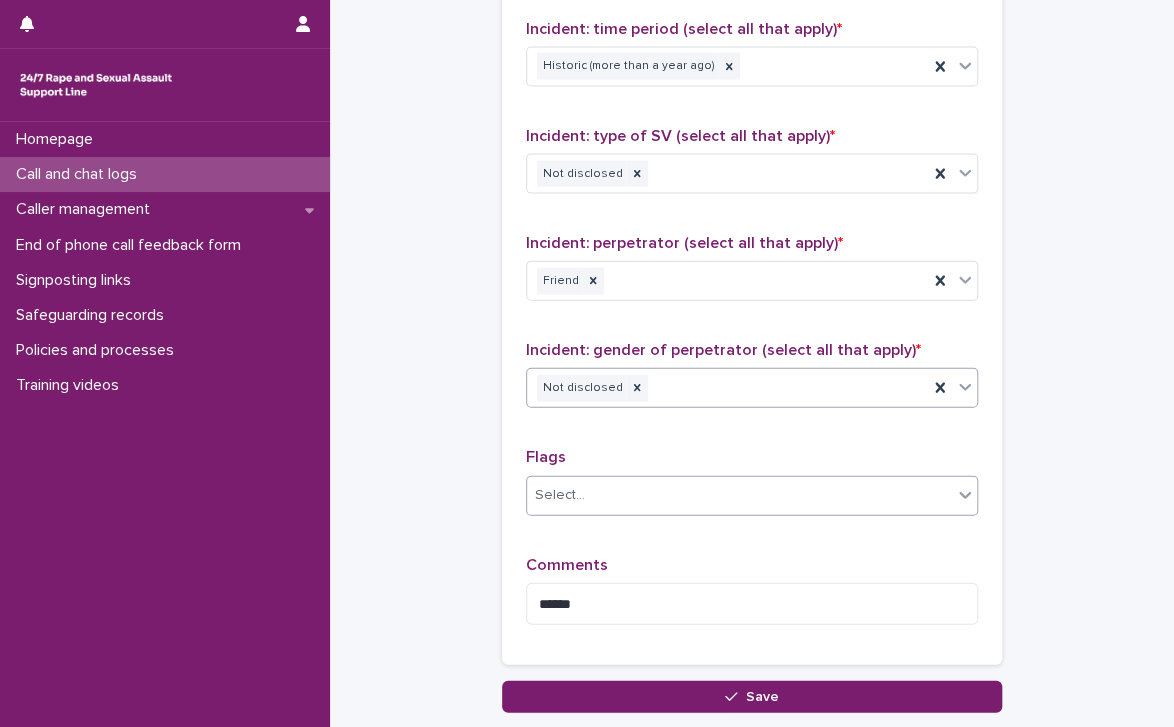 click on "Select..." at bounding box center (739, 495) 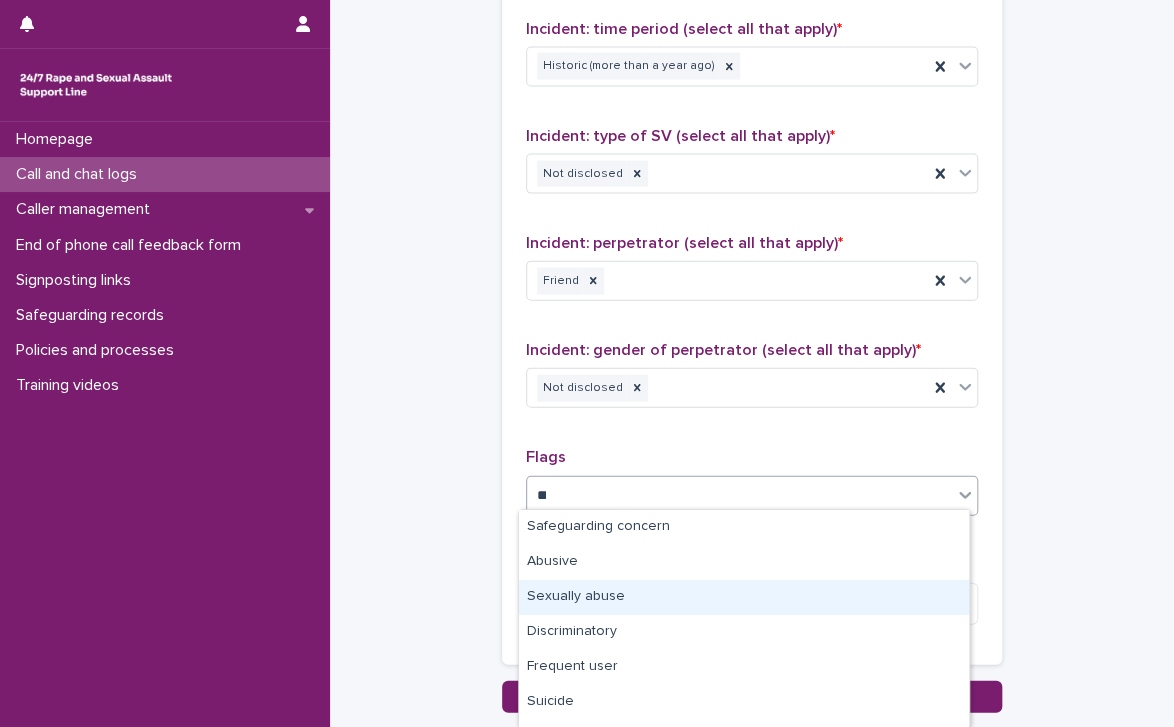 type on "***" 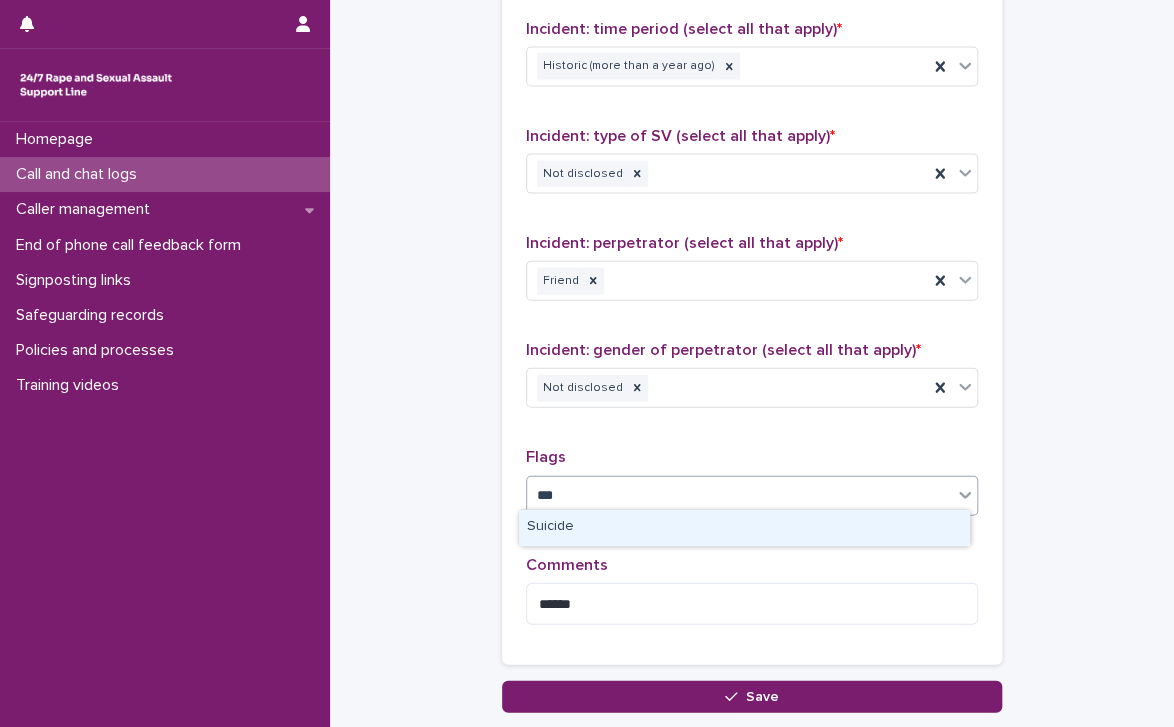 click on "Suicide" at bounding box center [744, 527] 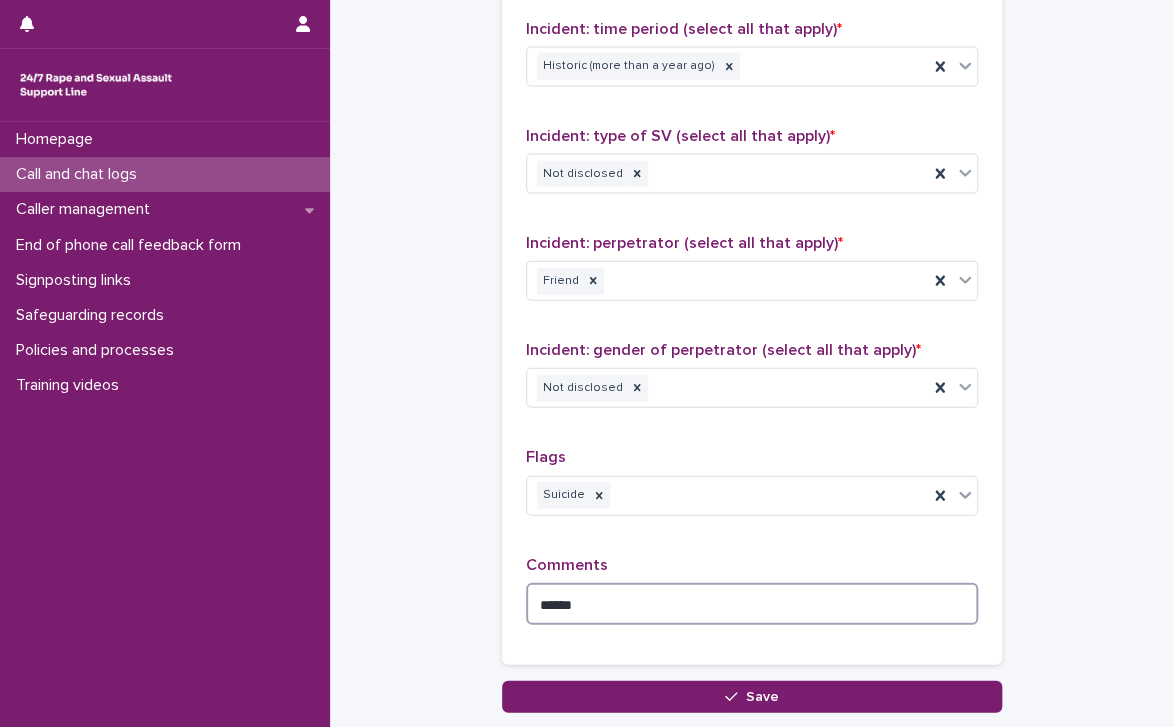 click on "******" at bounding box center [752, 604] 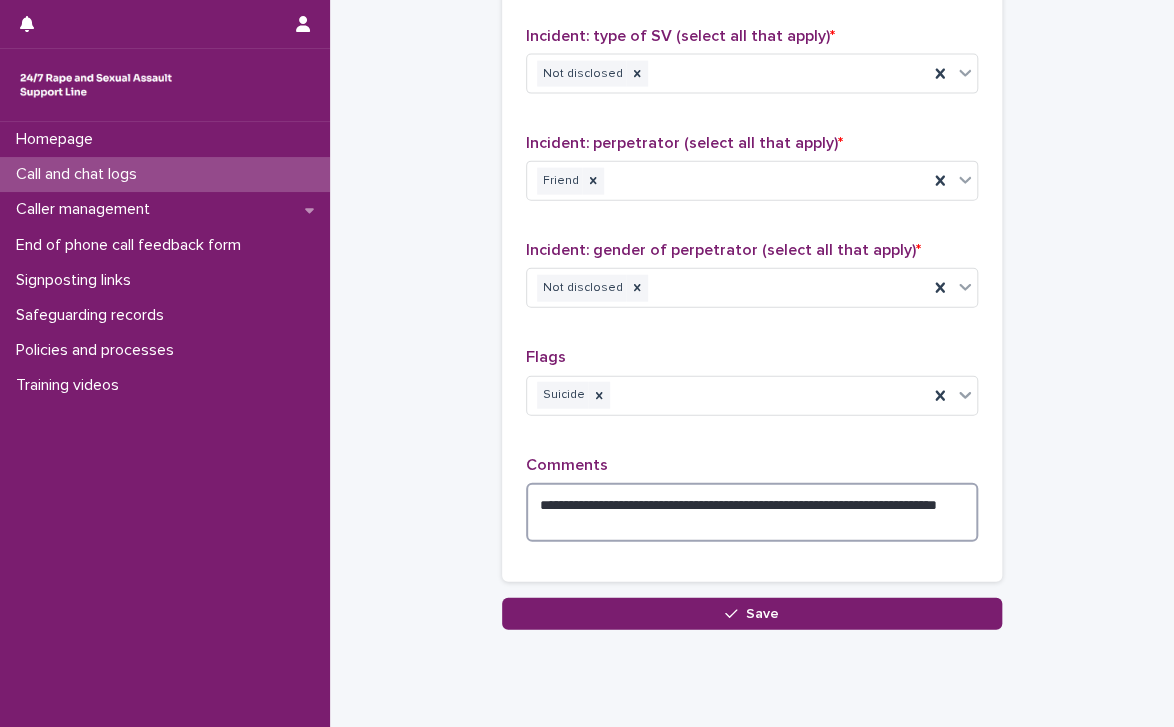 scroll, scrollTop: 1753, scrollLeft: 0, axis: vertical 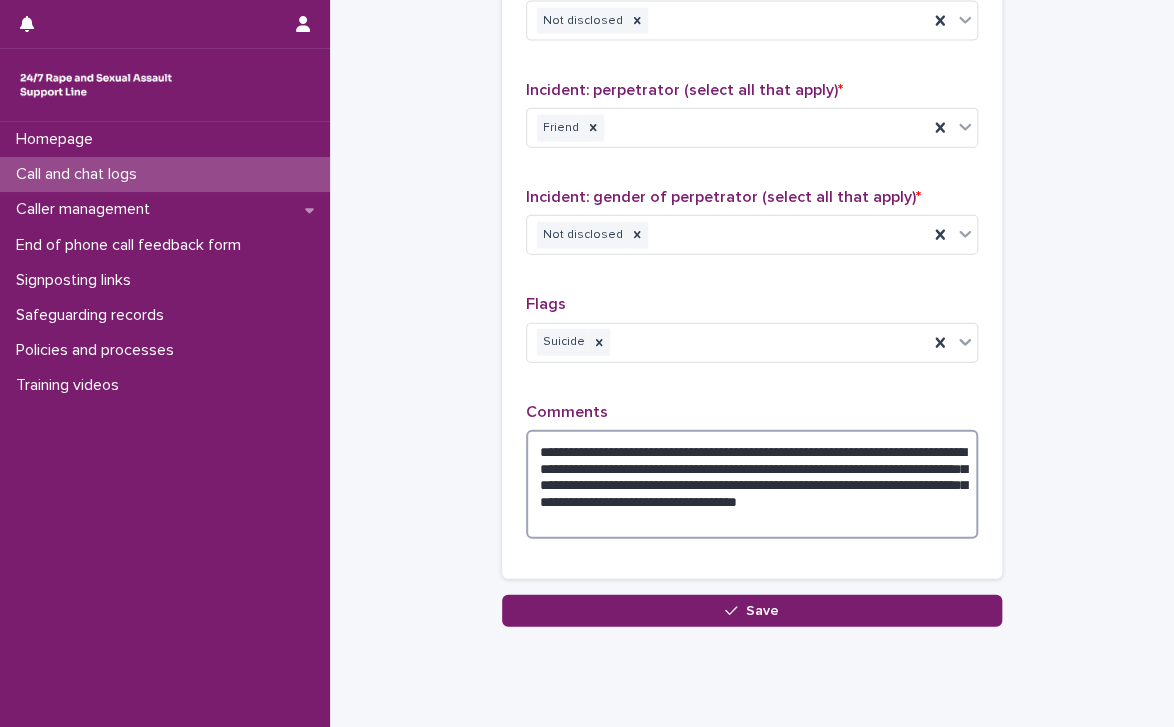 drag, startPoint x: 793, startPoint y: 497, endPoint x: 834, endPoint y: 520, distance: 47.010635 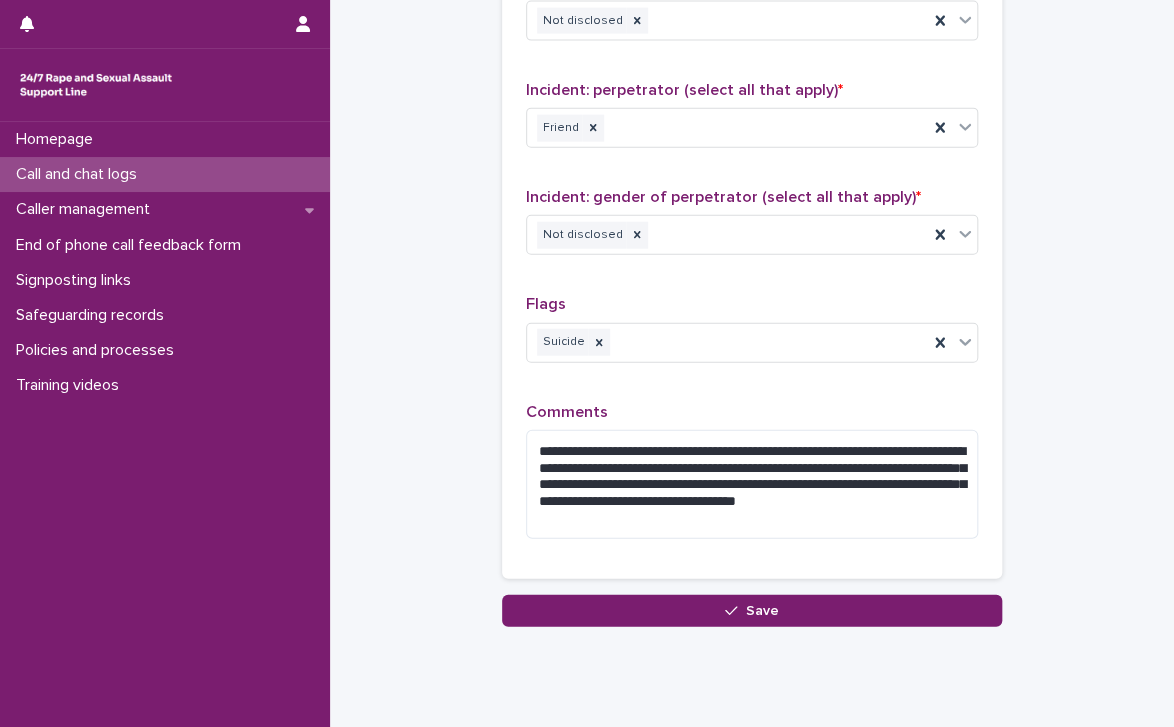 click on "**********" at bounding box center [752, -562] 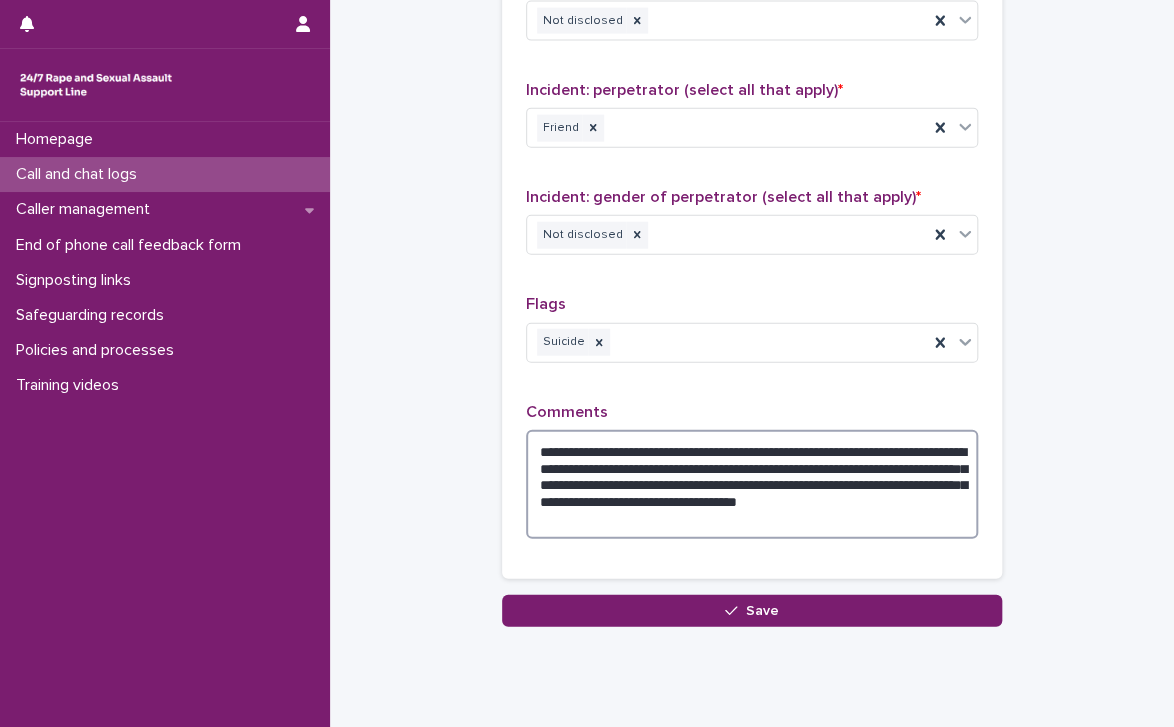 click on "**********" at bounding box center (752, 485) 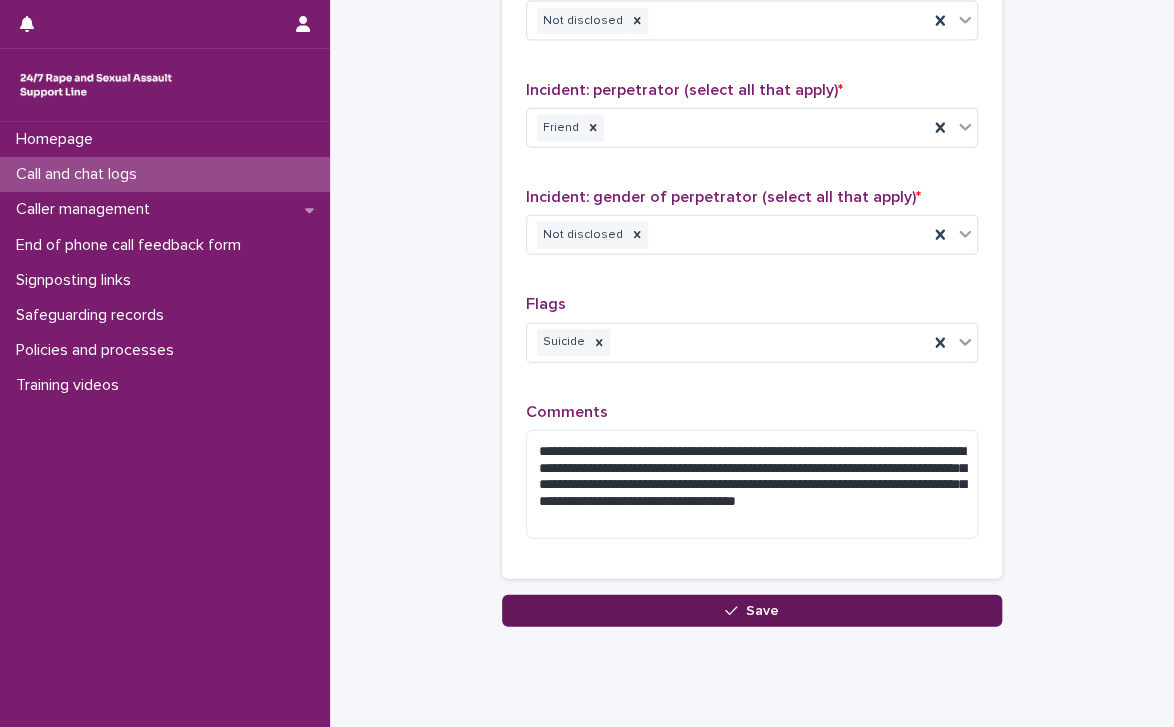 click on "Save" at bounding box center (752, 611) 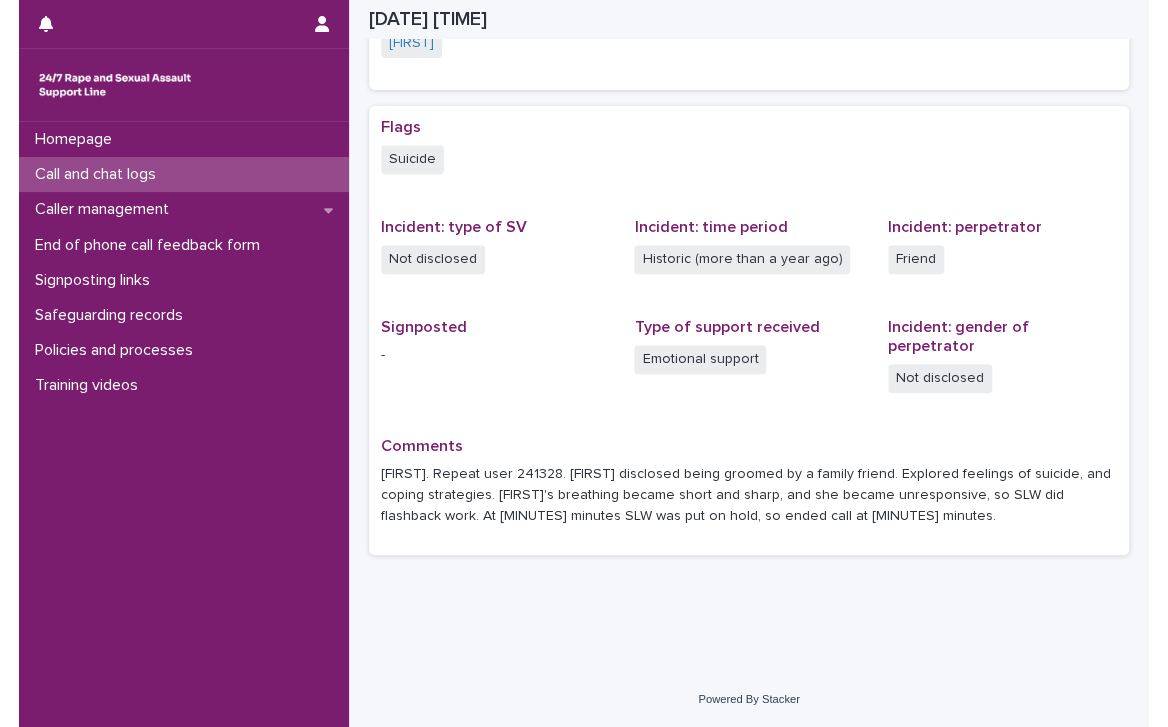 scroll, scrollTop: 426, scrollLeft: 0, axis: vertical 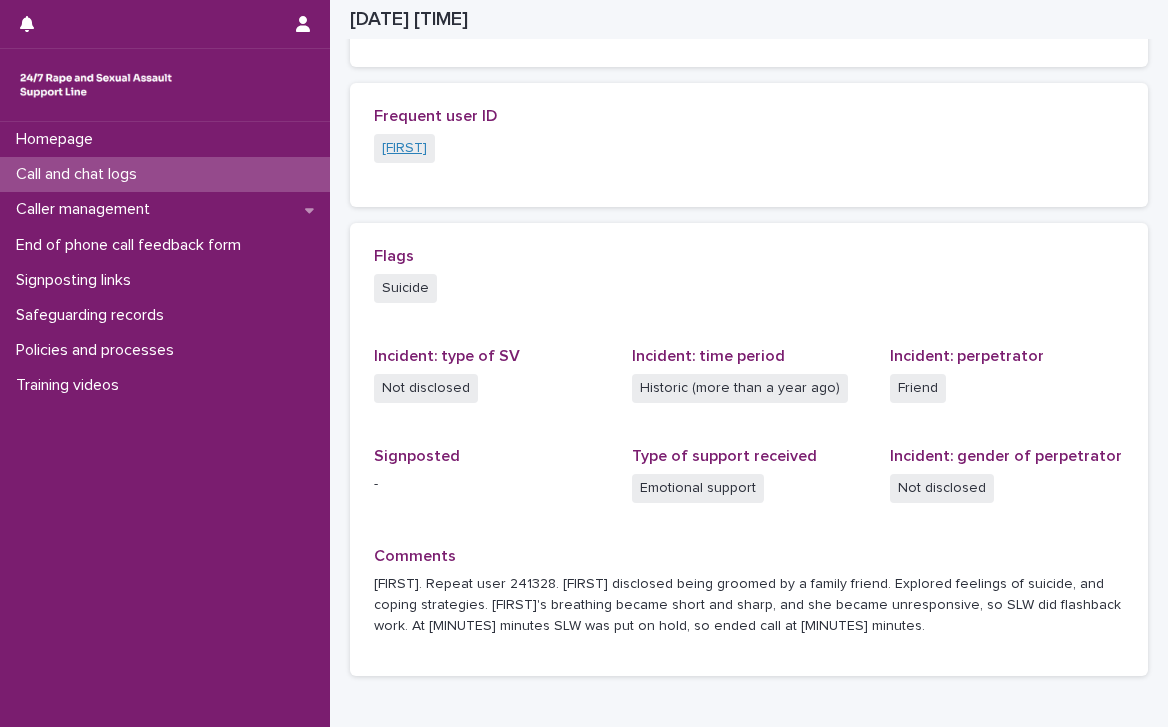 click on "[FIRST]" at bounding box center [404, 148] 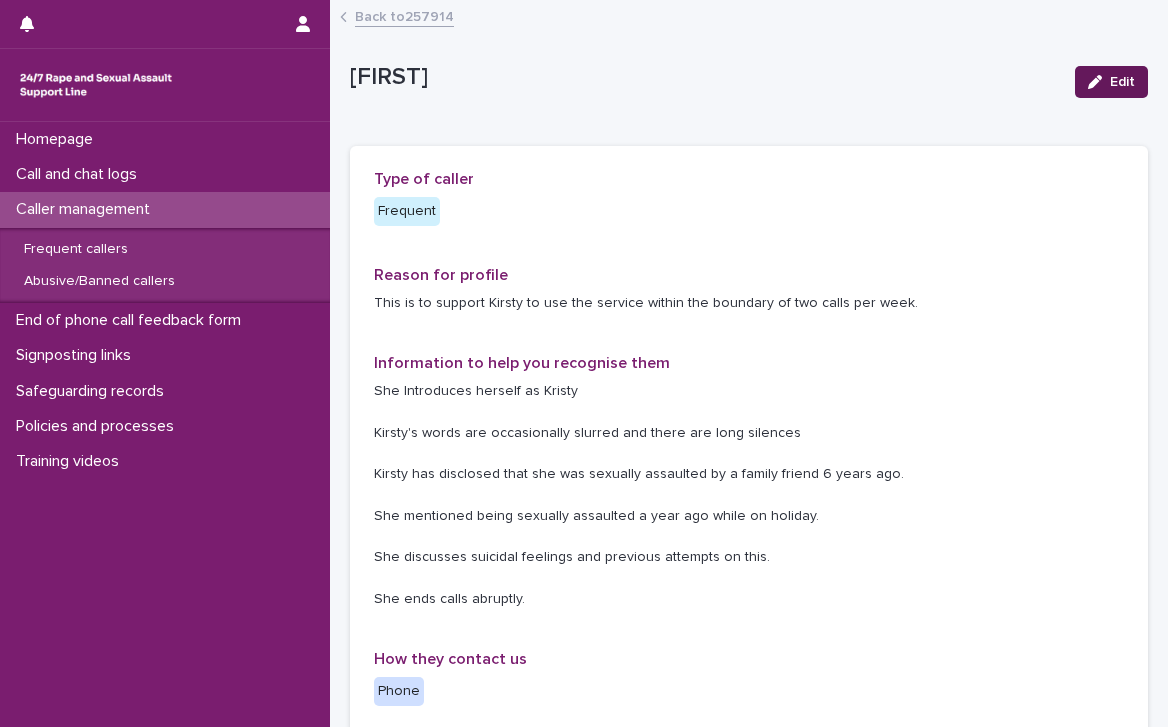click on "Edit" at bounding box center [1122, 82] 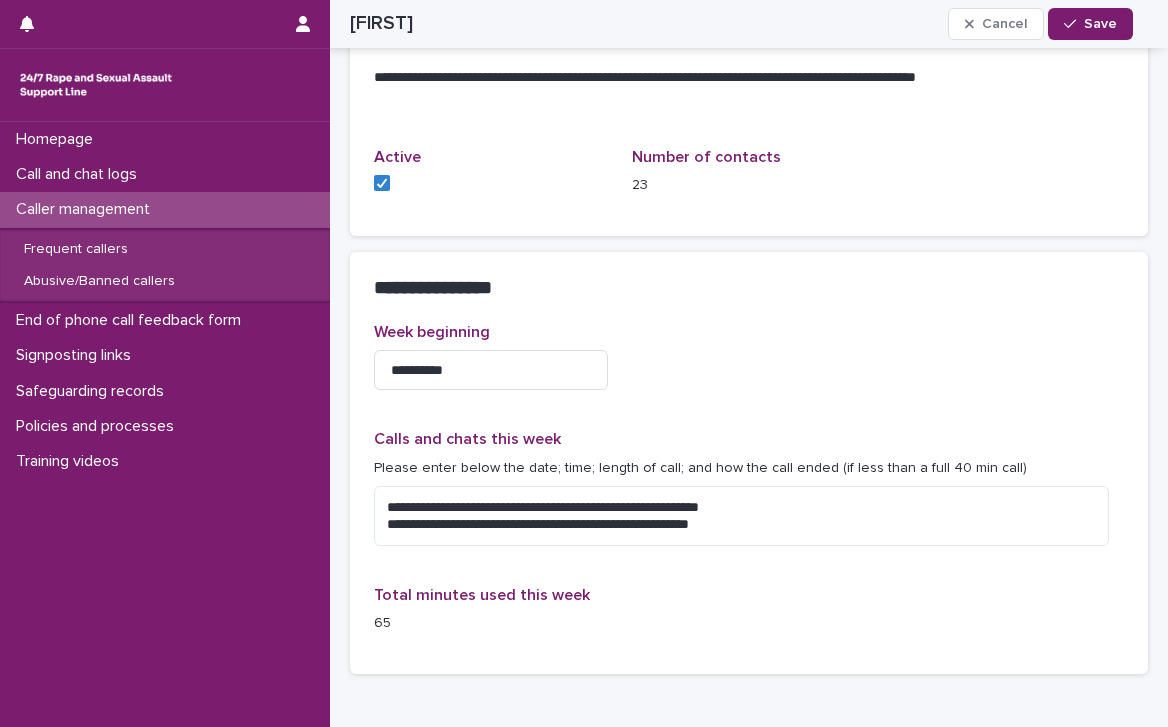 scroll, scrollTop: 1300, scrollLeft: 0, axis: vertical 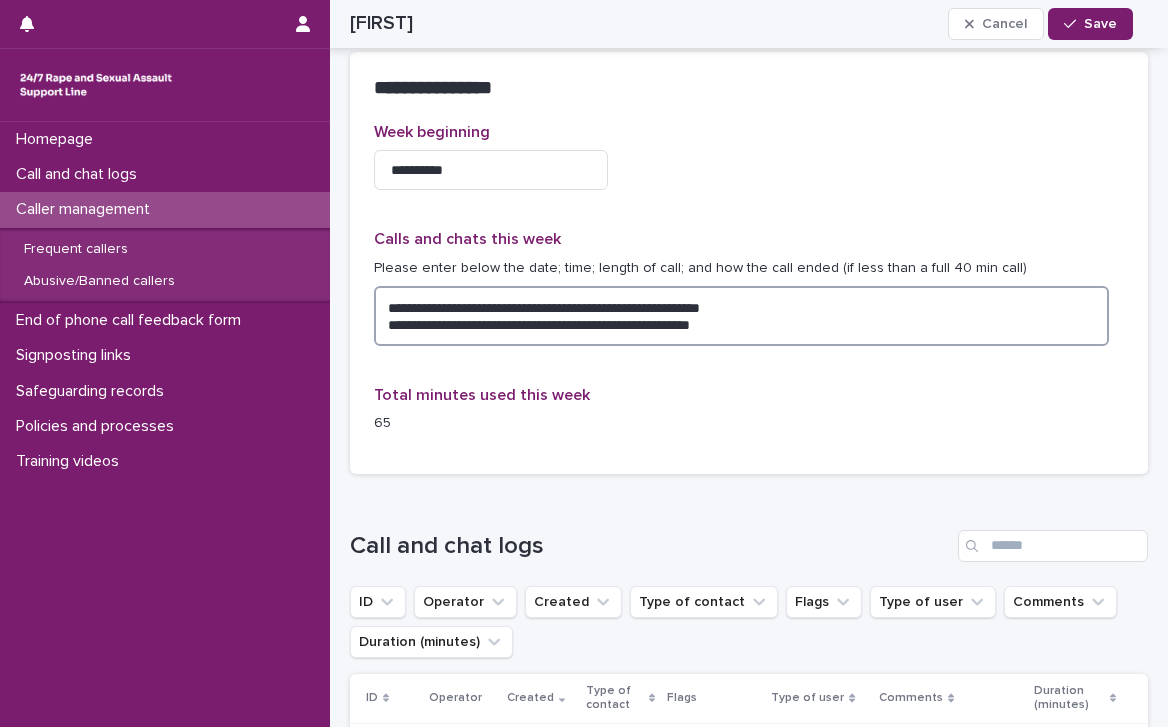 click on "**********" at bounding box center (741, 316) 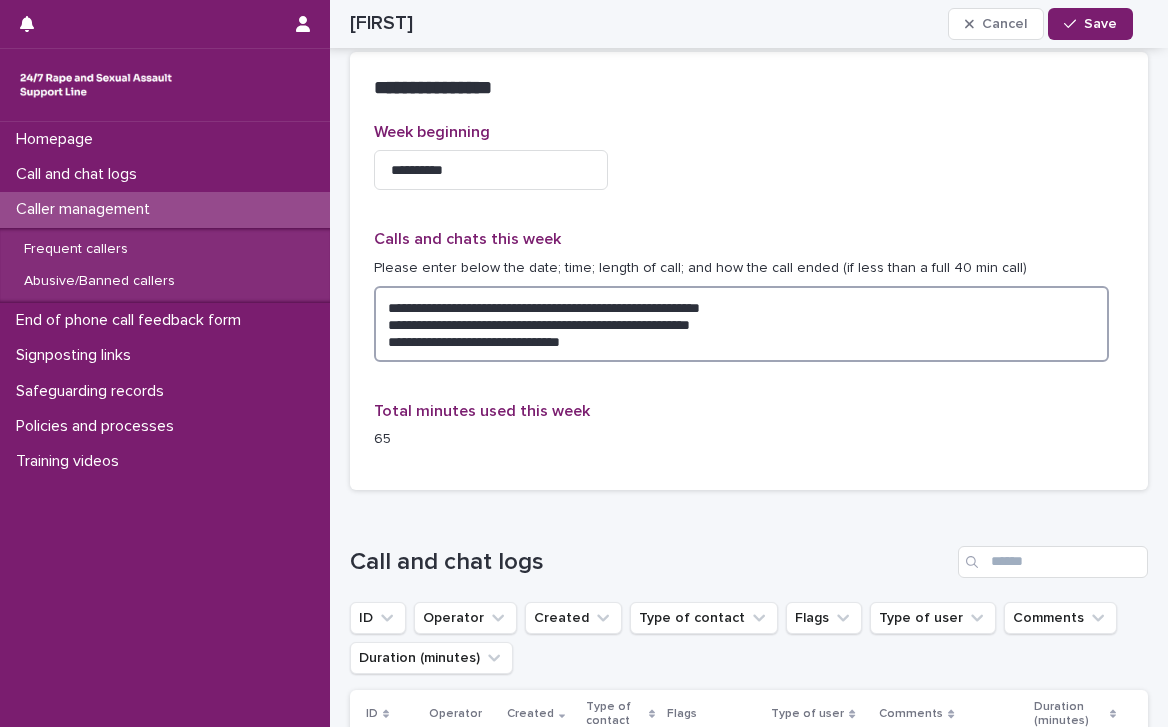paste on "**********" 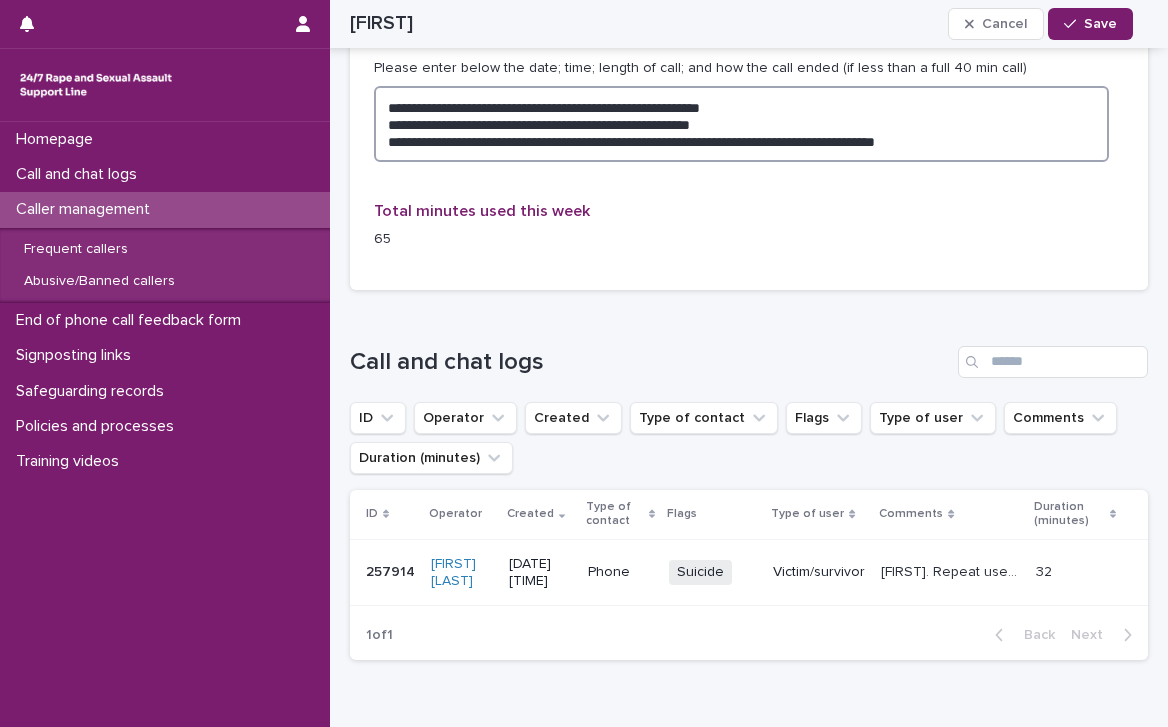 scroll, scrollTop: 1300, scrollLeft: 0, axis: vertical 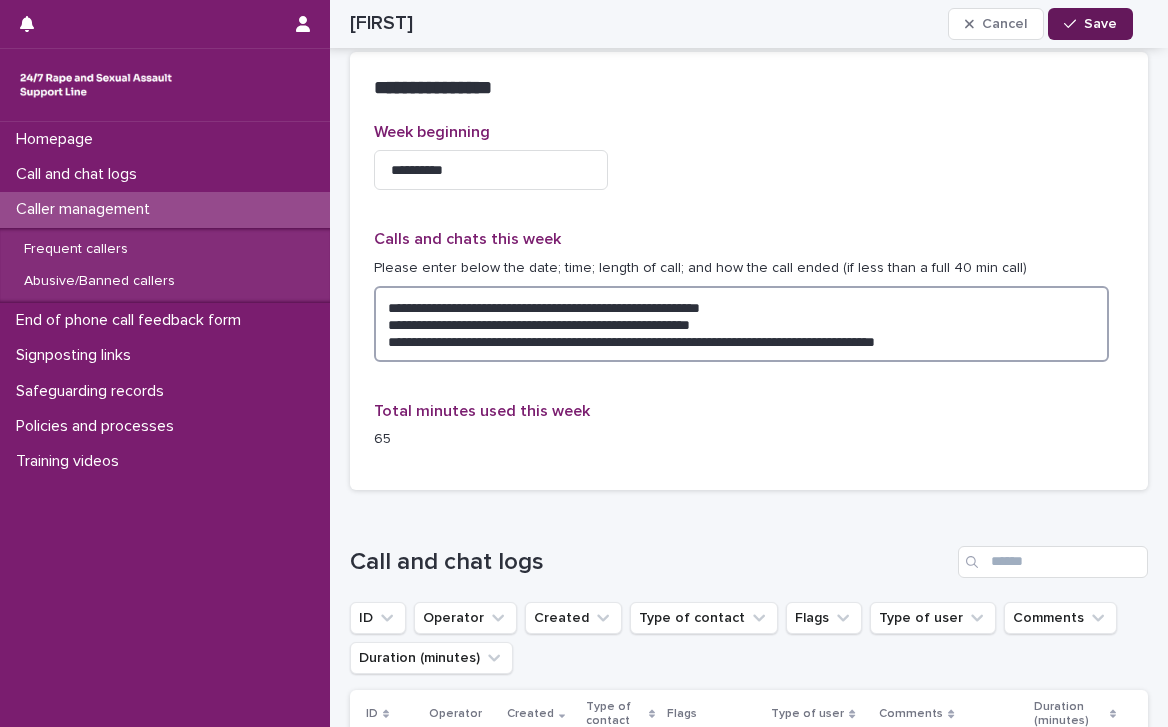 type on "**********" 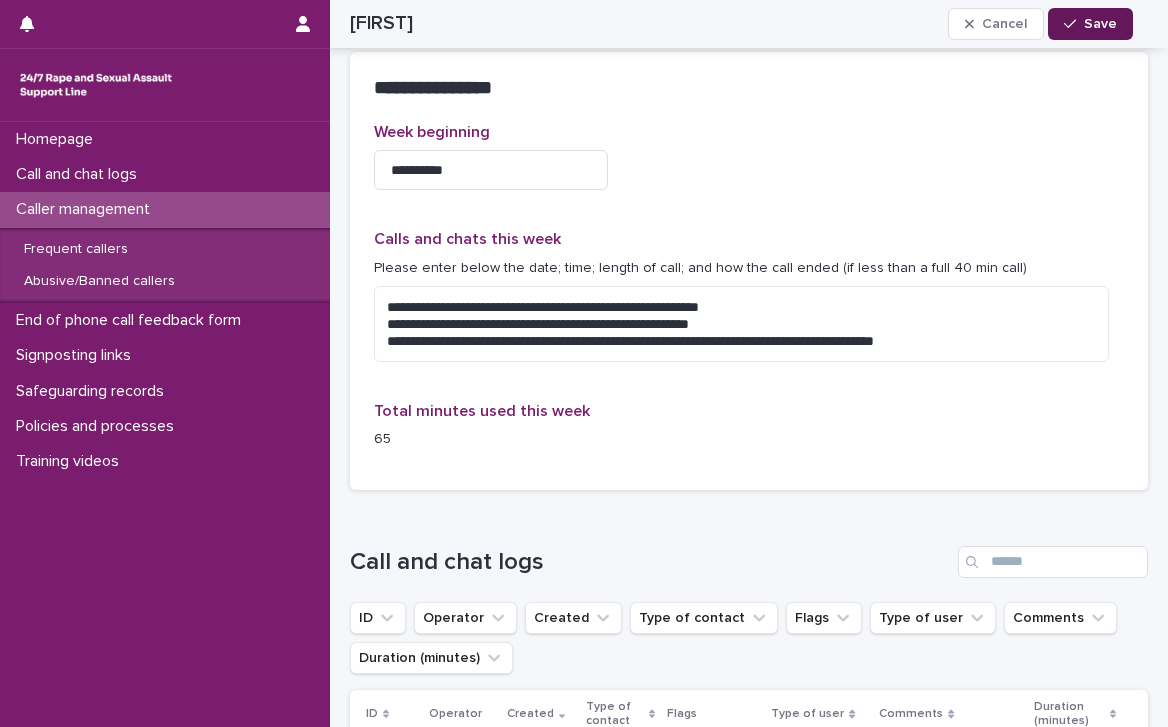 click on "Save" at bounding box center (1100, 24) 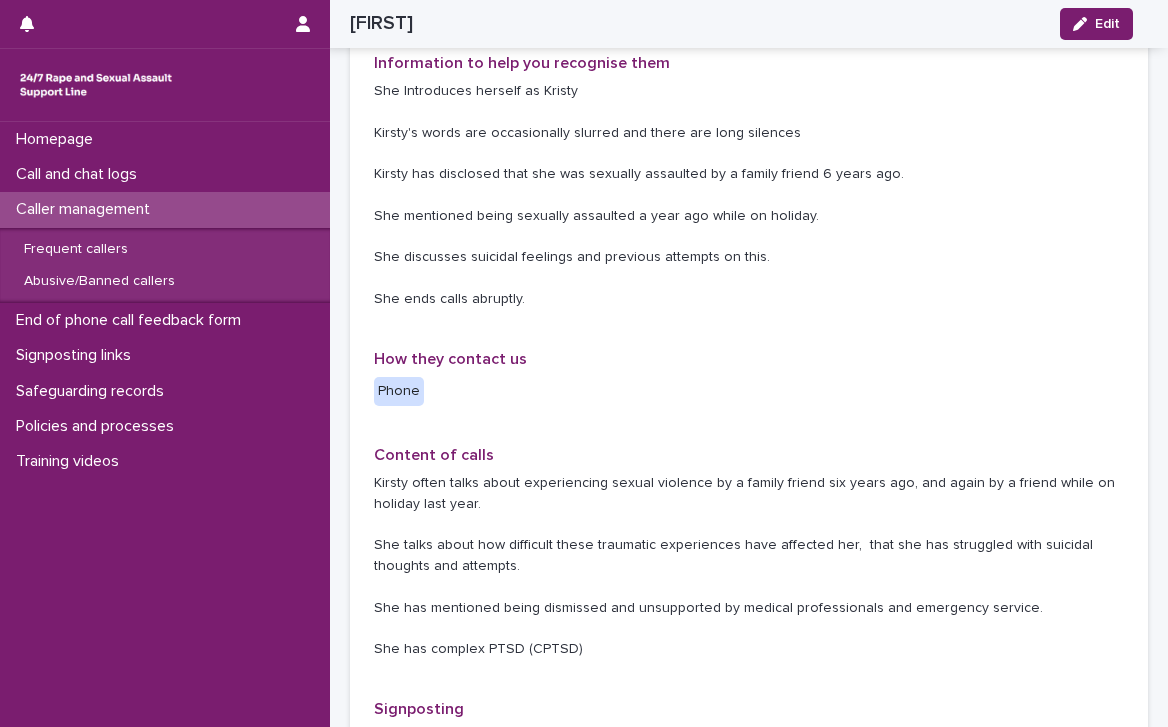 scroll, scrollTop: 0, scrollLeft: 0, axis: both 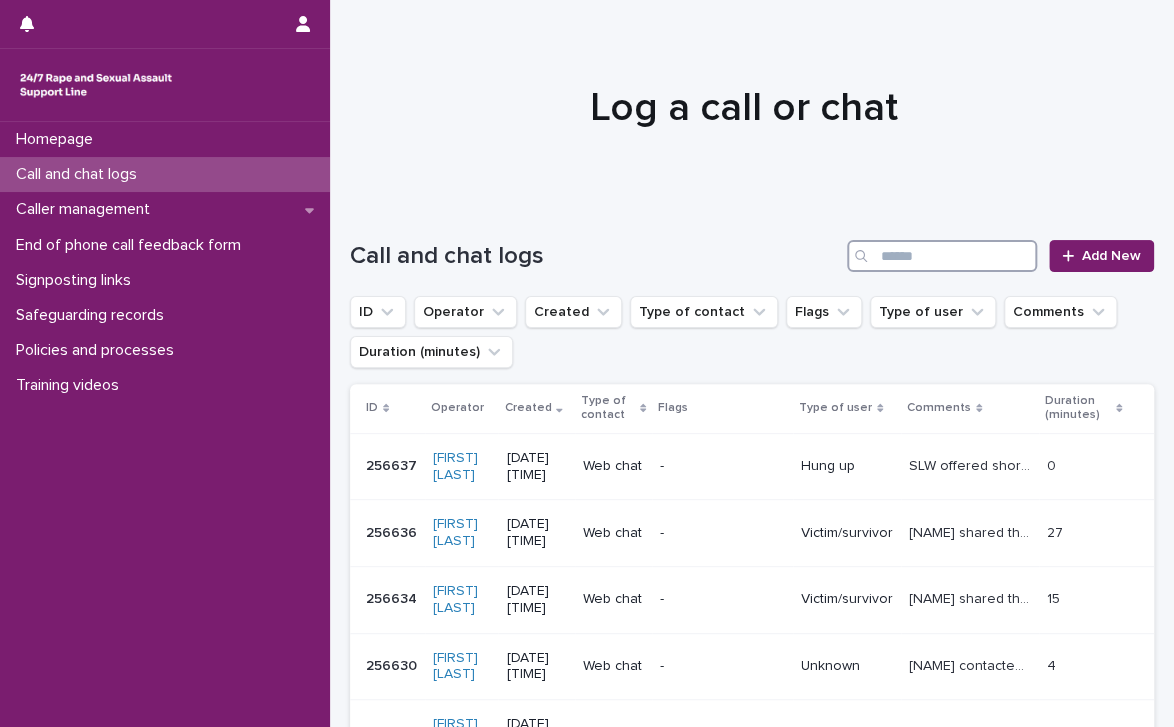 click at bounding box center (942, 256) 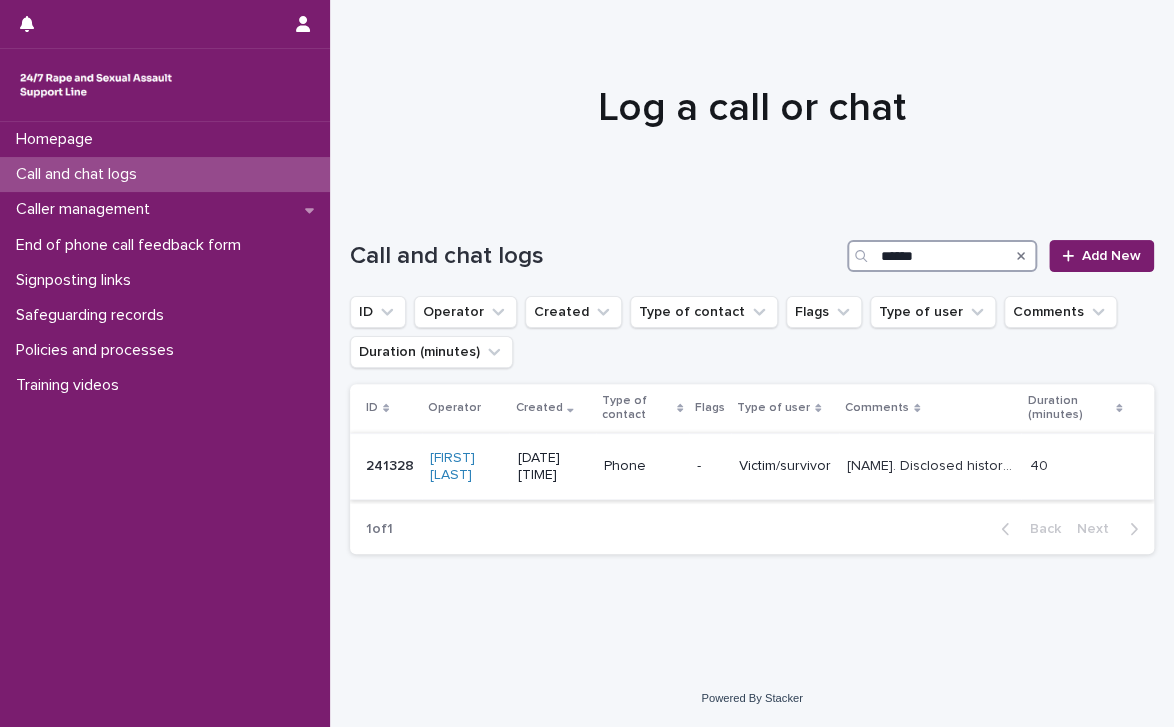 type on "******" 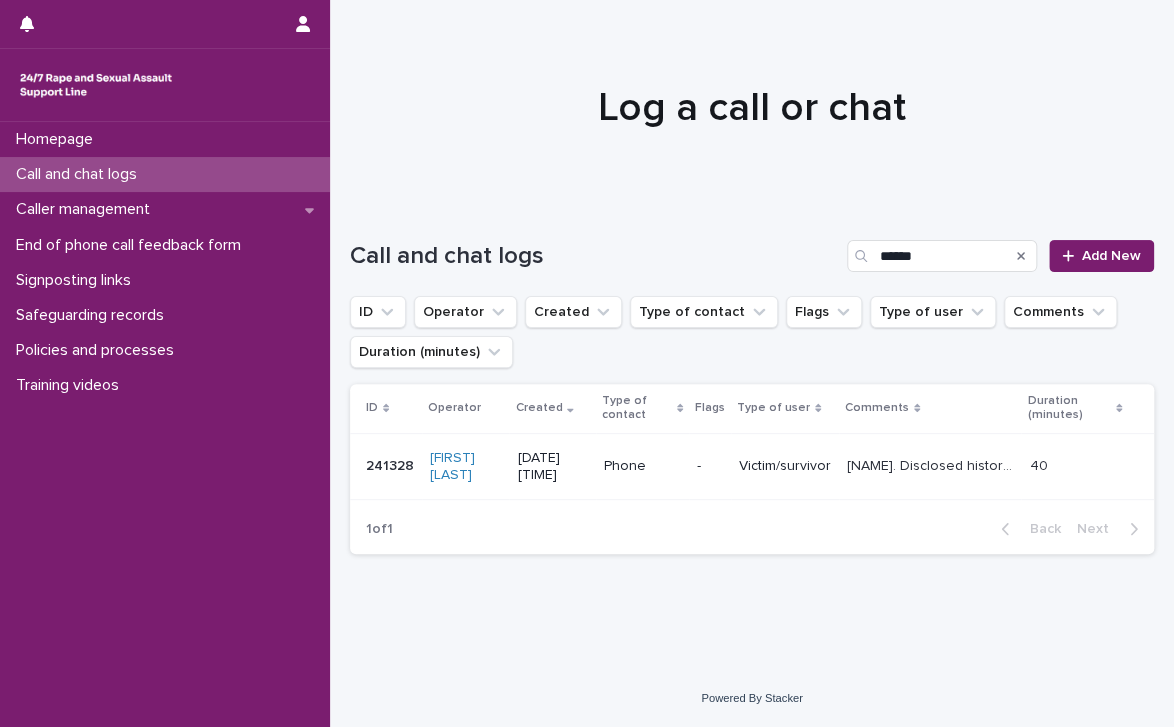 click on "Victim/survivor" at bounding box center [785, 466] 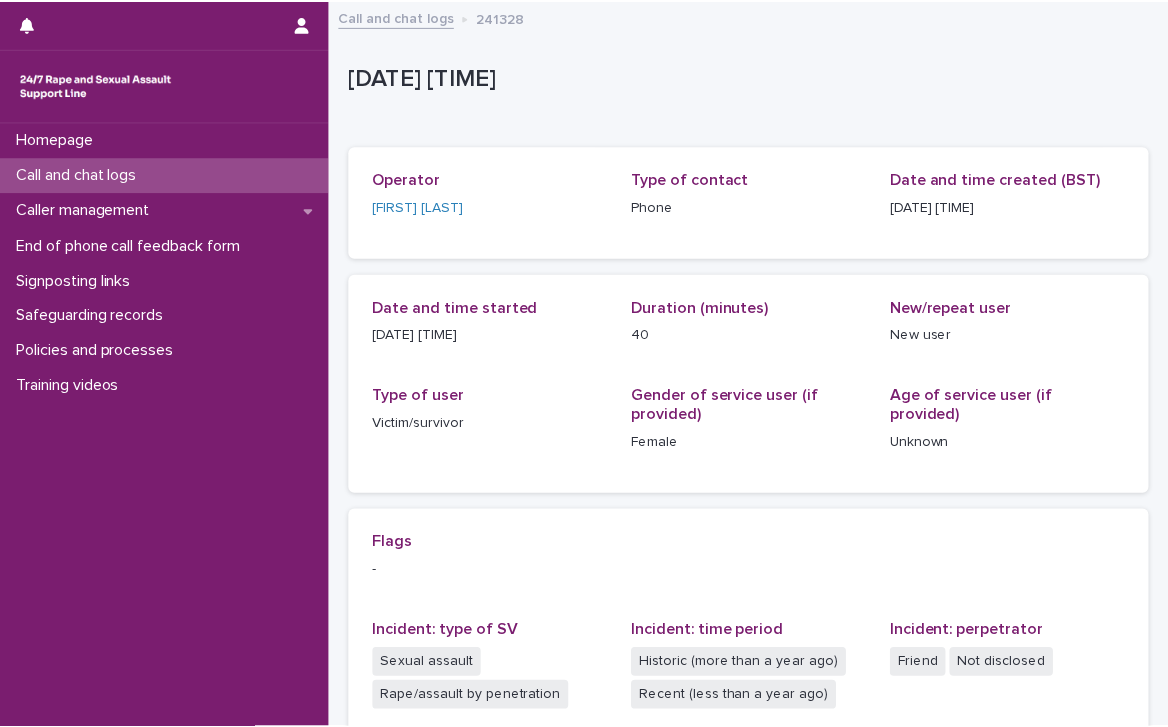 scroll, scrollTop: 440, scrollLeft: 0, axis: vertical 